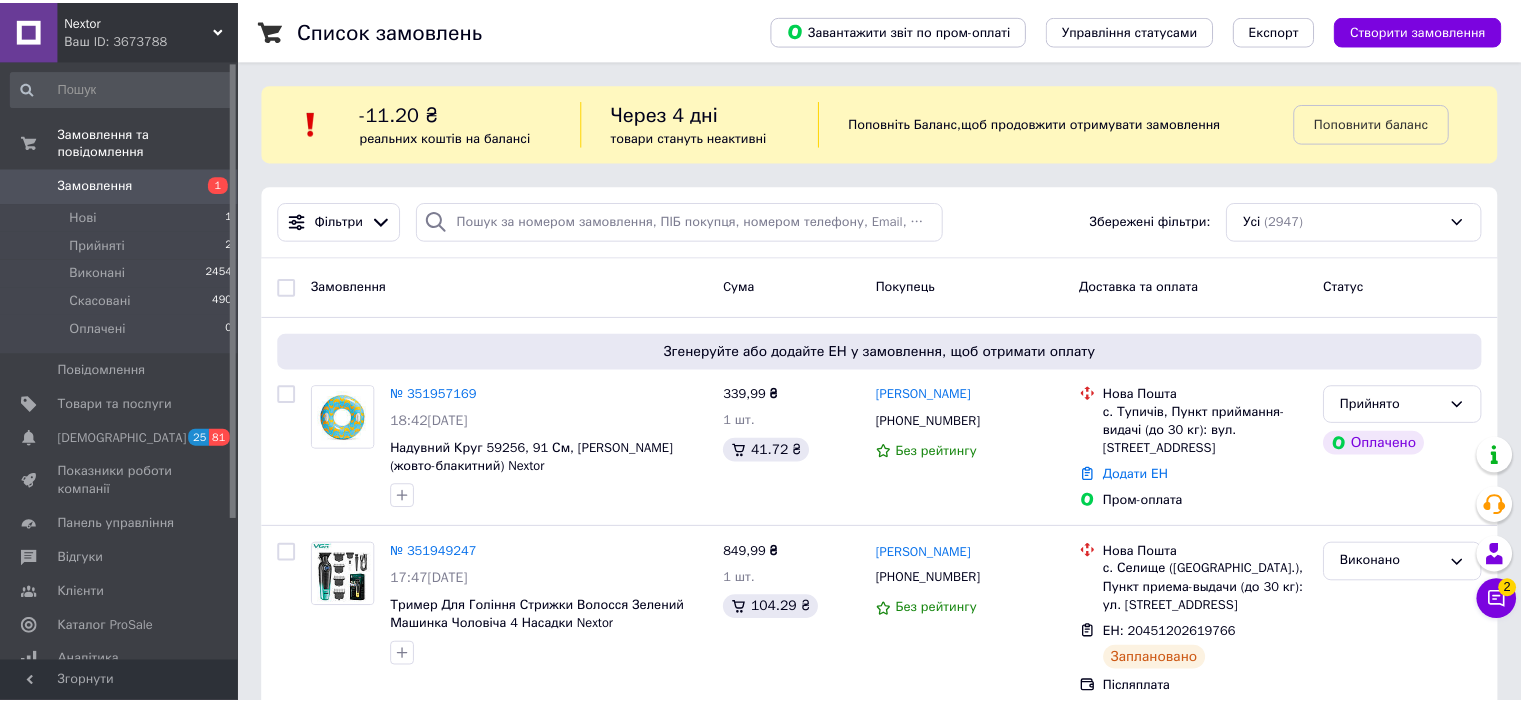 scroll, scrollTop: 0, scrollLeft: 0, axis: both 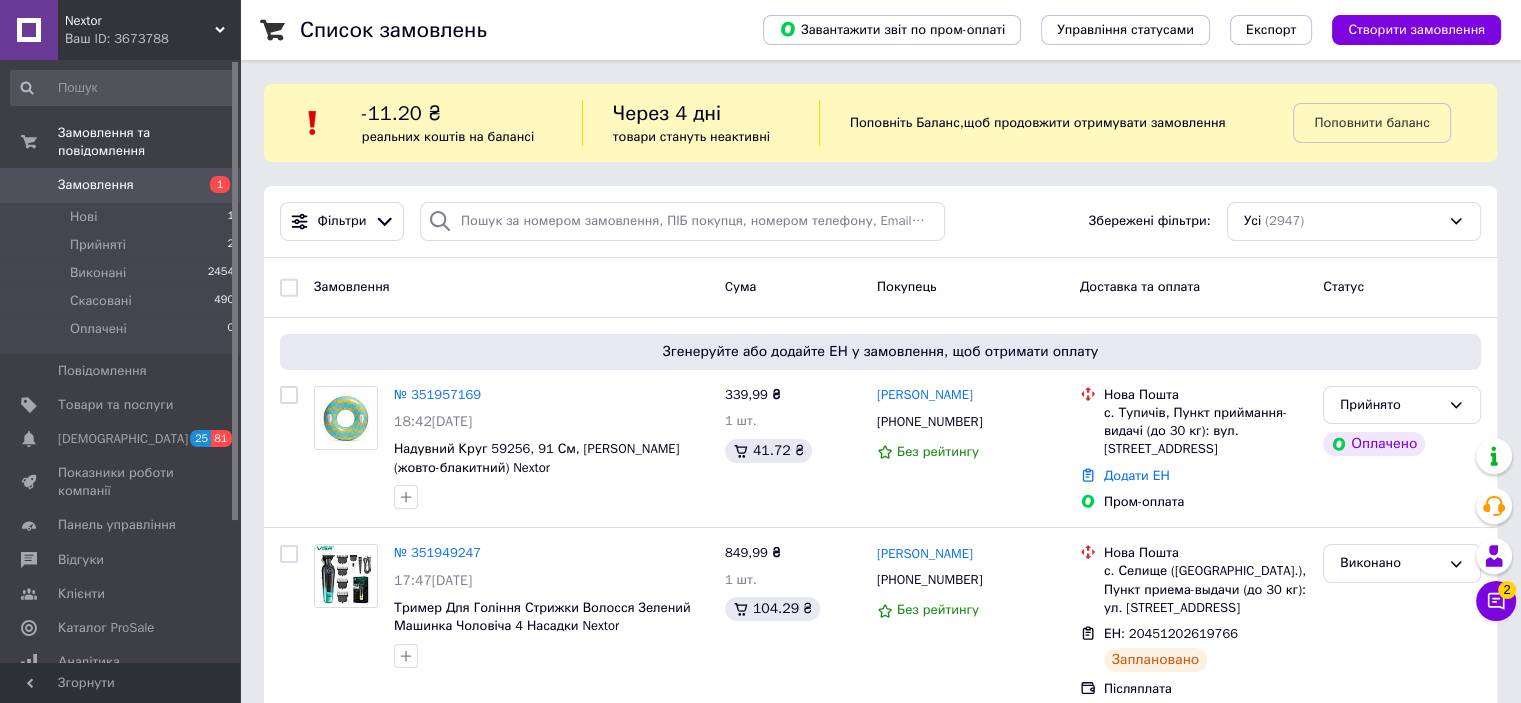click on "Nextor" at bounding box center [140, 21] 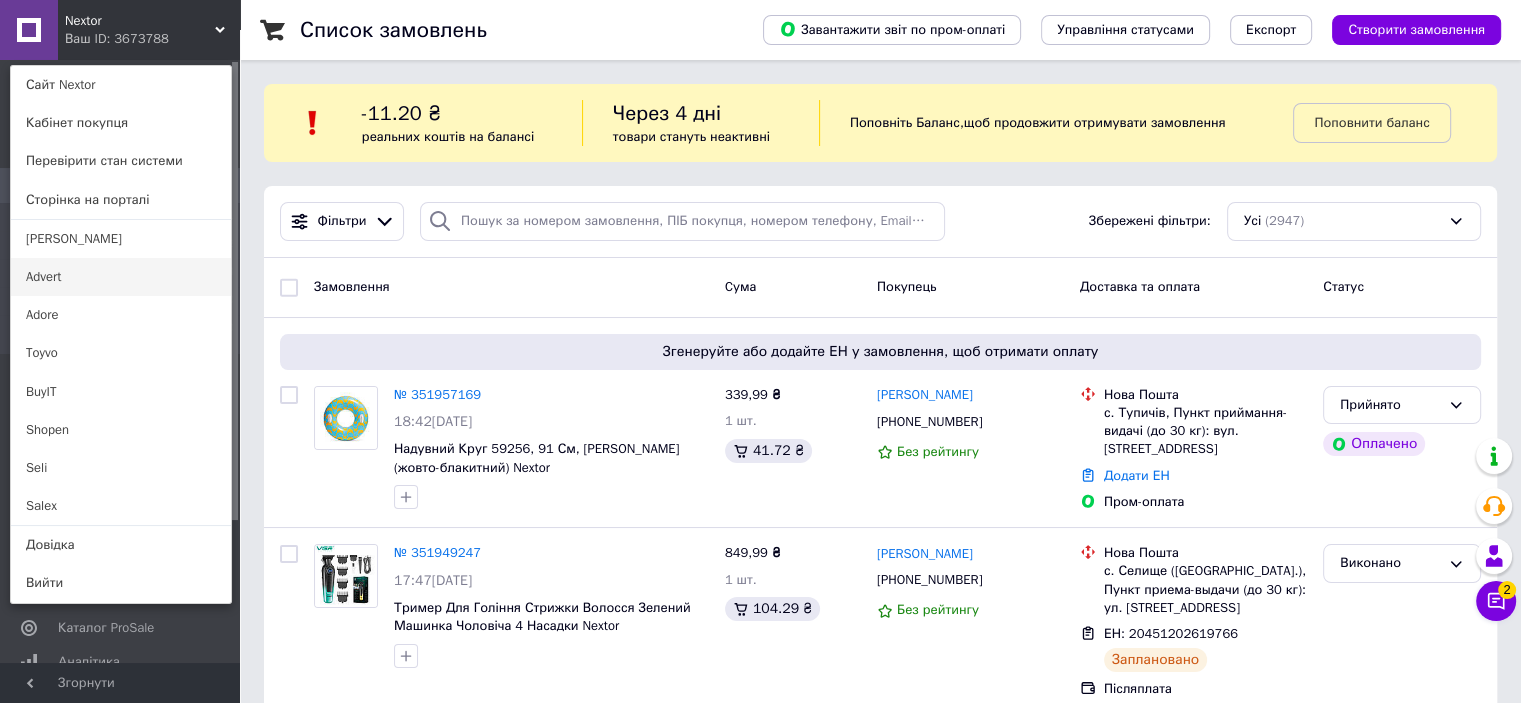click on "Advert" at bounding box center [121, 277] 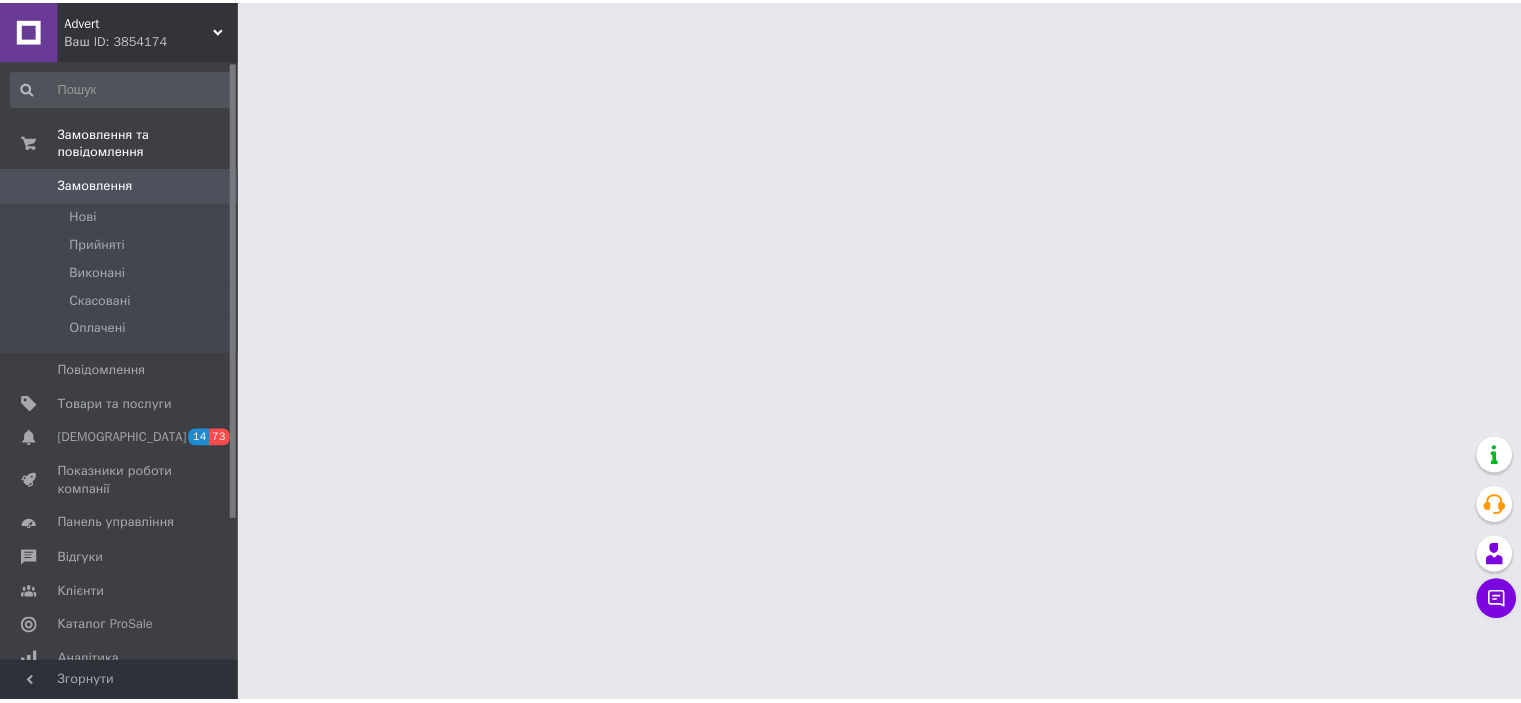 scroll, scrollTop: 0, scrollLeft: 0, axis: both 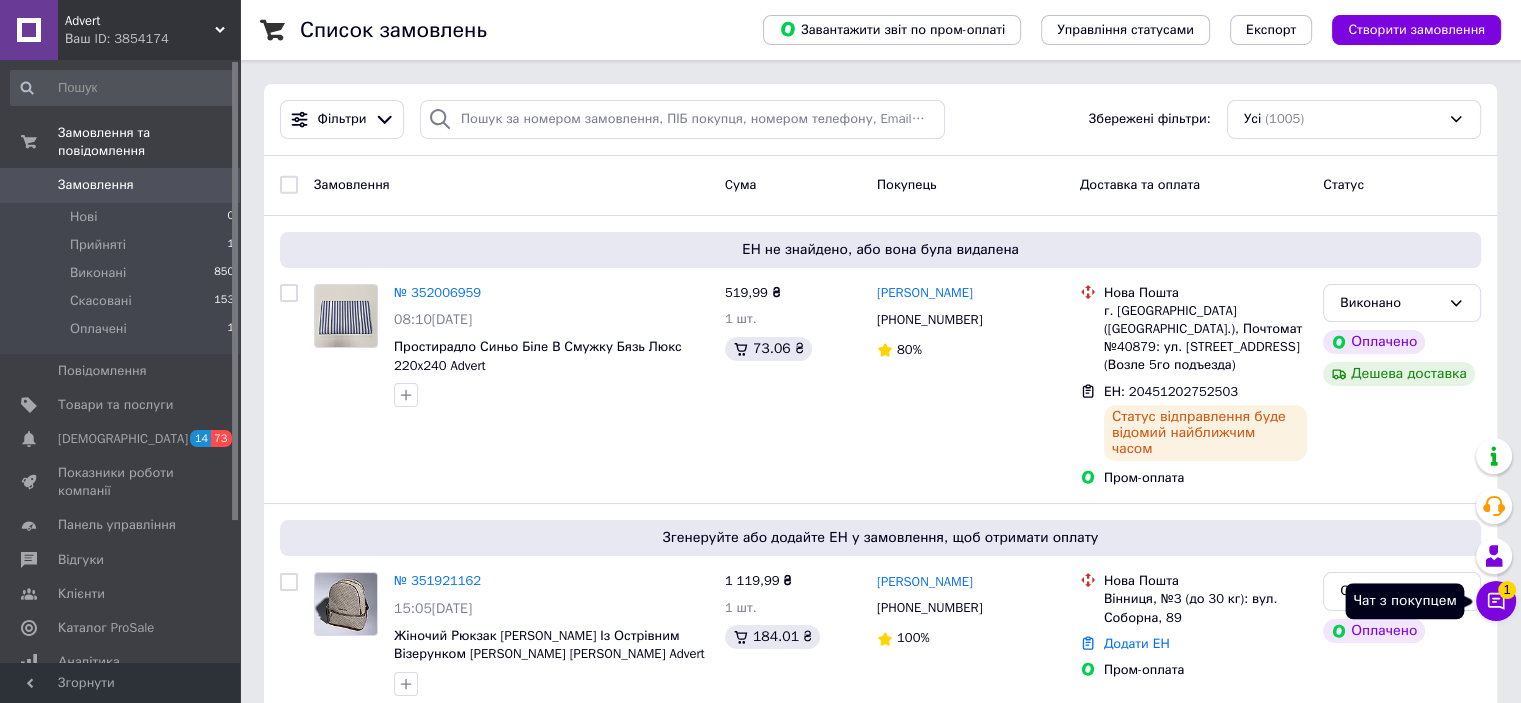click 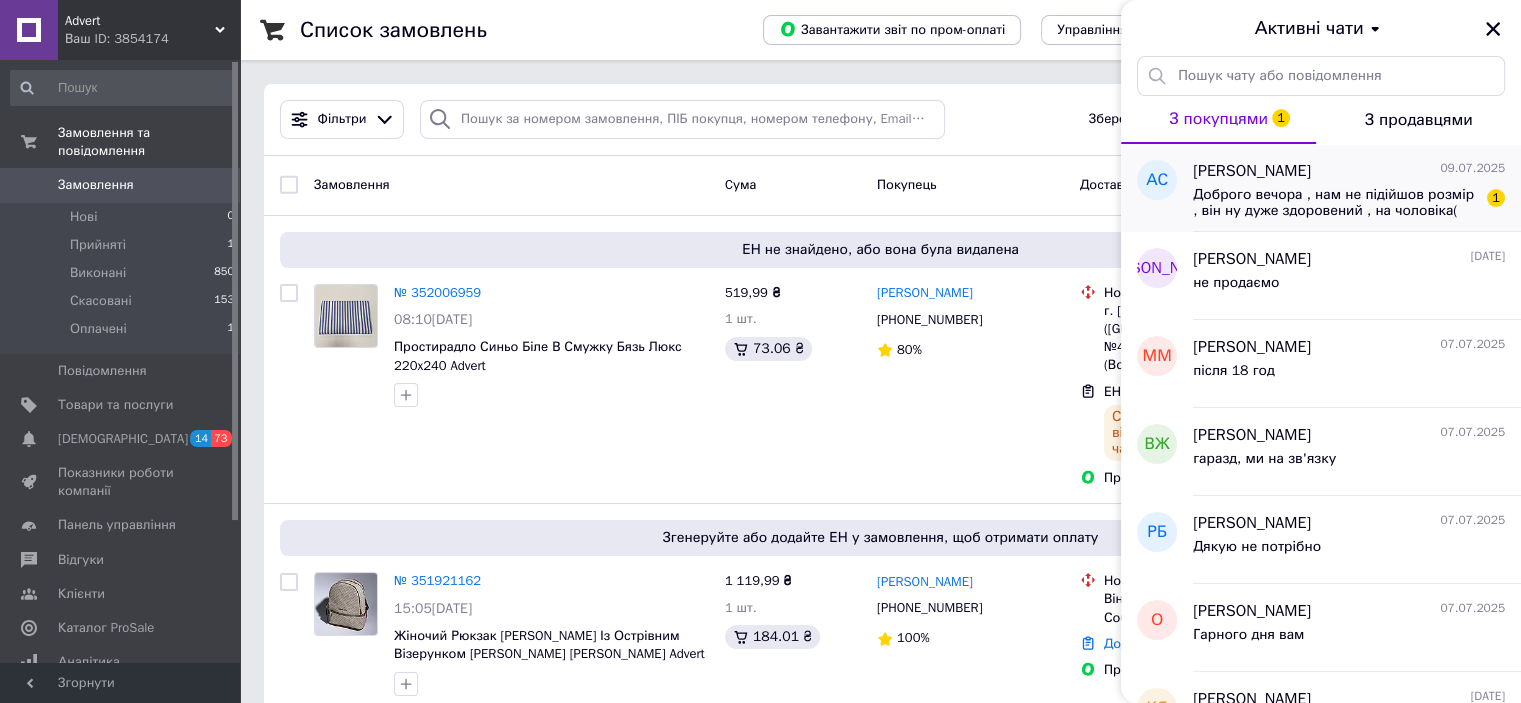 click on "Доброго вечора , нам не підійшов розмір , він ну дуже здоровений , на чоловіка(" at bounding box center [1335, 203] 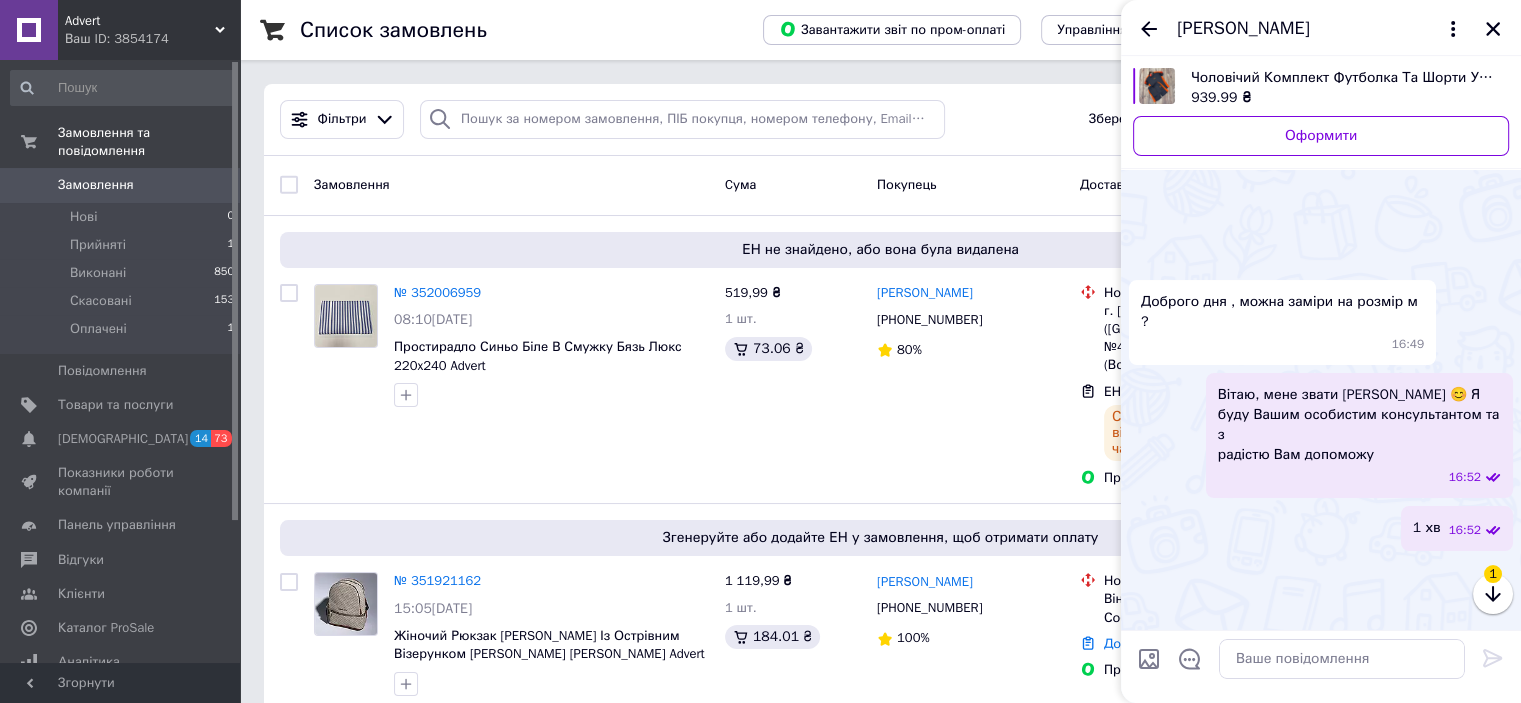 scroll, scrollTop: 1710, scrollLeft: 0, axis: vertical 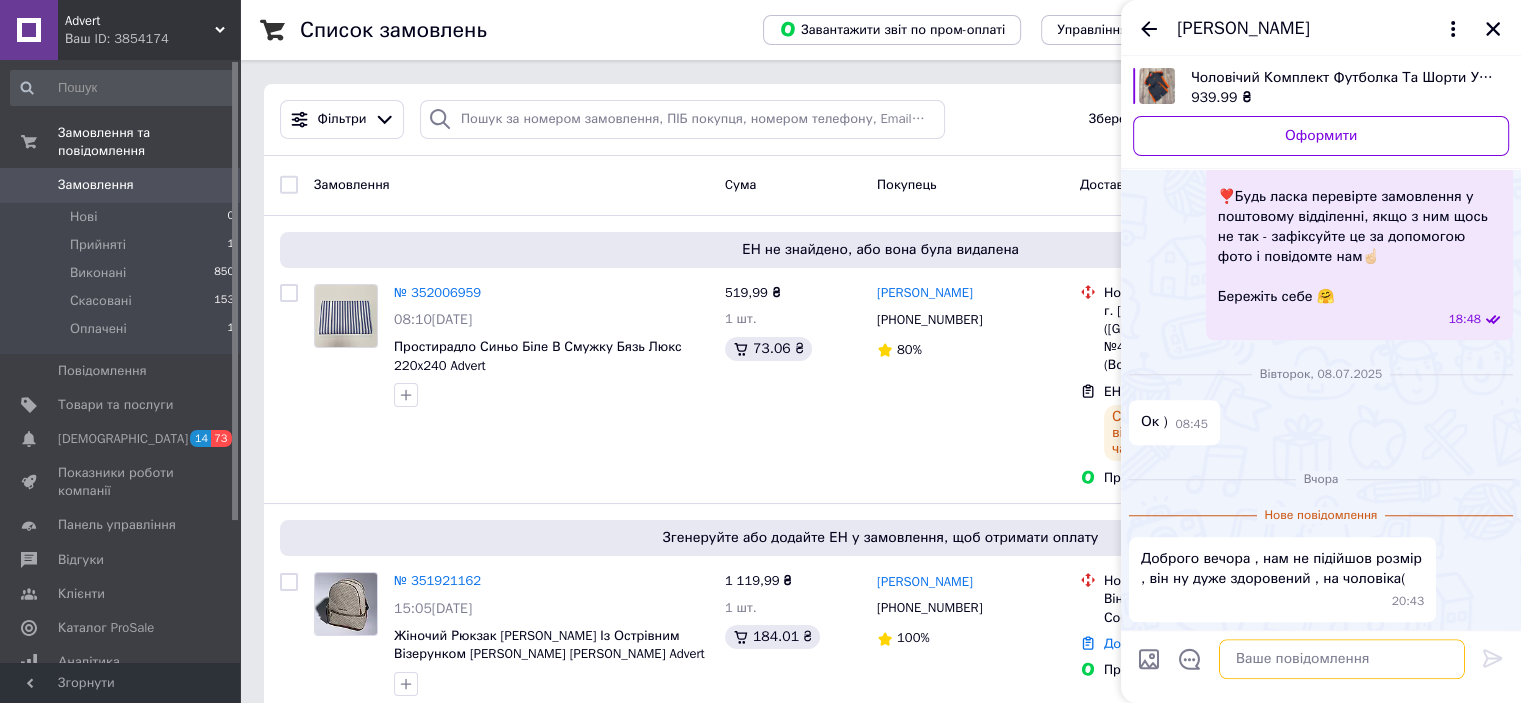 click at bounding box center [1342, 659] 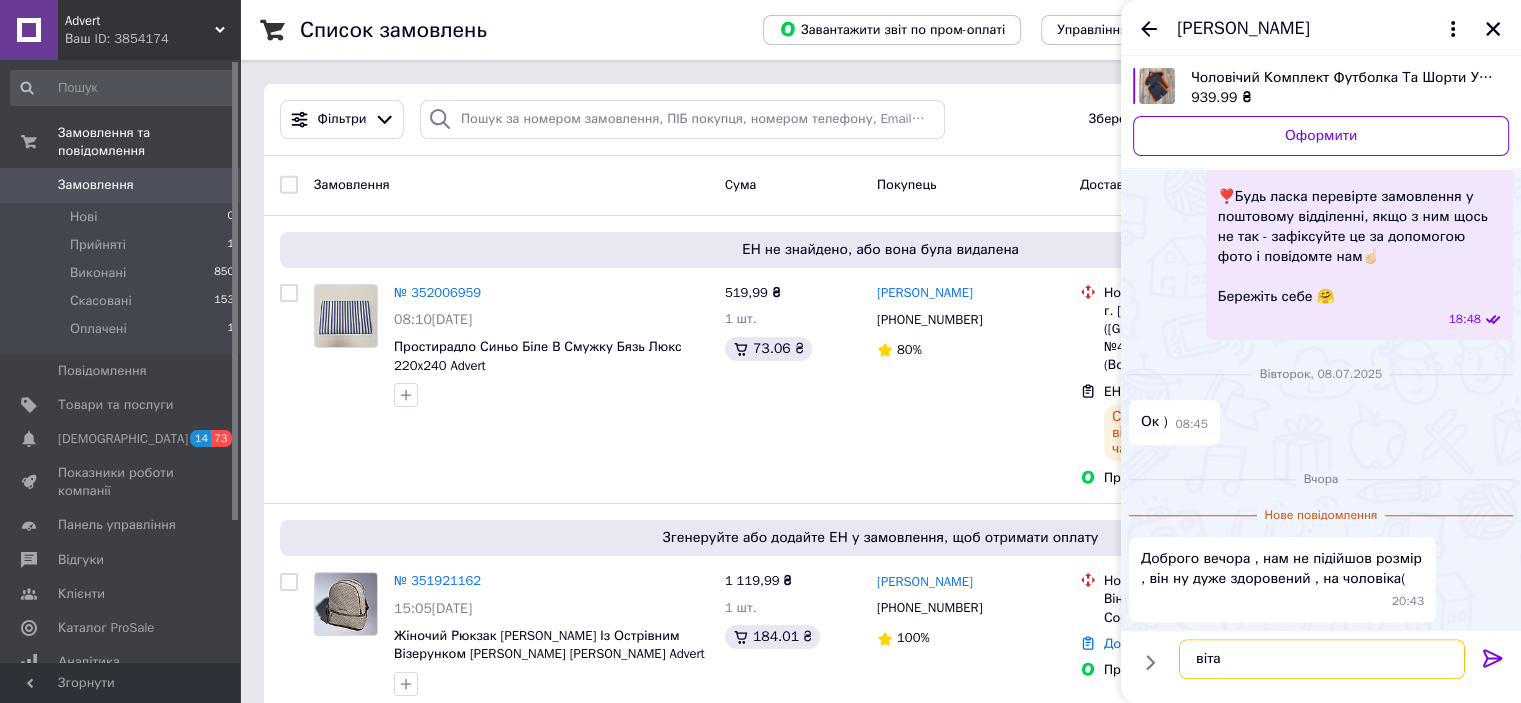 type on "вітаю" 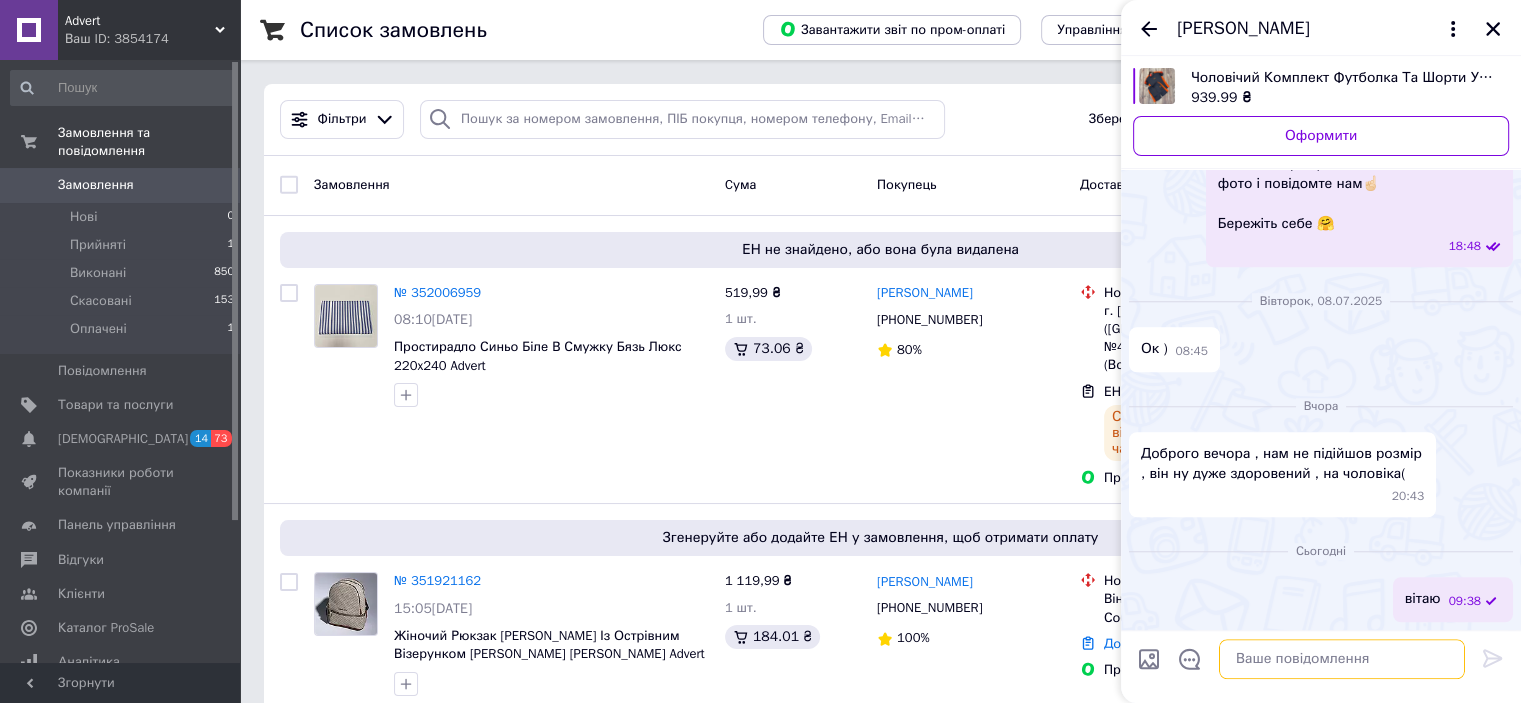 scroll, scrollTop: 1732, scrollLeft: 0, axis: vertical 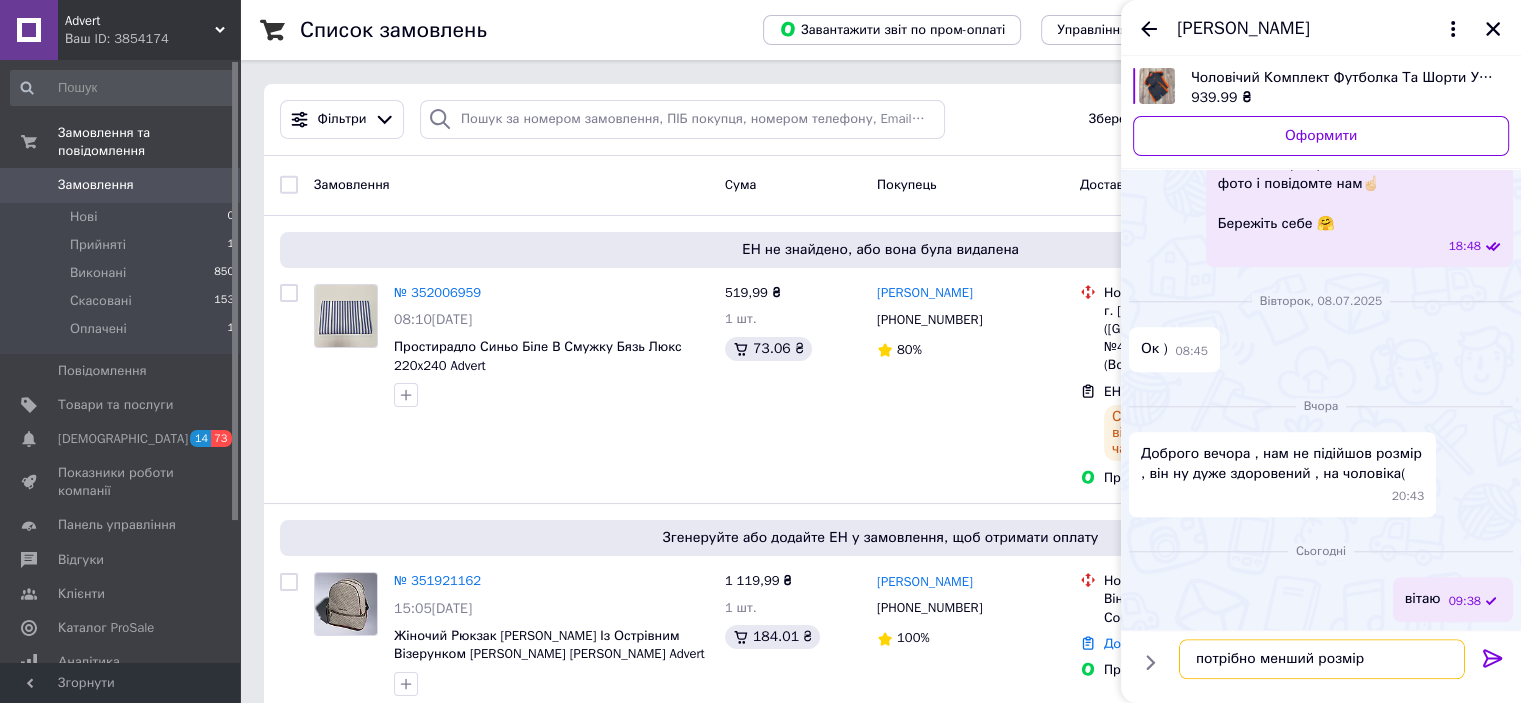 type on "потрібно менший розмір?" 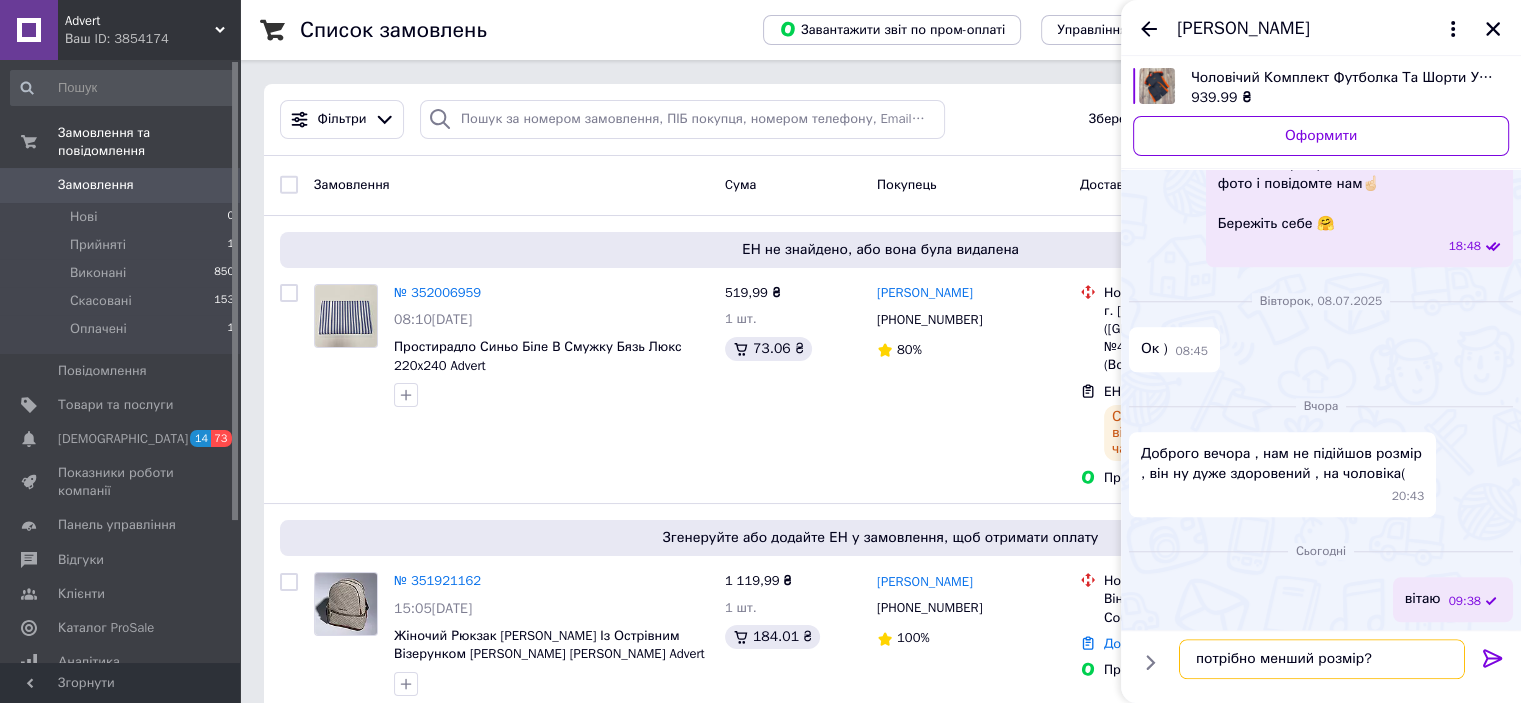 type 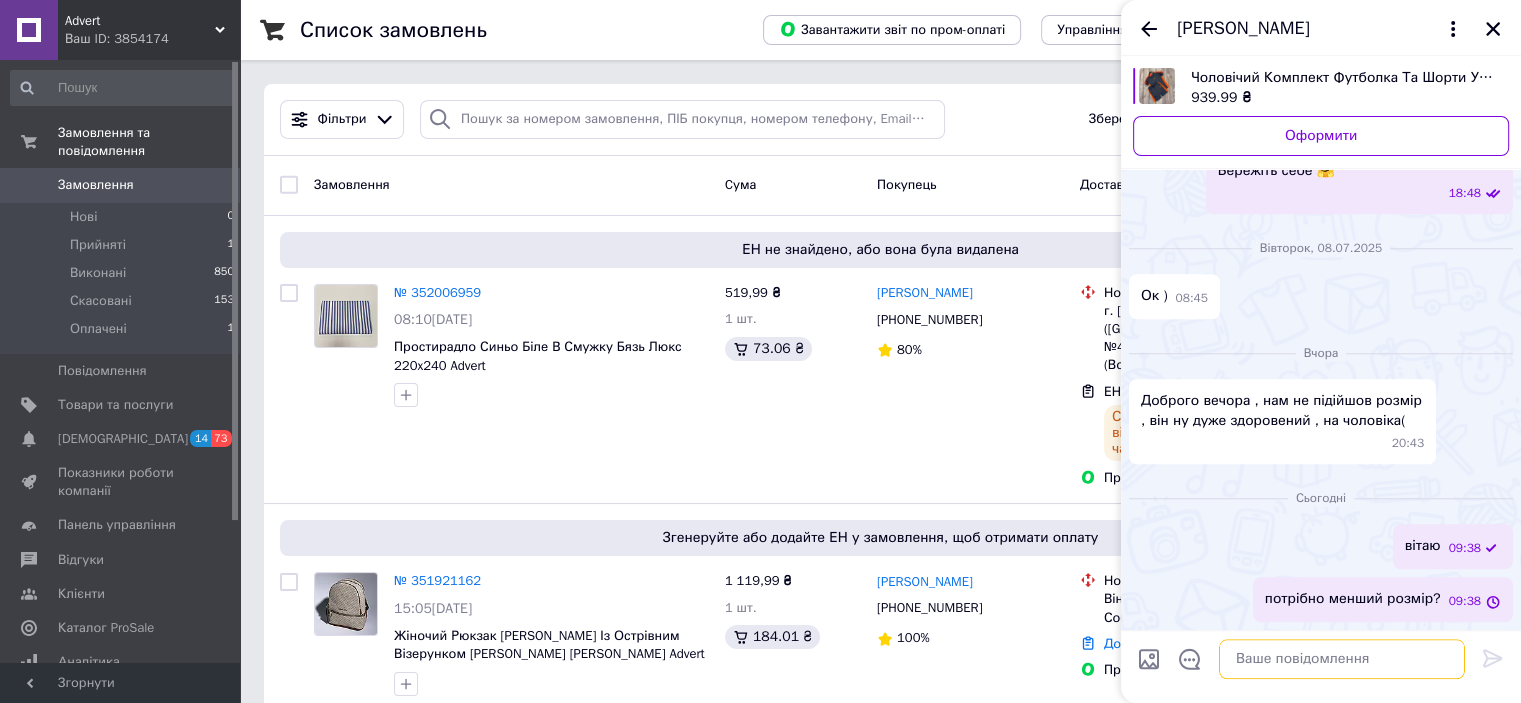 scroll, scrollTop: 1785, scrollLeft: 0, axis: vertical 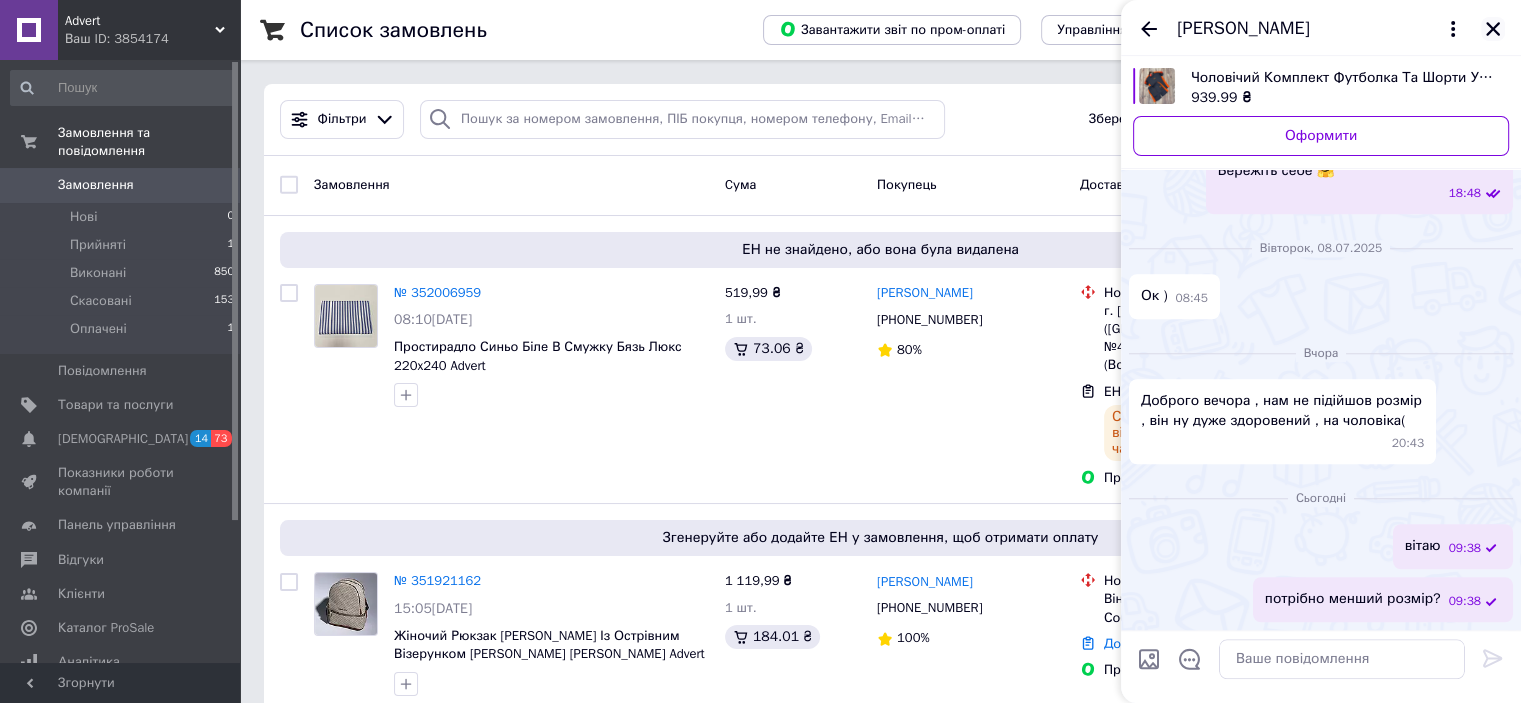 click 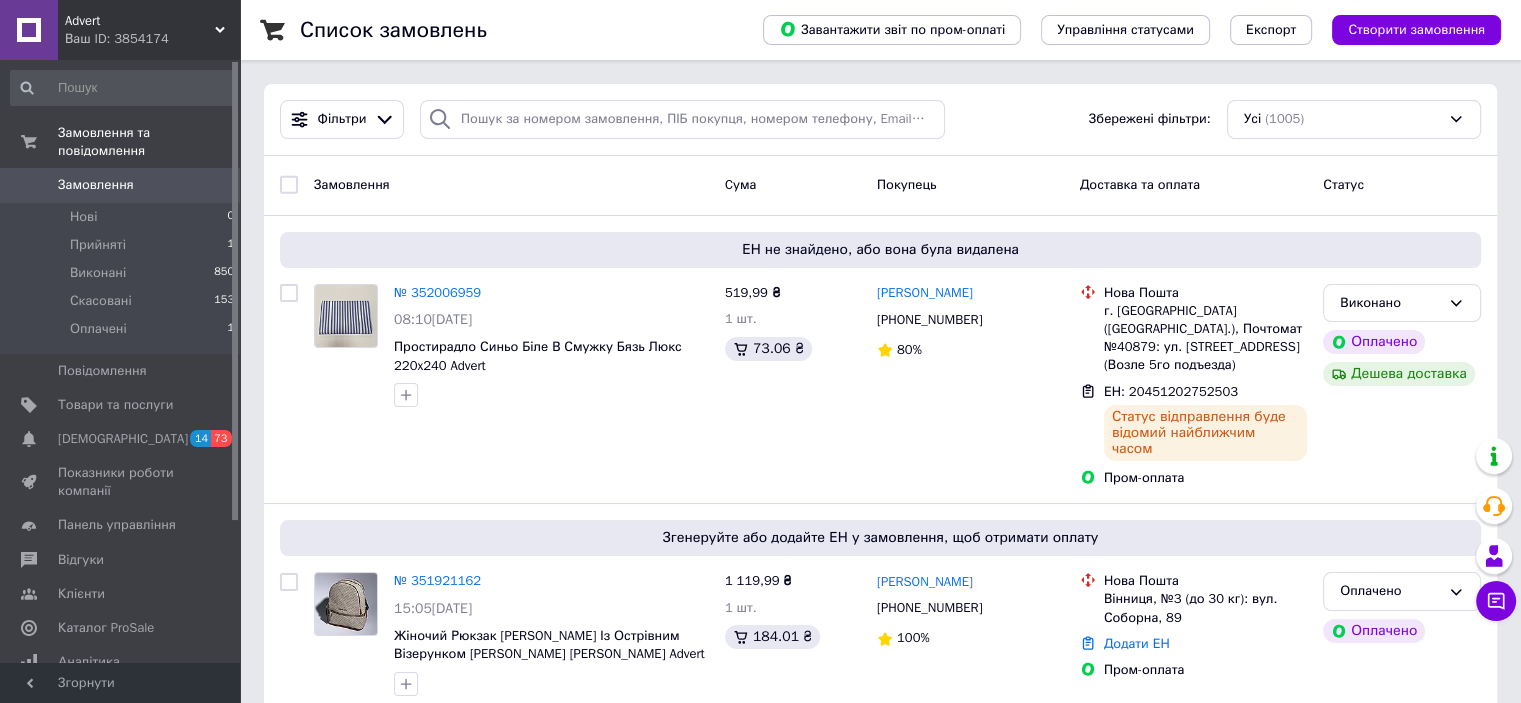 click on "Advert" at bounding box center [140, 21] 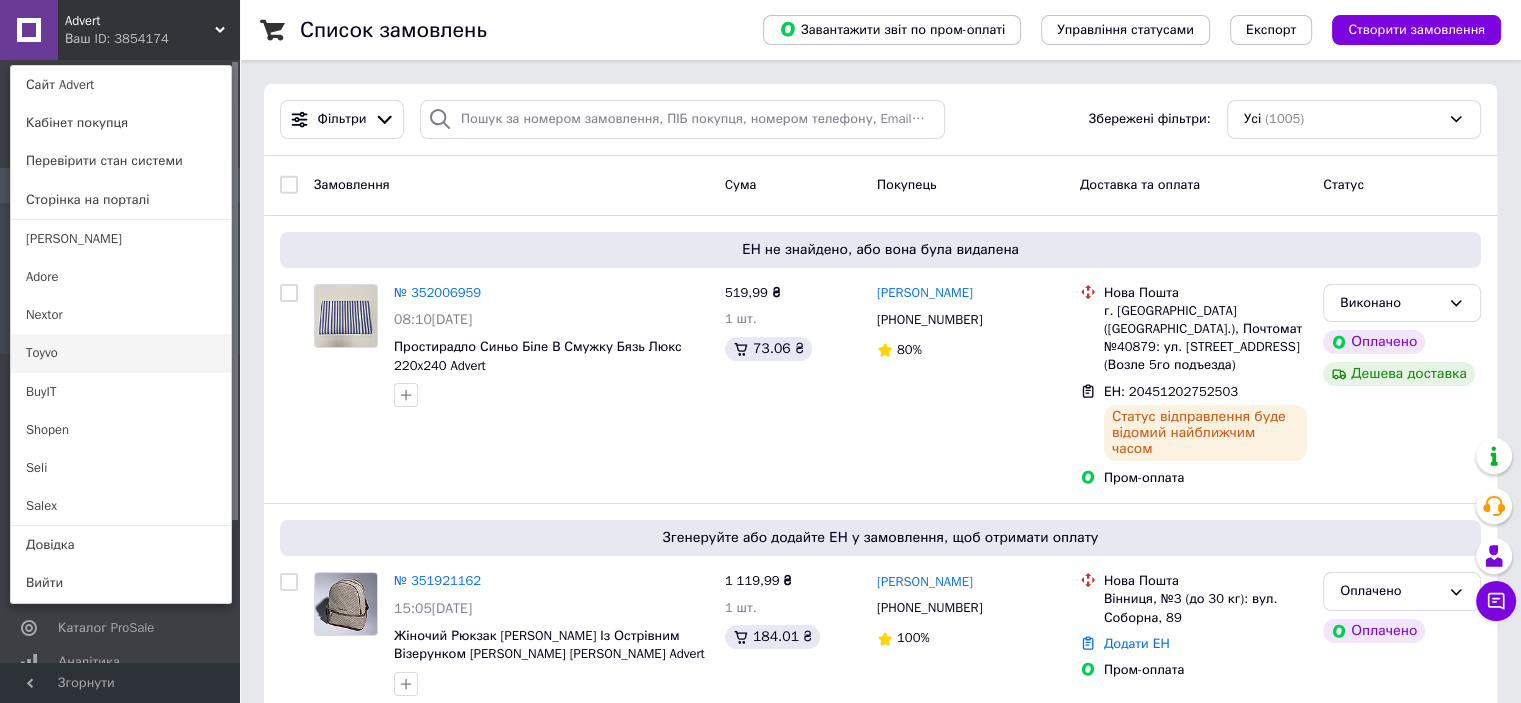 click on "Toyvo" at bounding box center [121, 353] 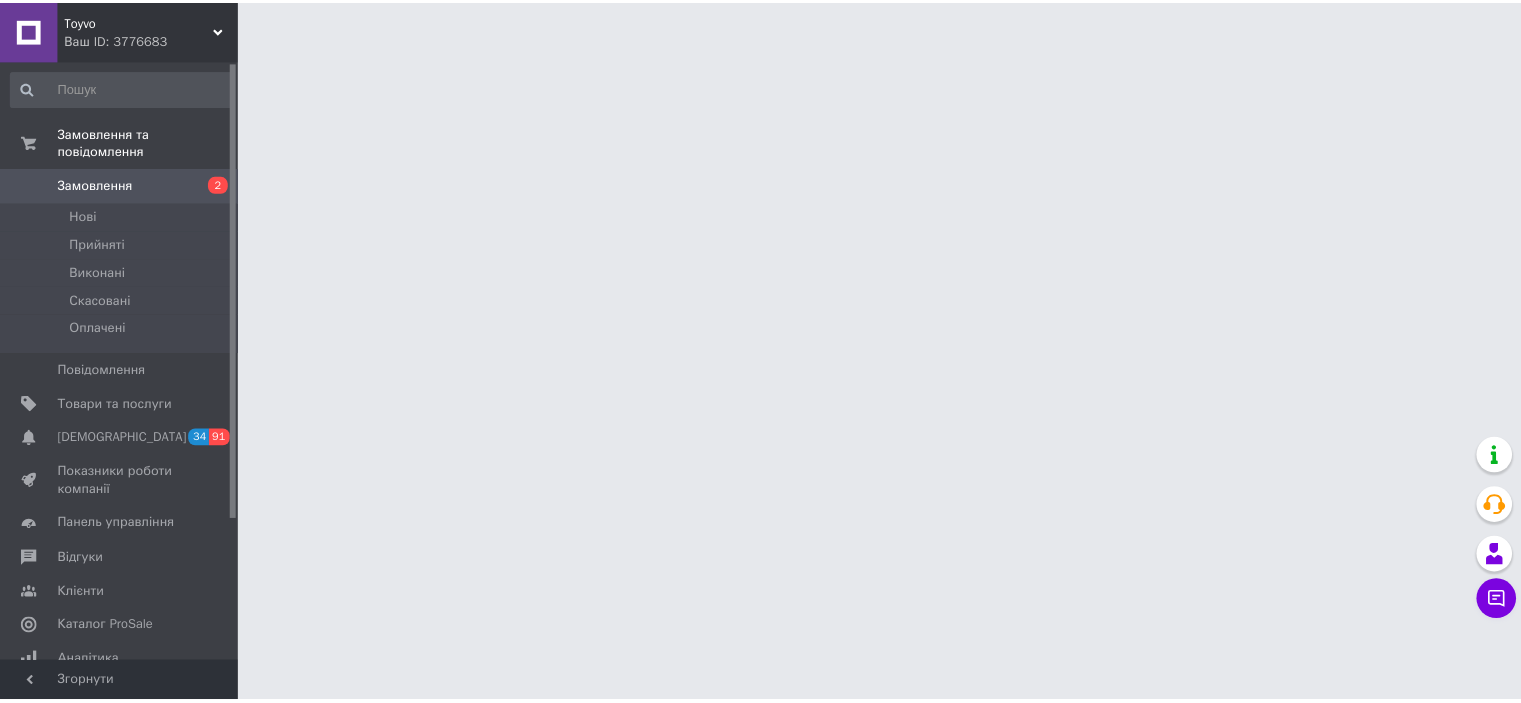 scroll, scrollTop: 0, scrollLeft: 0, axis: both 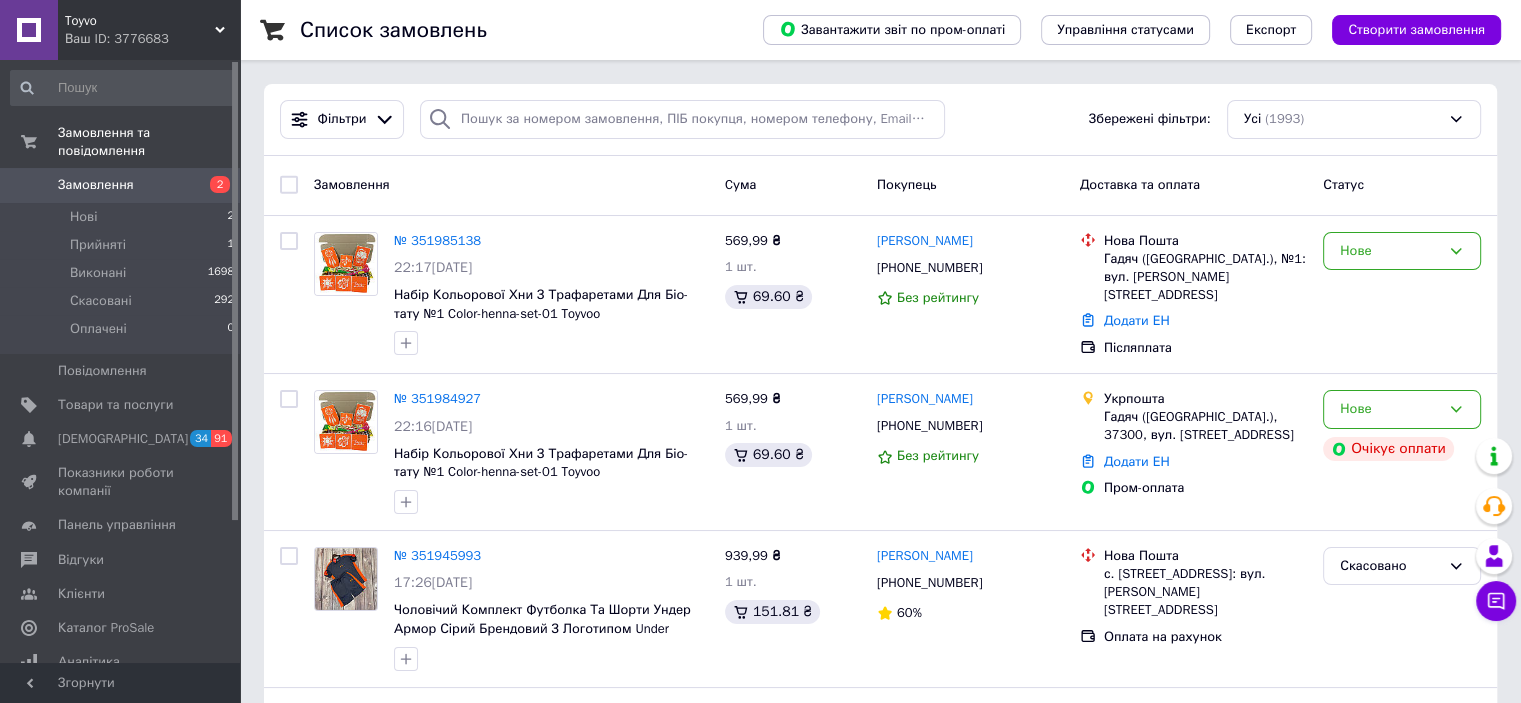 click on "Ваш ID: 3776683" at bounding box center [152, 39] 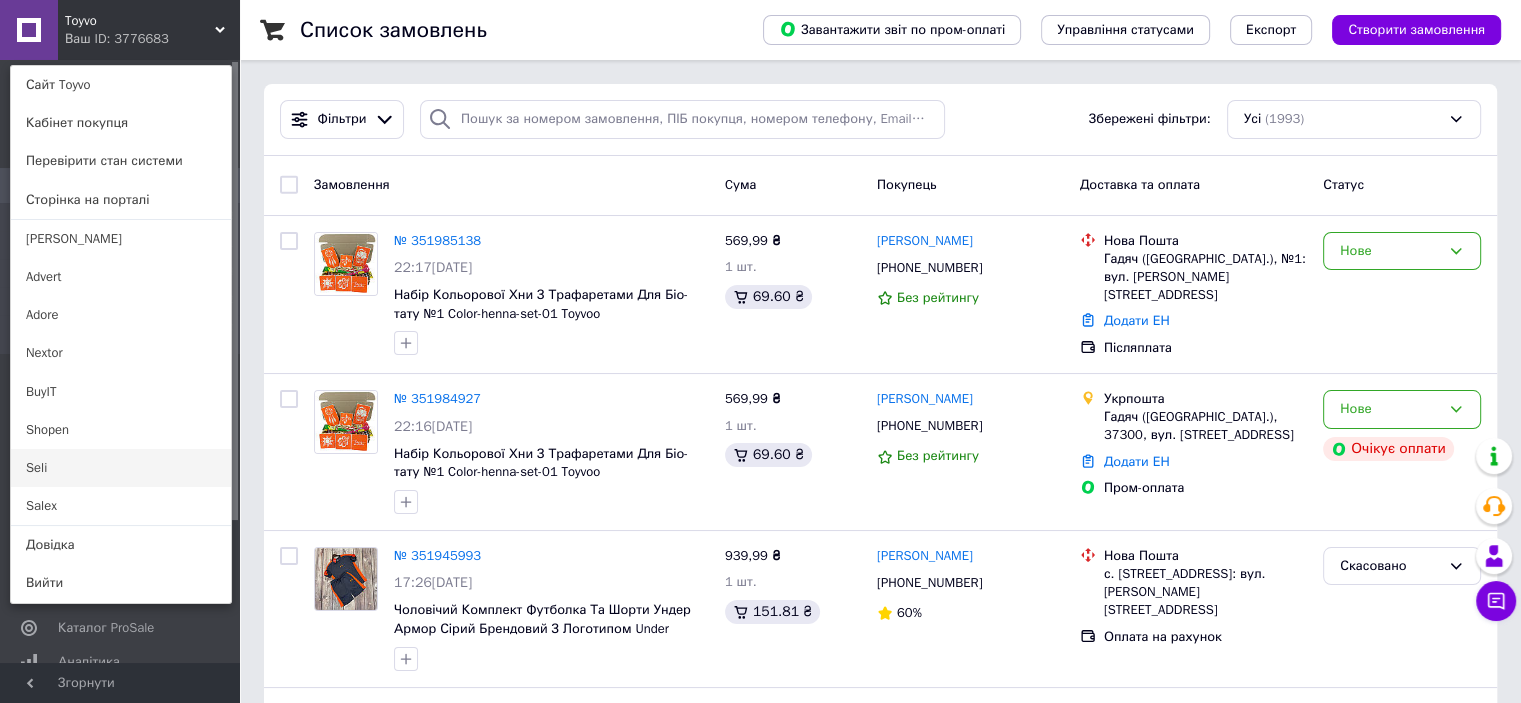 click on "Seli" at bounding box center [121, 468] 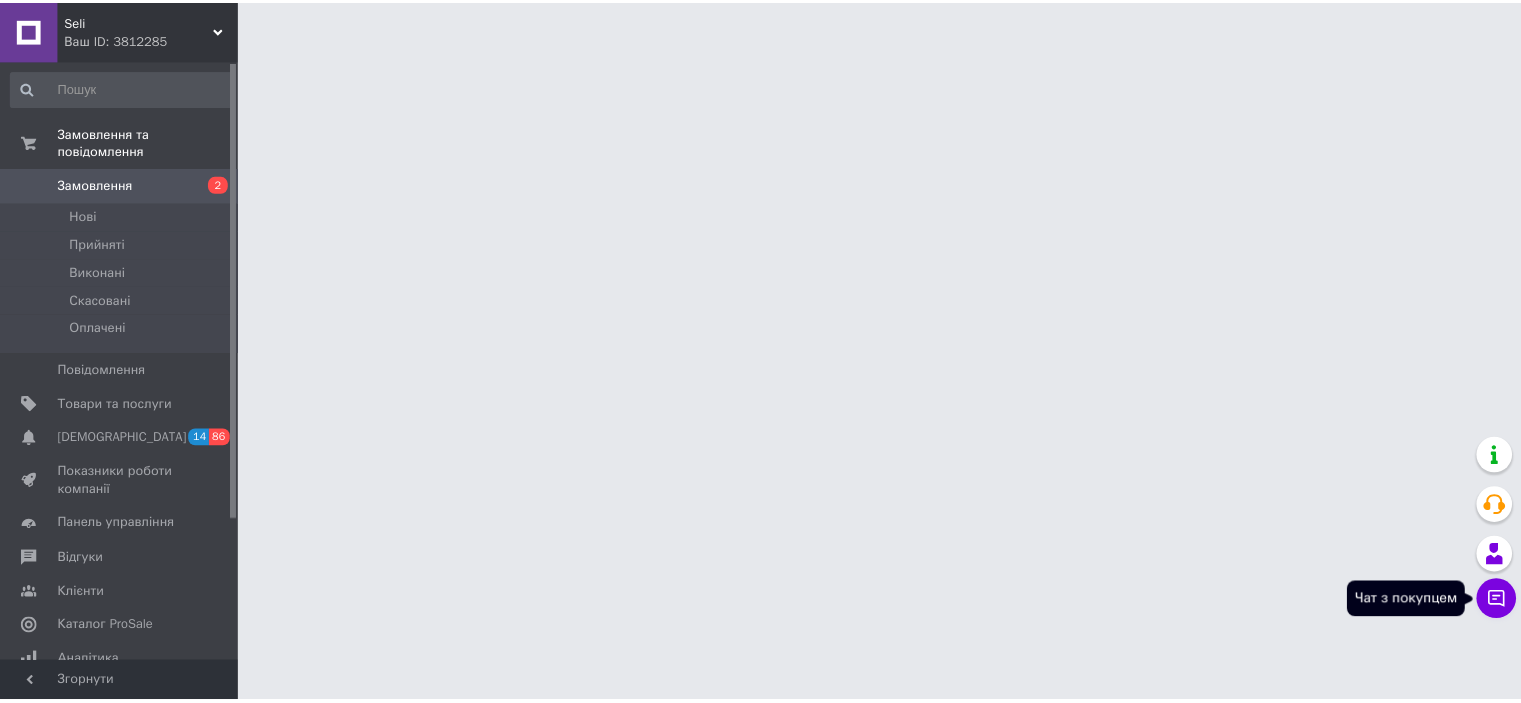 scroll, scrollTop: 0, scrollLeft: 0, axis: both 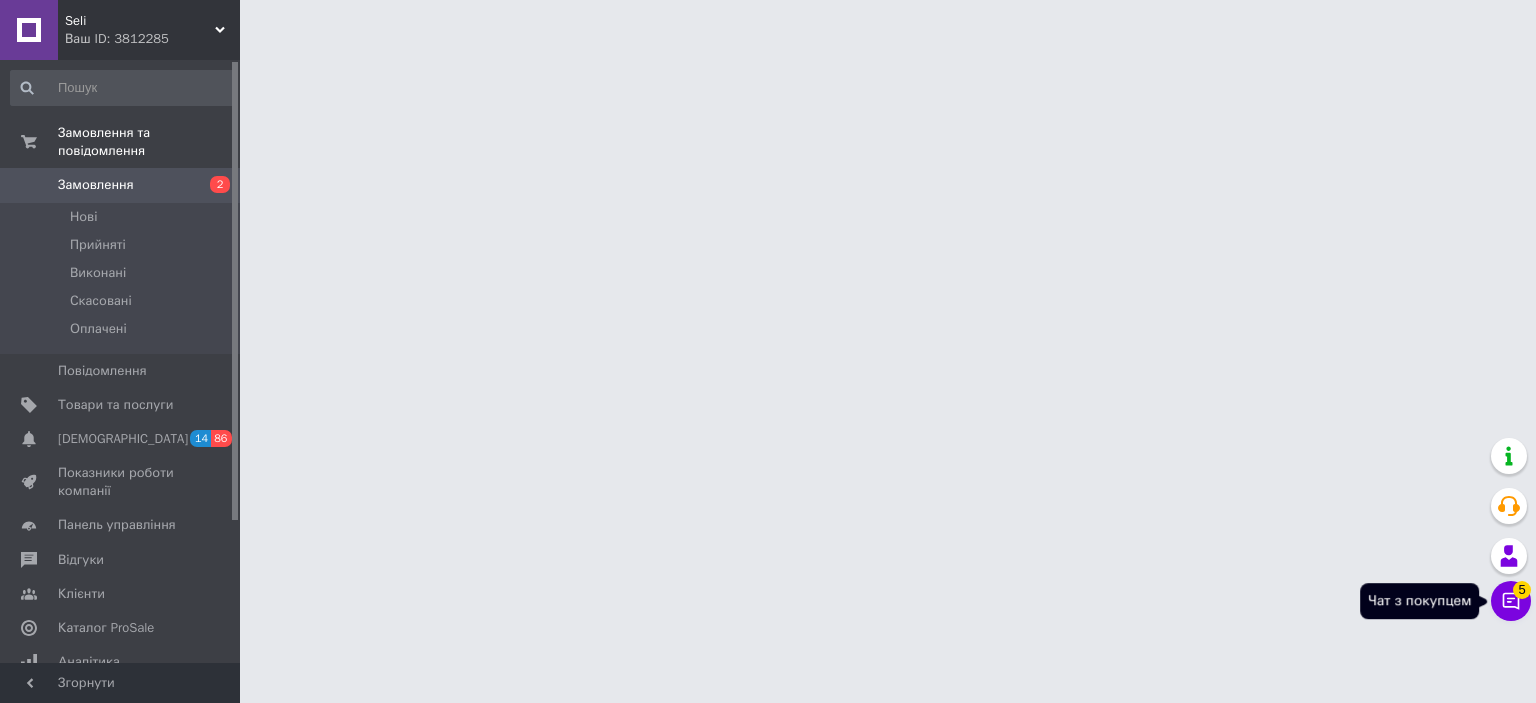 click on "Чат з покупцем 5" at bounding box center [1511, 601] 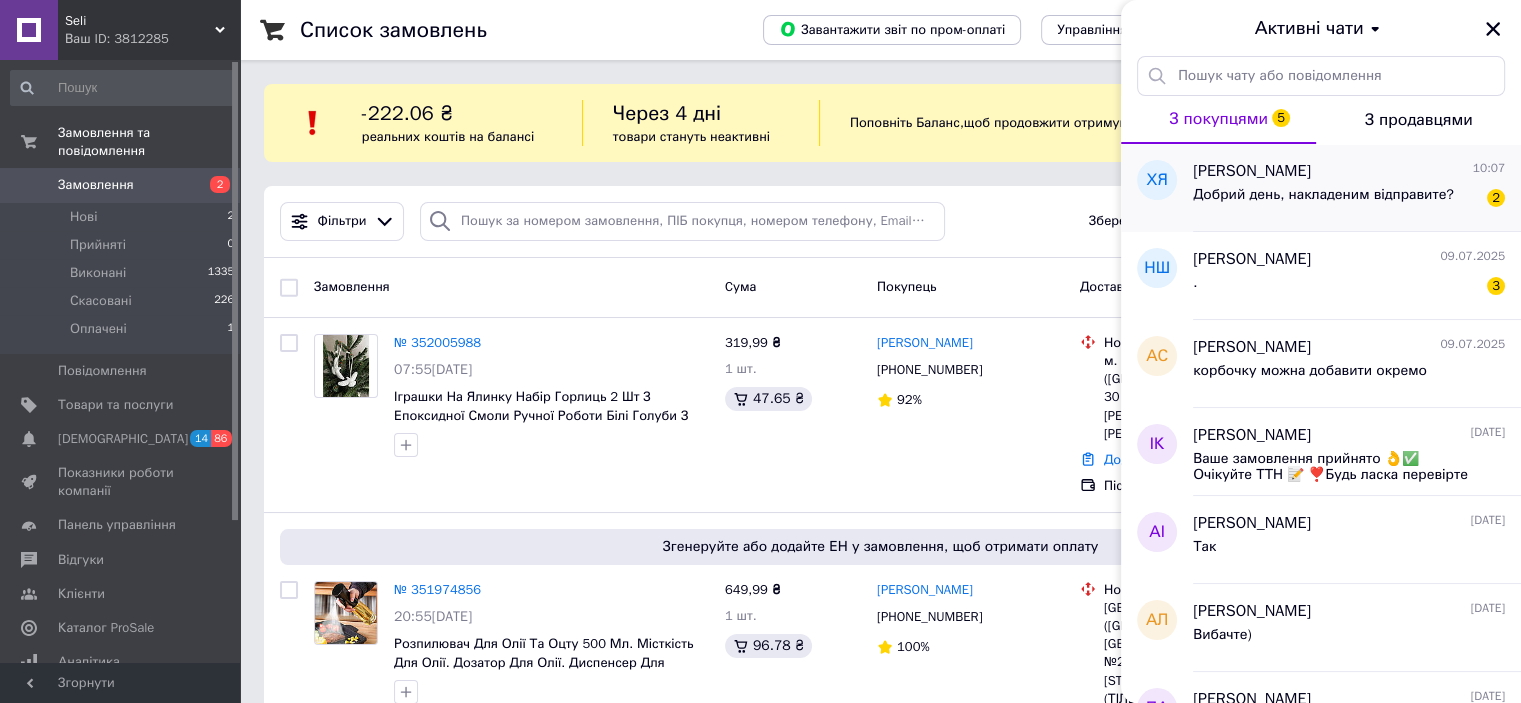 click on "Добрий день, накладеним відправите?" at bounding box center [1323, 195] 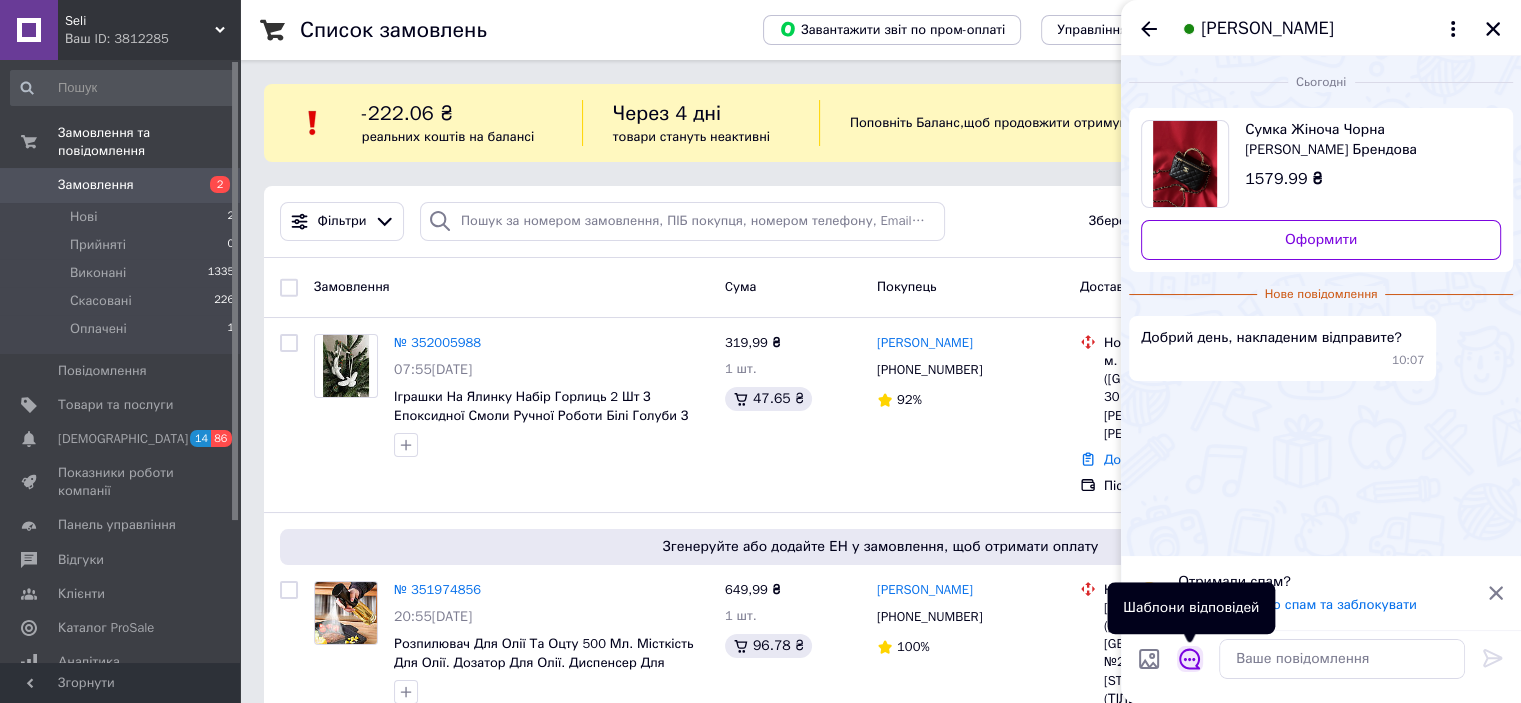 click 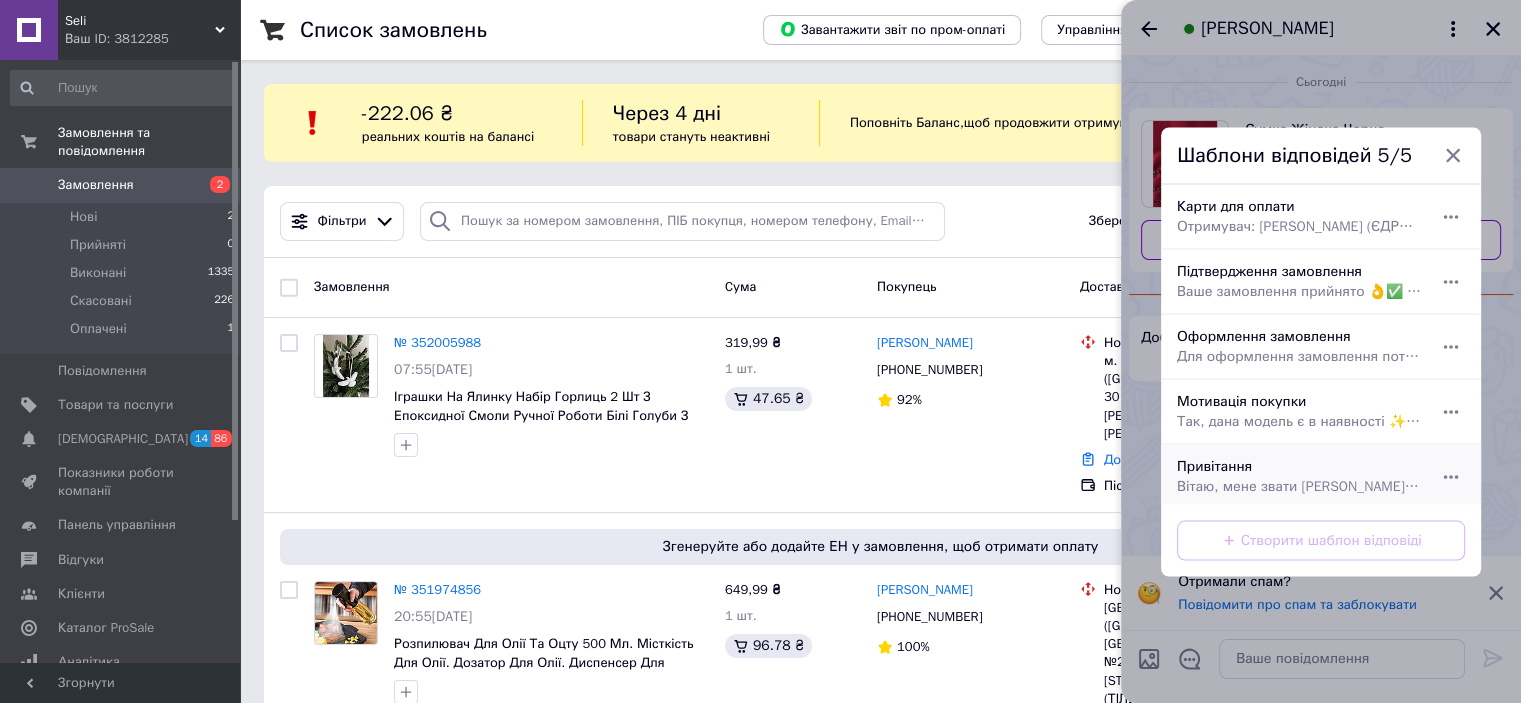 click on "Привітання
Вітаю, мене звати Анна 😊  Я буду Вашим особистим консультантом та з
радістю Вам допоможу
Ви у нас оформили замовлення❓" at bounding box center (1299, 476) 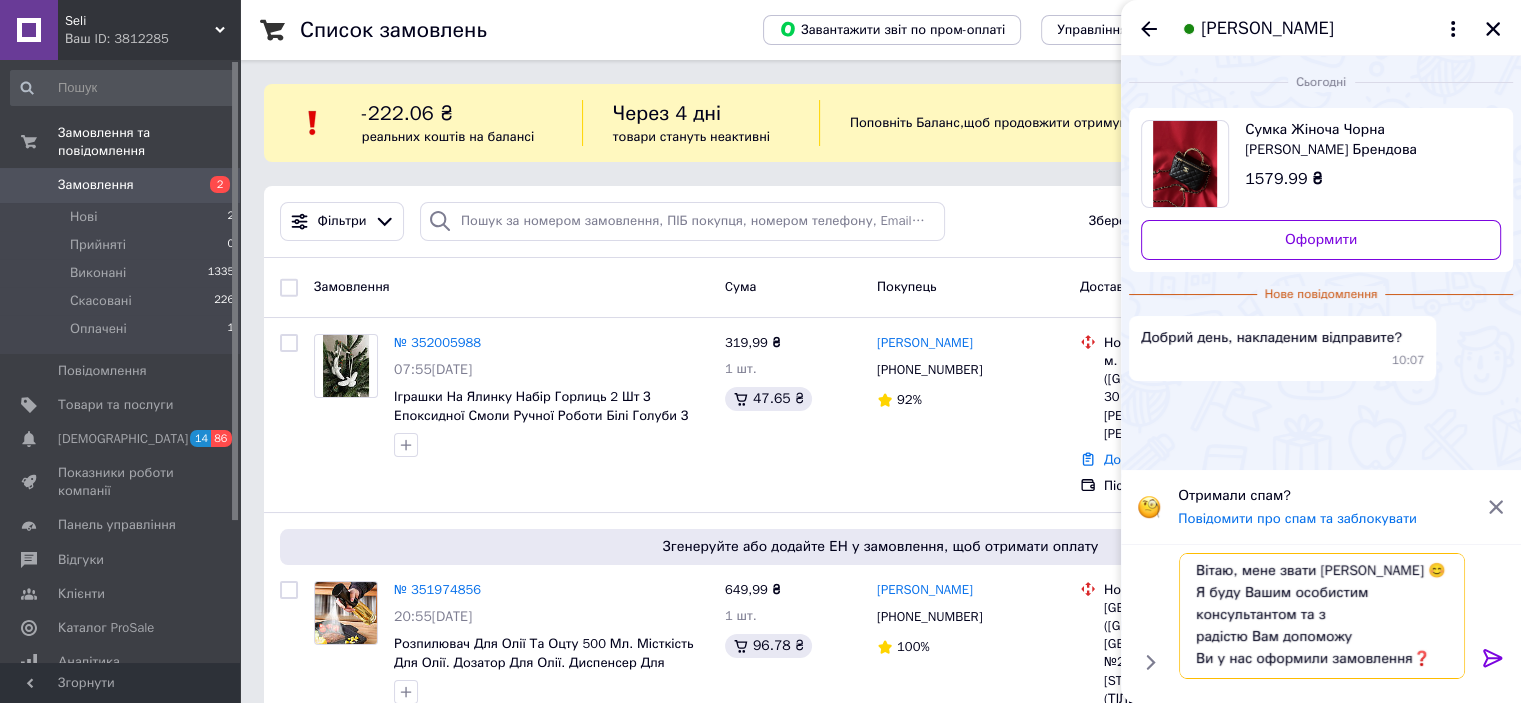 drag, startPoint x: 1192, startPoint y: 667, endPoint x: 1424, endPoint y: 664, distance: 232.0194 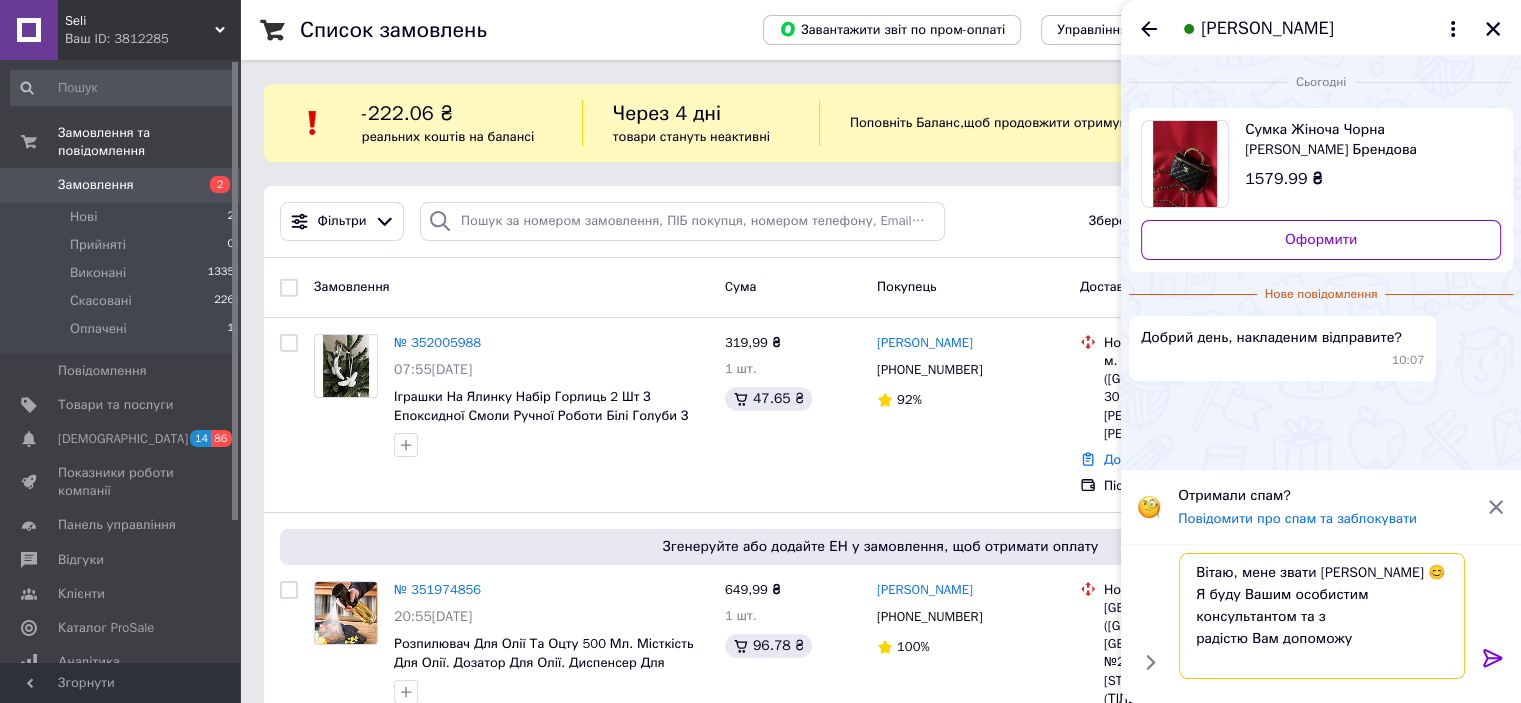 scroll, scrollTop: 39, scrollLeft: 0, axis: vertical 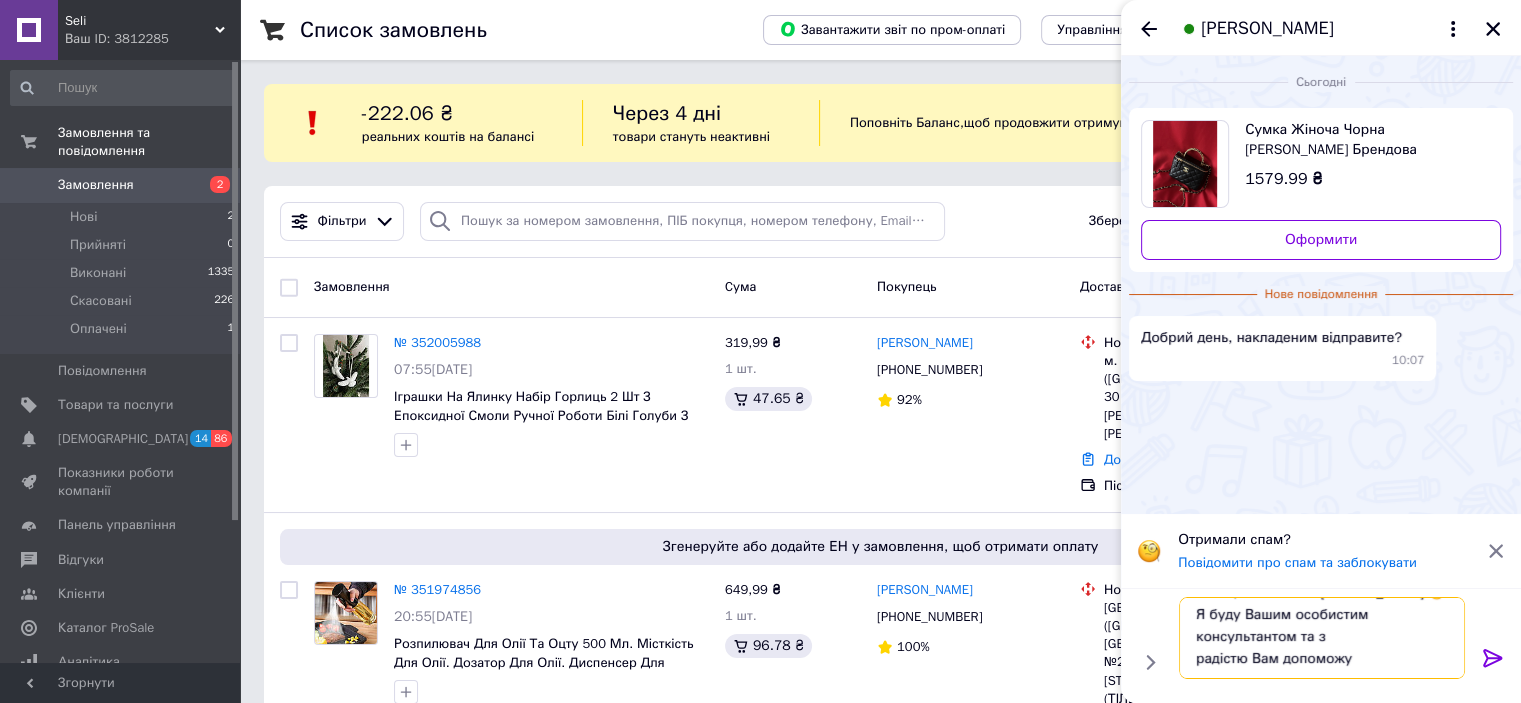 type on "Вітаю, мене звати Анна 😊  Я буду Вашим особистим консультантом та з
радістю Вам допоможу" 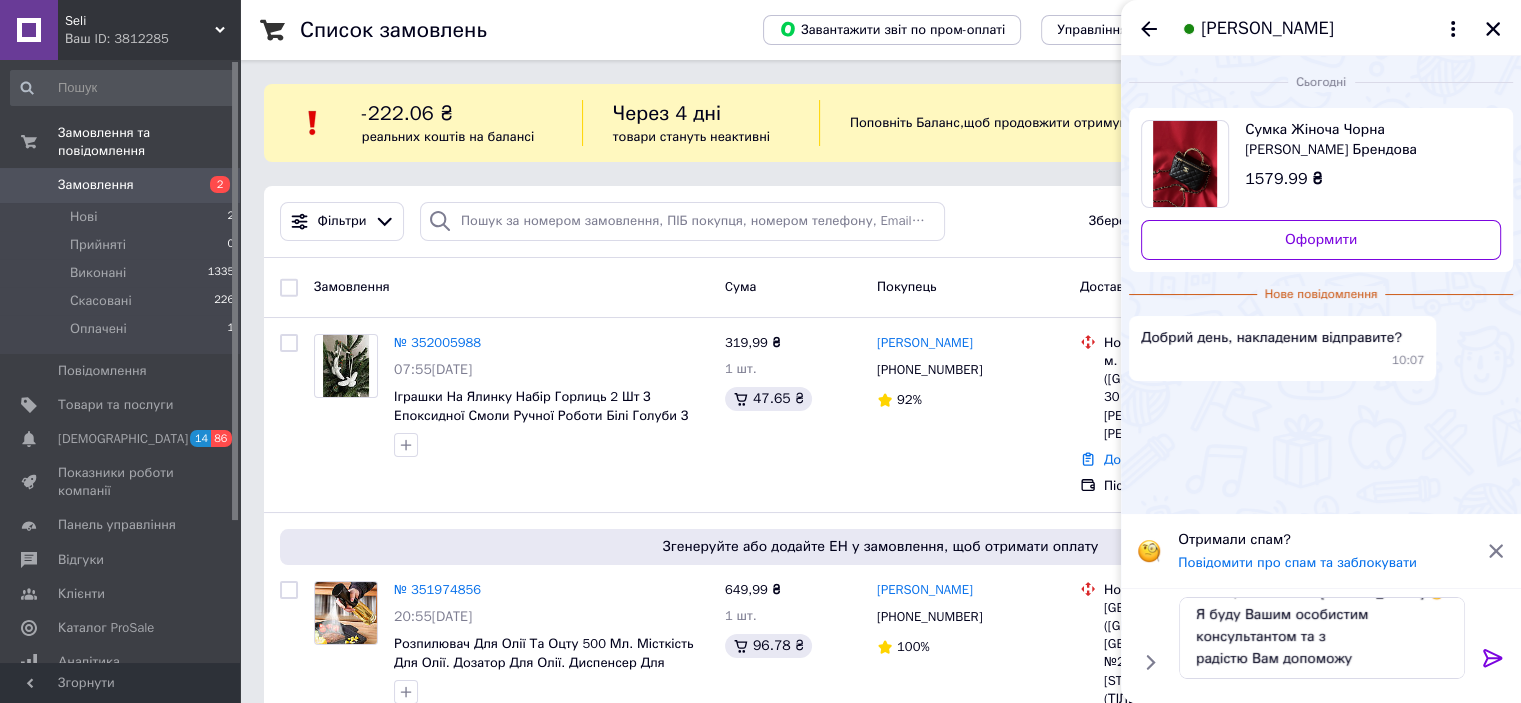 click 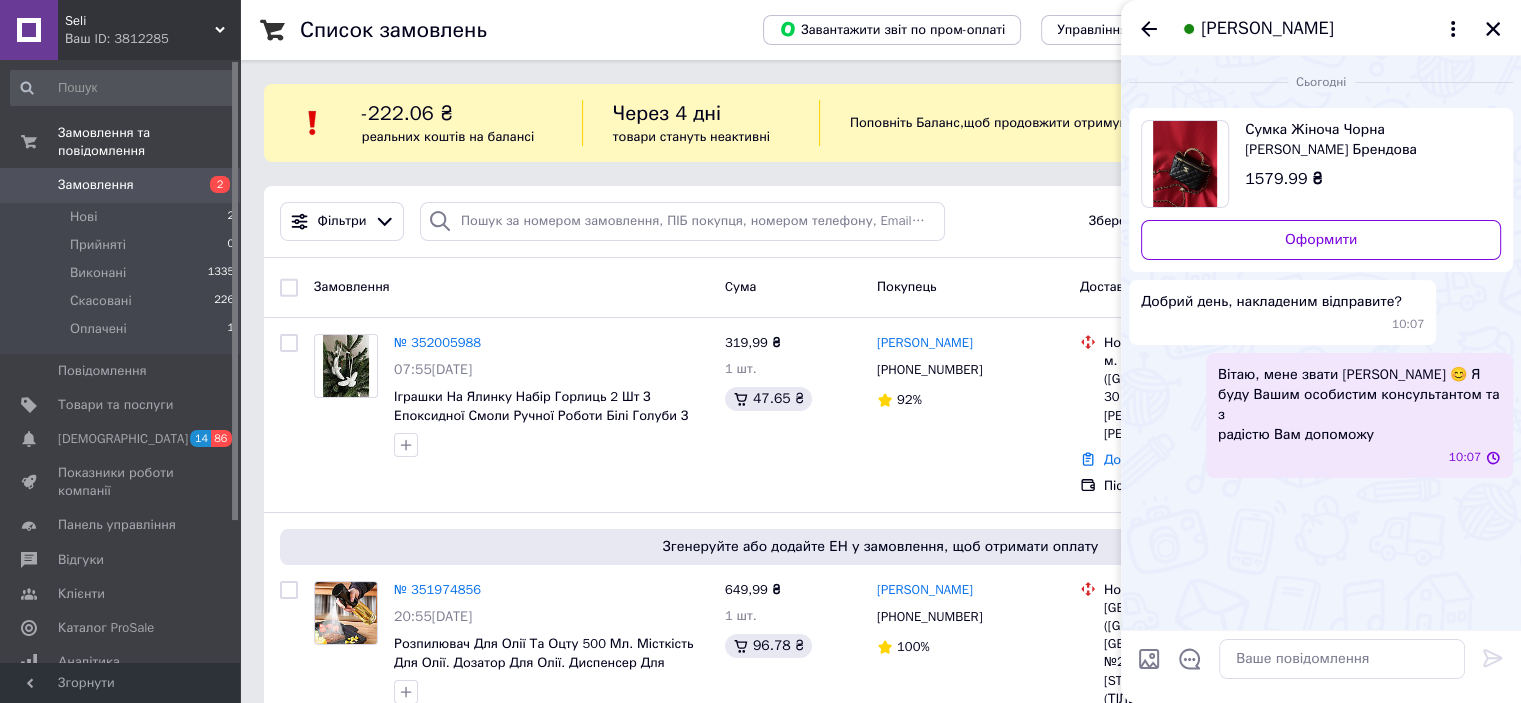 scroll, scrollTop: 0, scrollLeft: 0, axis: both 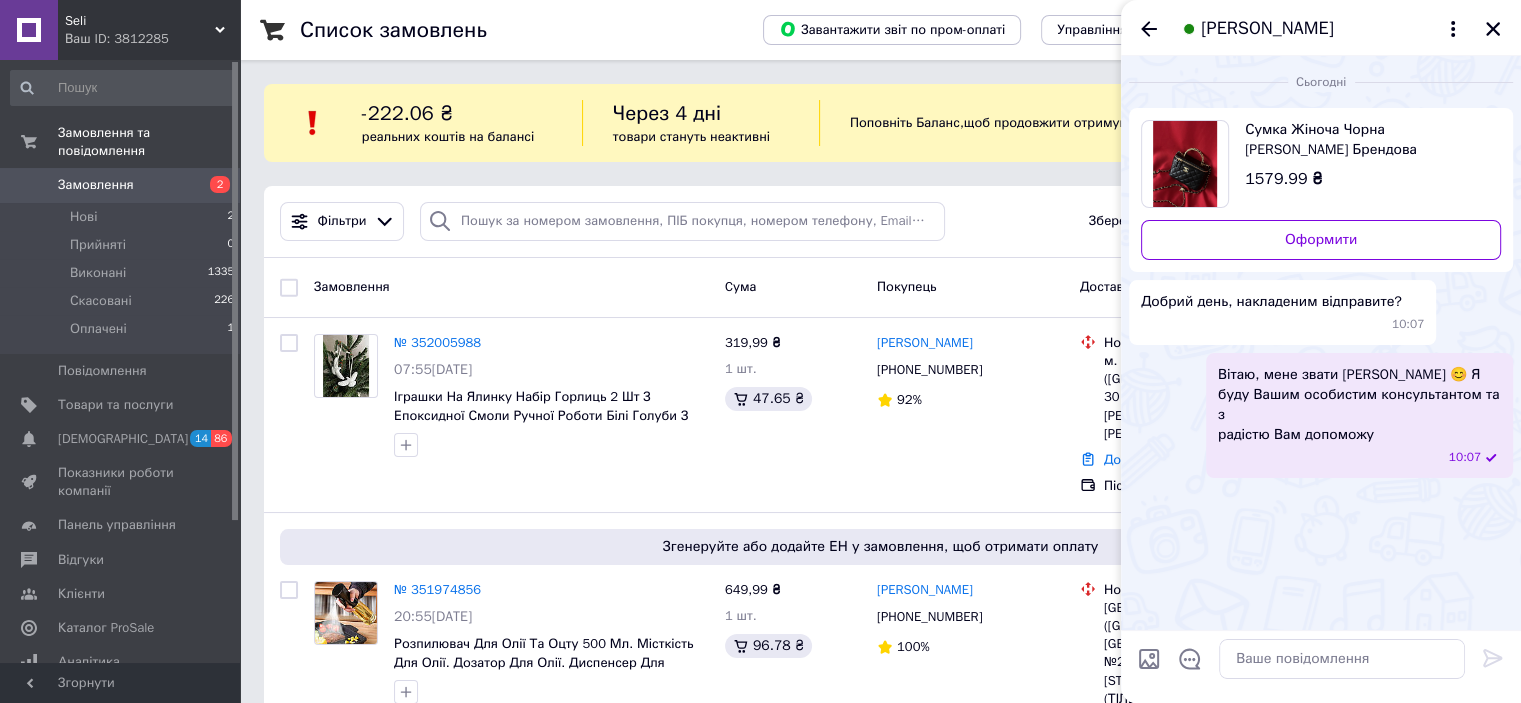 click on "Сумка Жіноча Чорна Саквояж Шанель Брендова Однотонна З Логотипом Еко-шкіра Chanel Classic Lambskin Seli" at bounding box center (1365, 140) 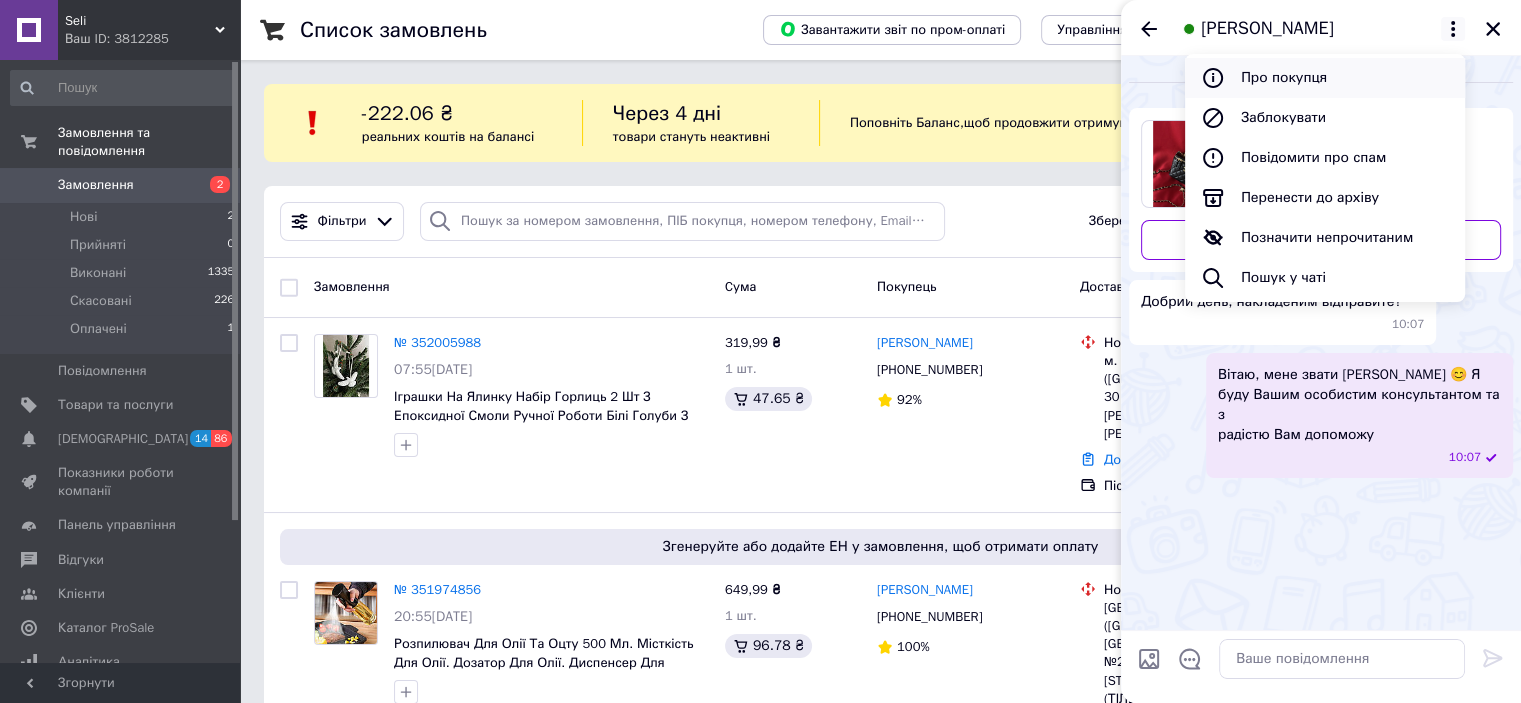 click on "Про покупця" at bounding box center [1325, 78] 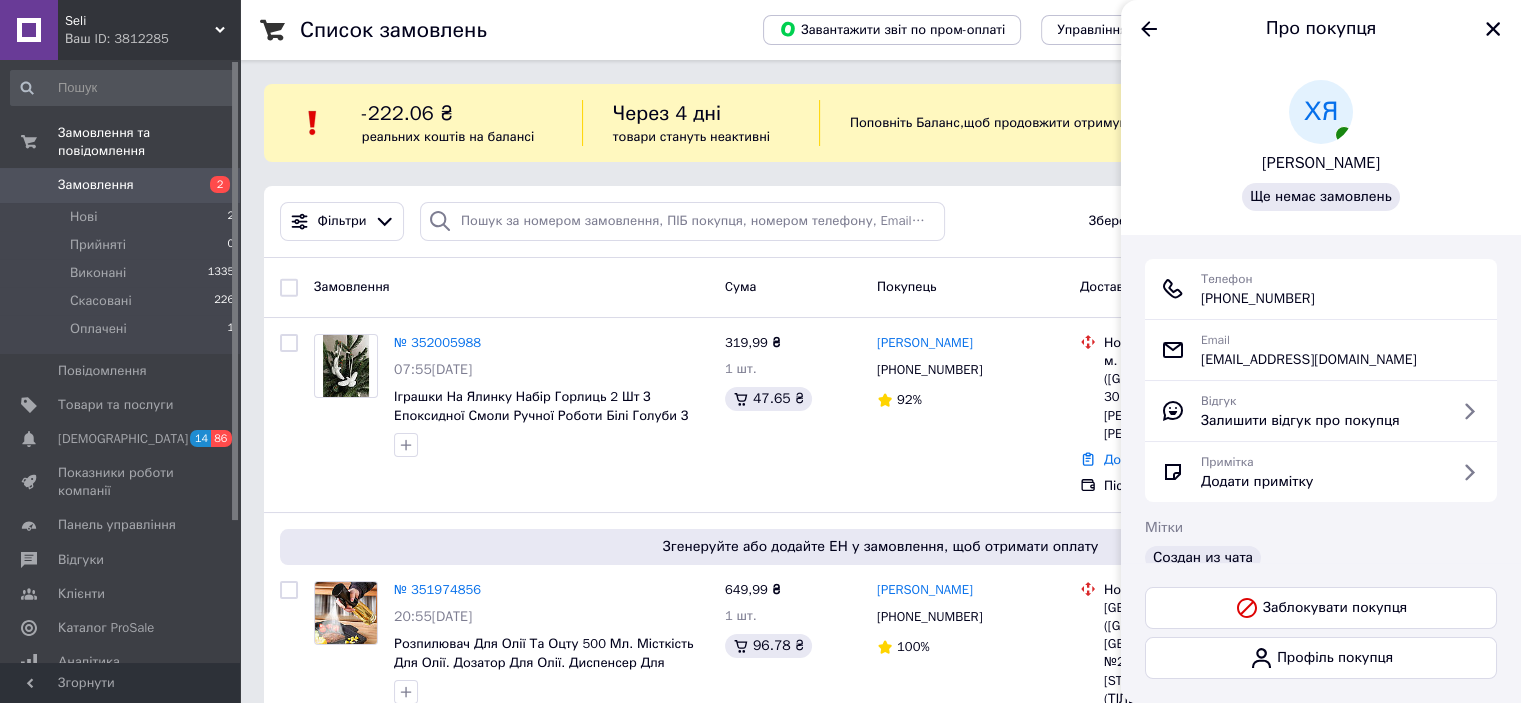 click on "Христина Ярова" at bounding box center (1321, 163) 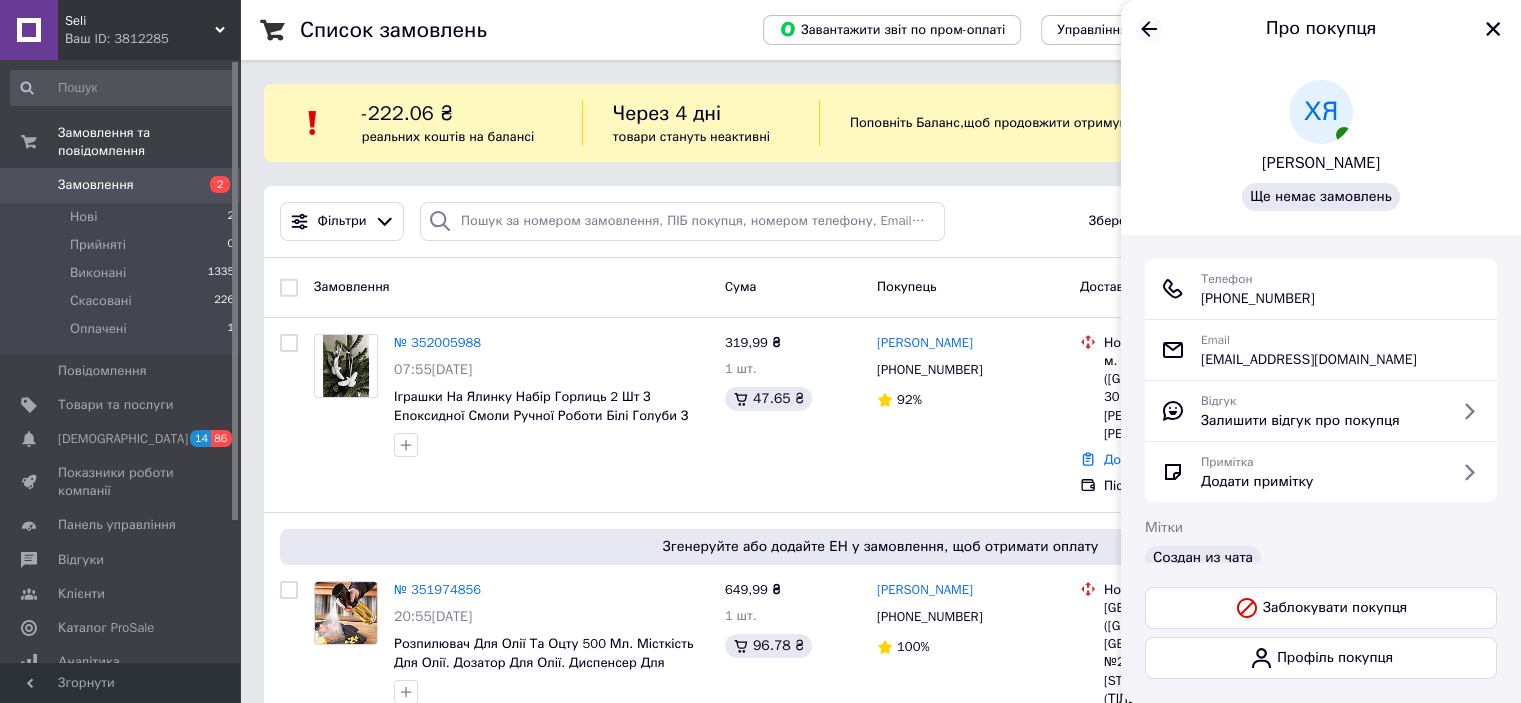 click 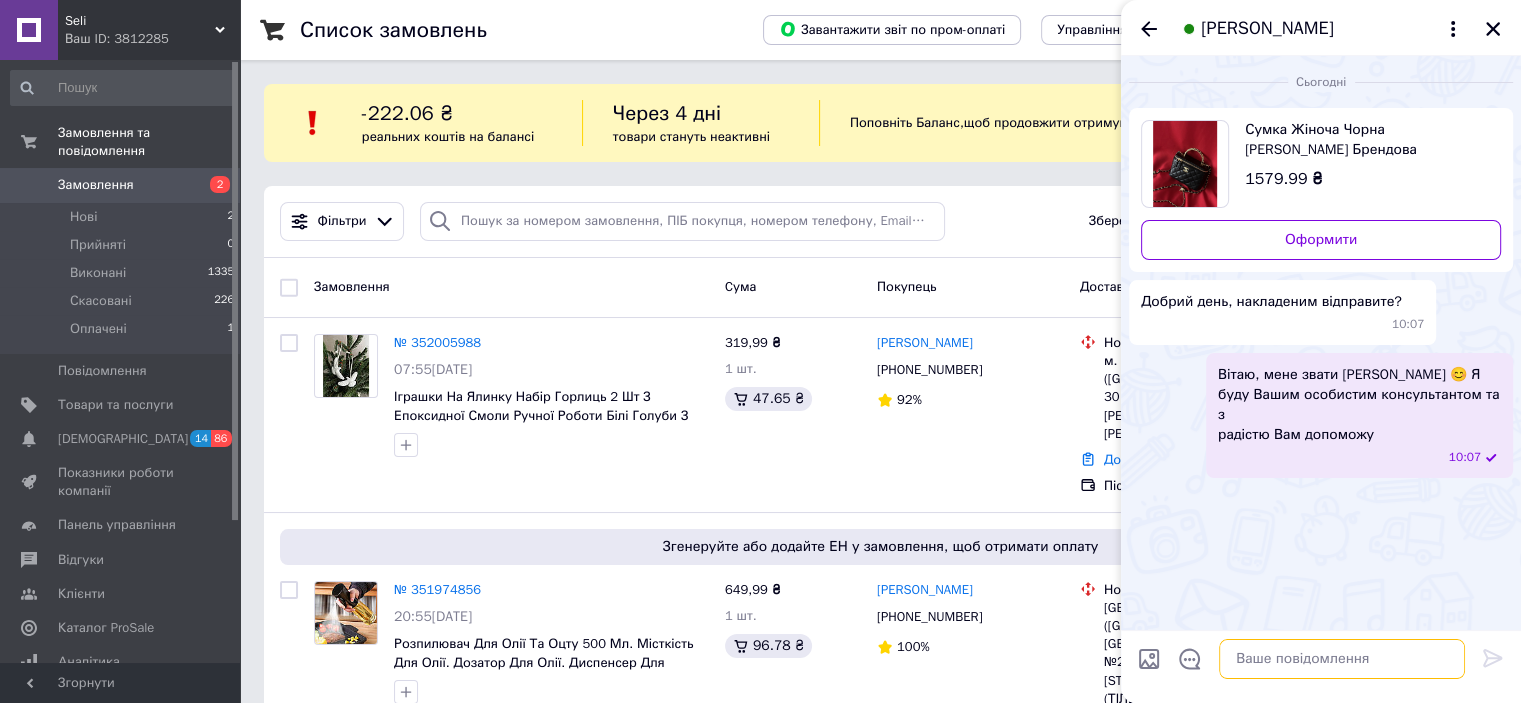 click at bounding box center [1342, 659] 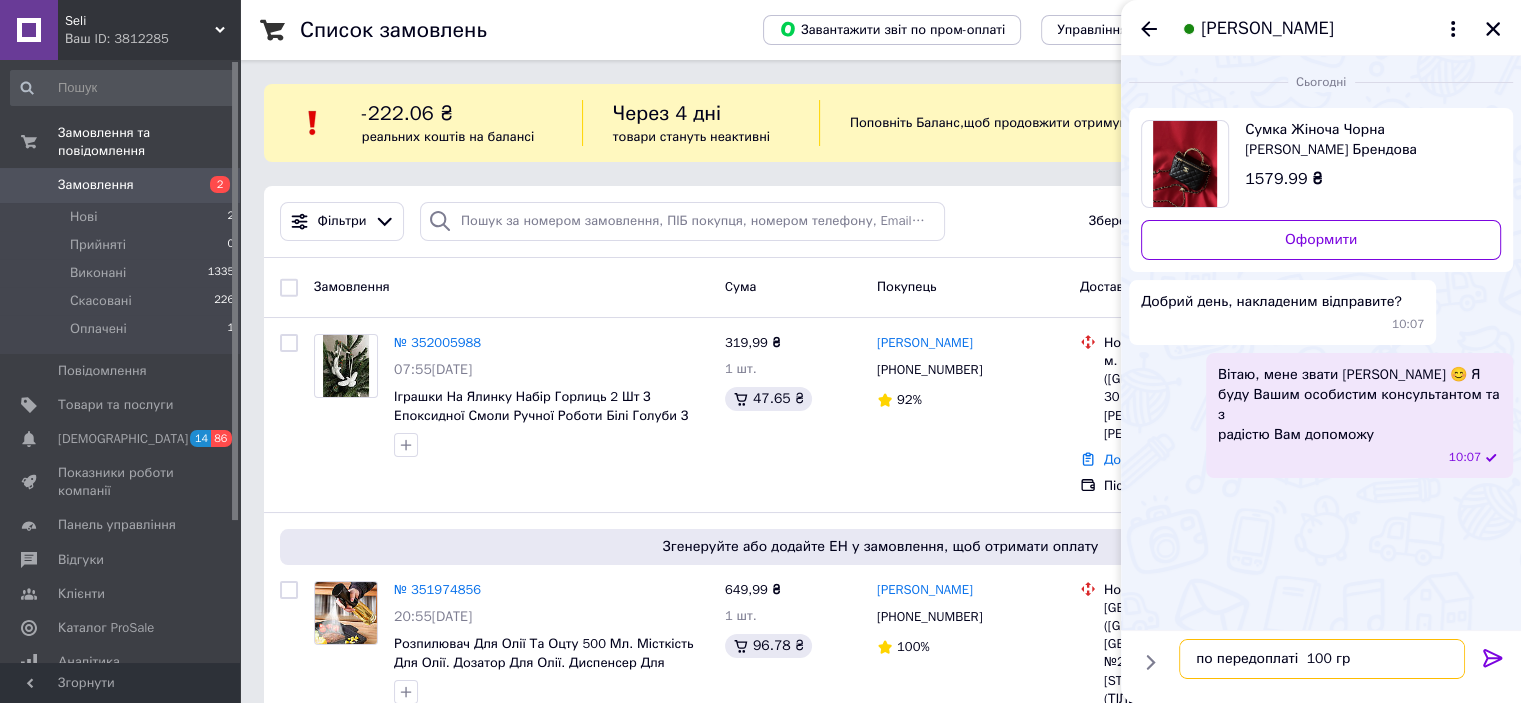 type on "по передоплаті  100 грн" 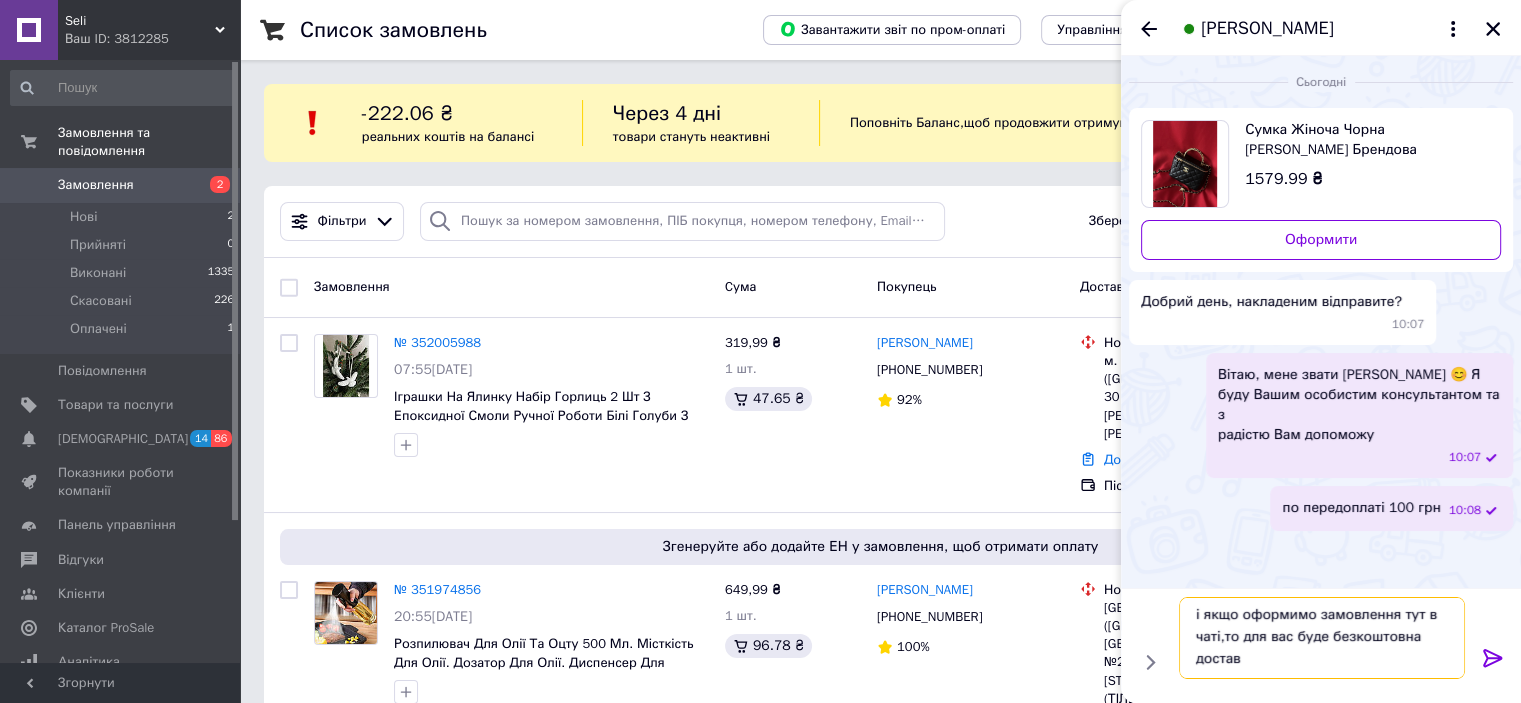 scroll, scrollTop: 1, scrollLeft: 0, axis: vertical 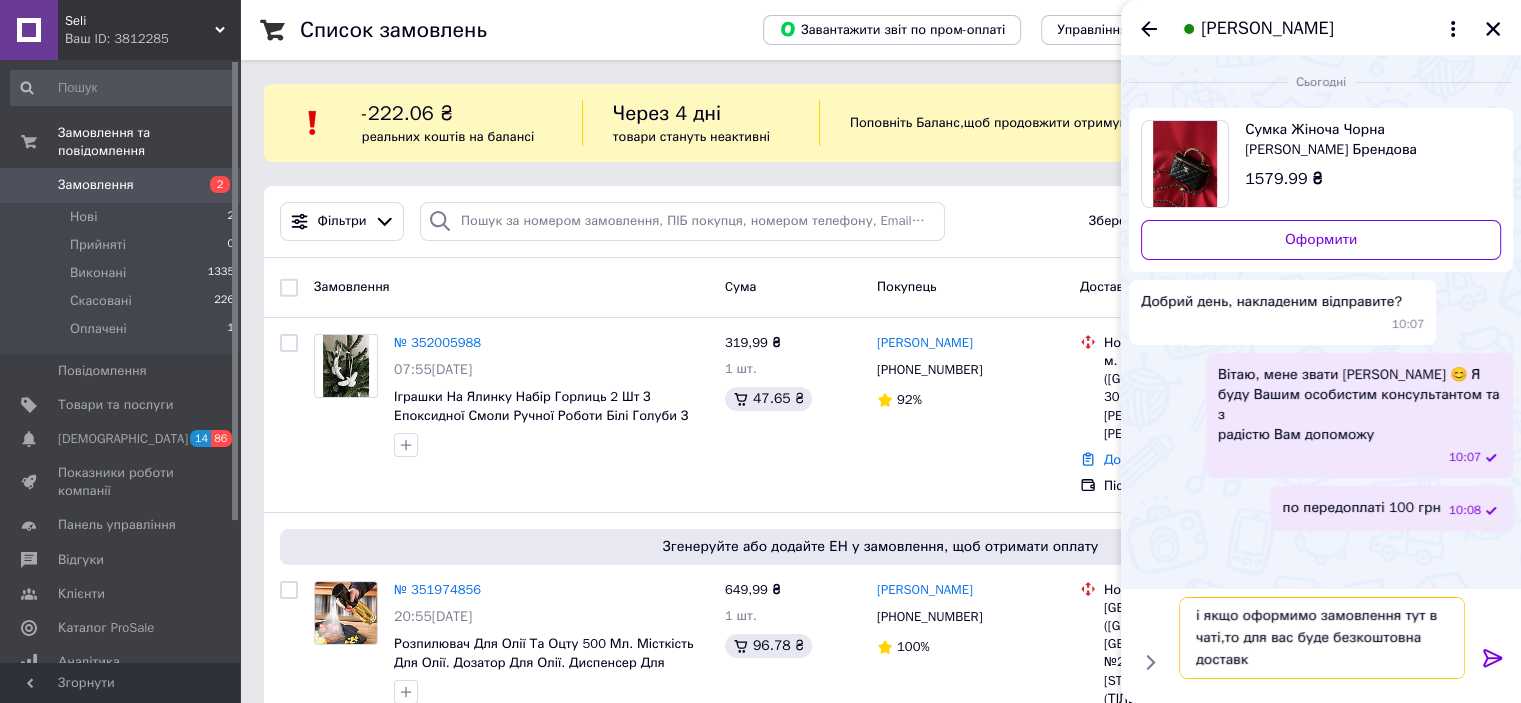 type on "і якщо оформимо замовлення тут в чаті,то для вас буде безкоштовна доставка" 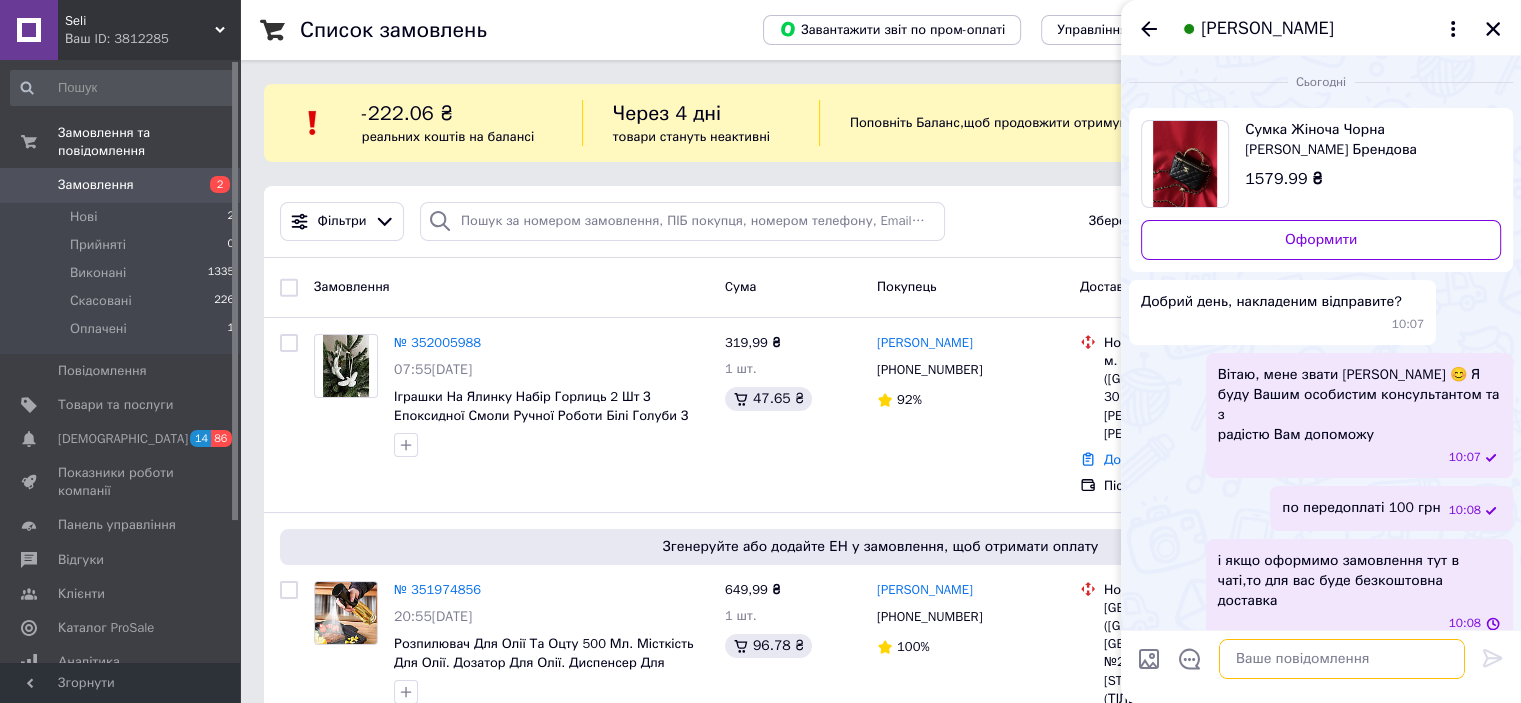 scroll, scrollTop: 0, scrollLeft: 0, axis: both 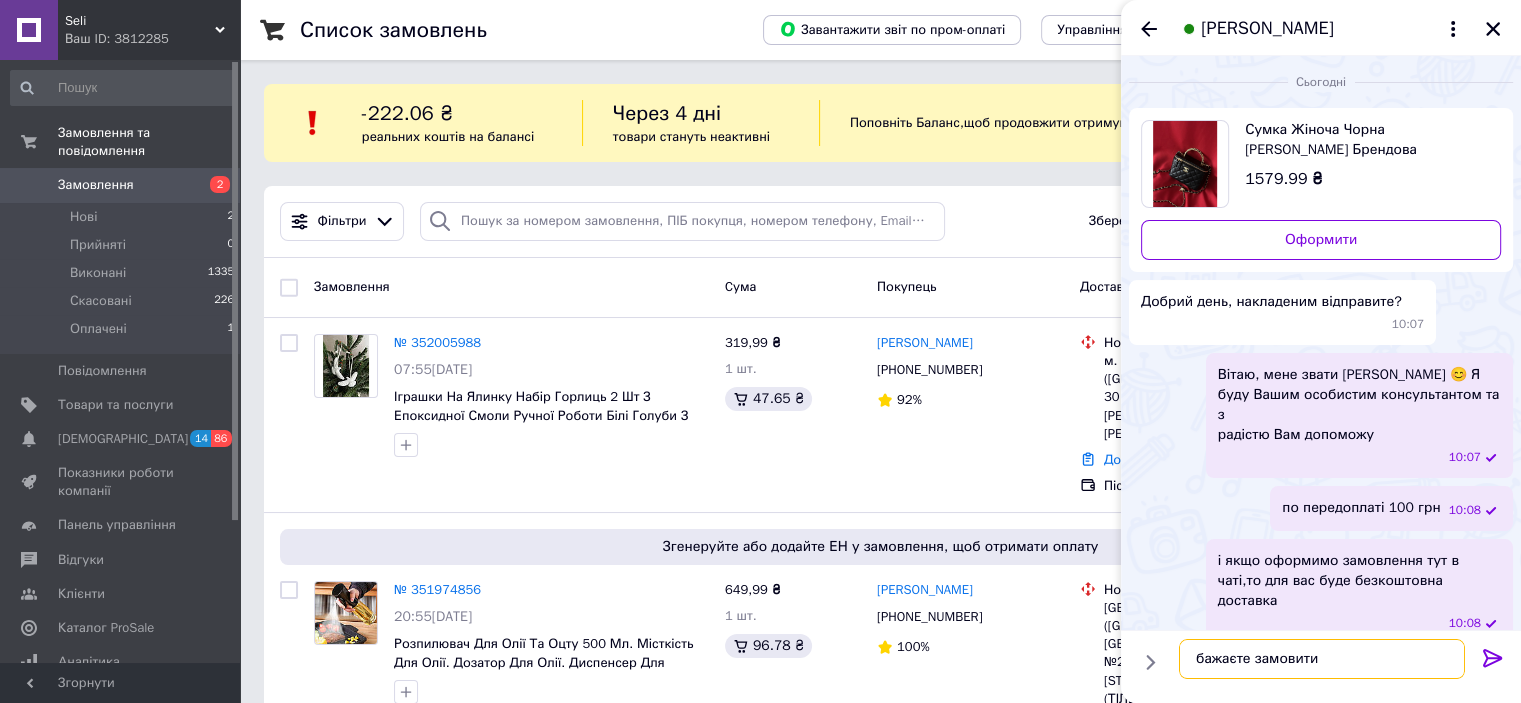 type on "бажаєте замовити?" 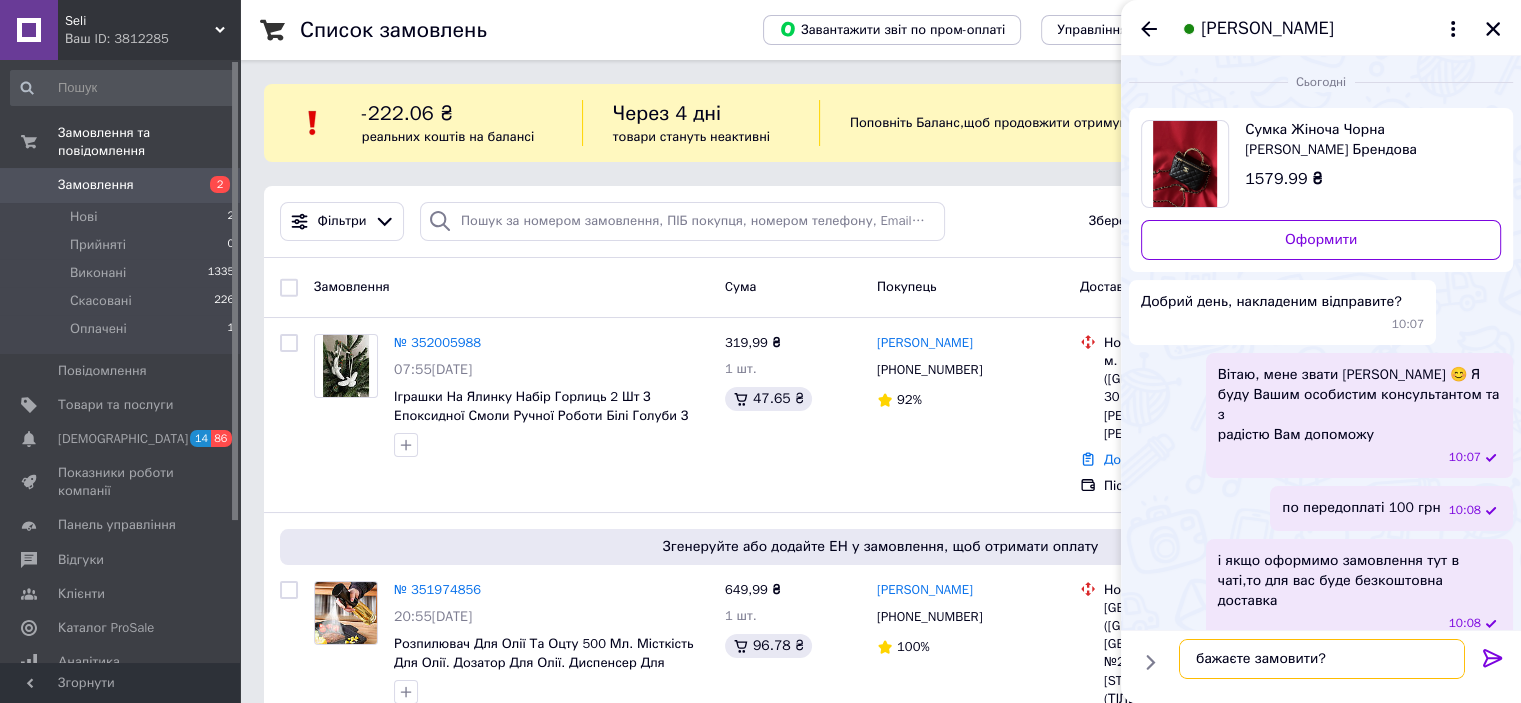 type 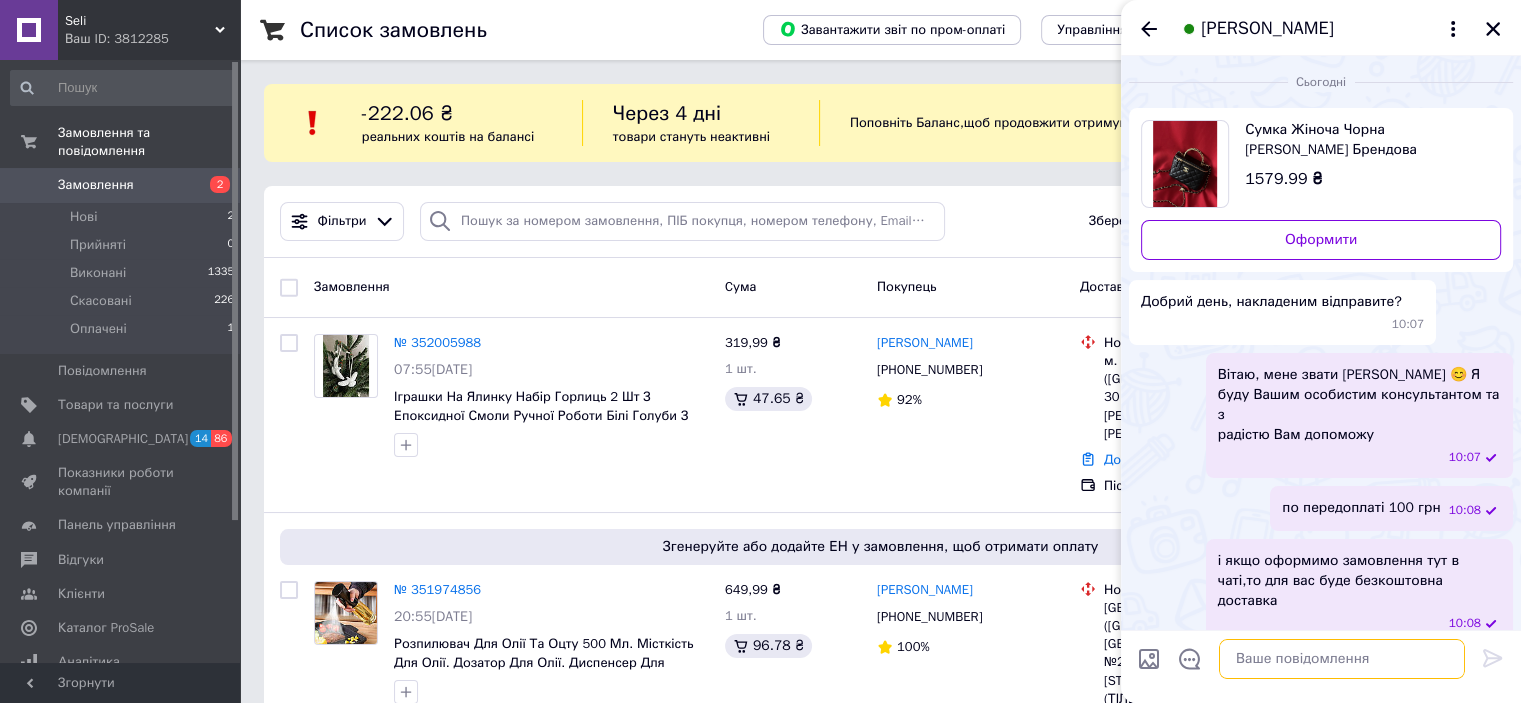 scroll, scrollTop: 35, scrollLeft: 0, axis: vertical 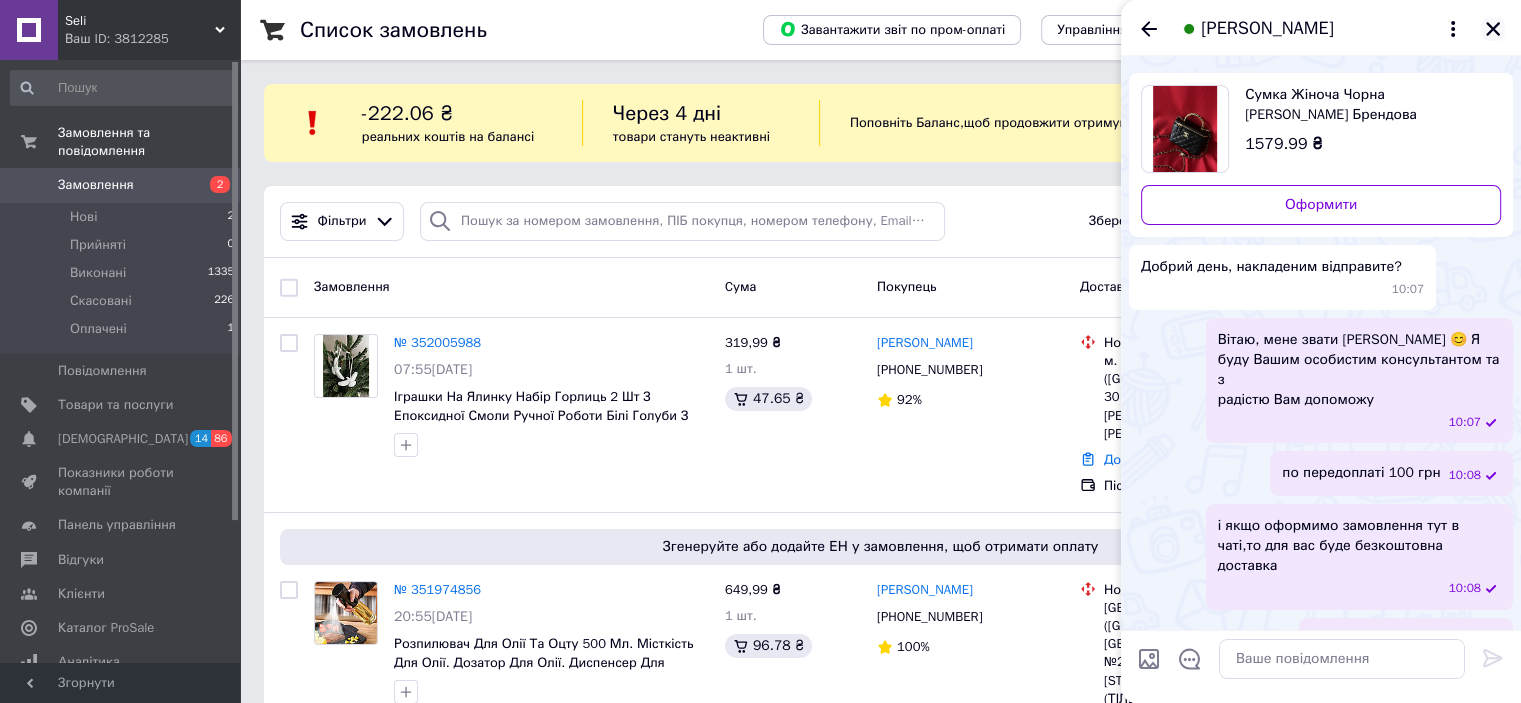 click 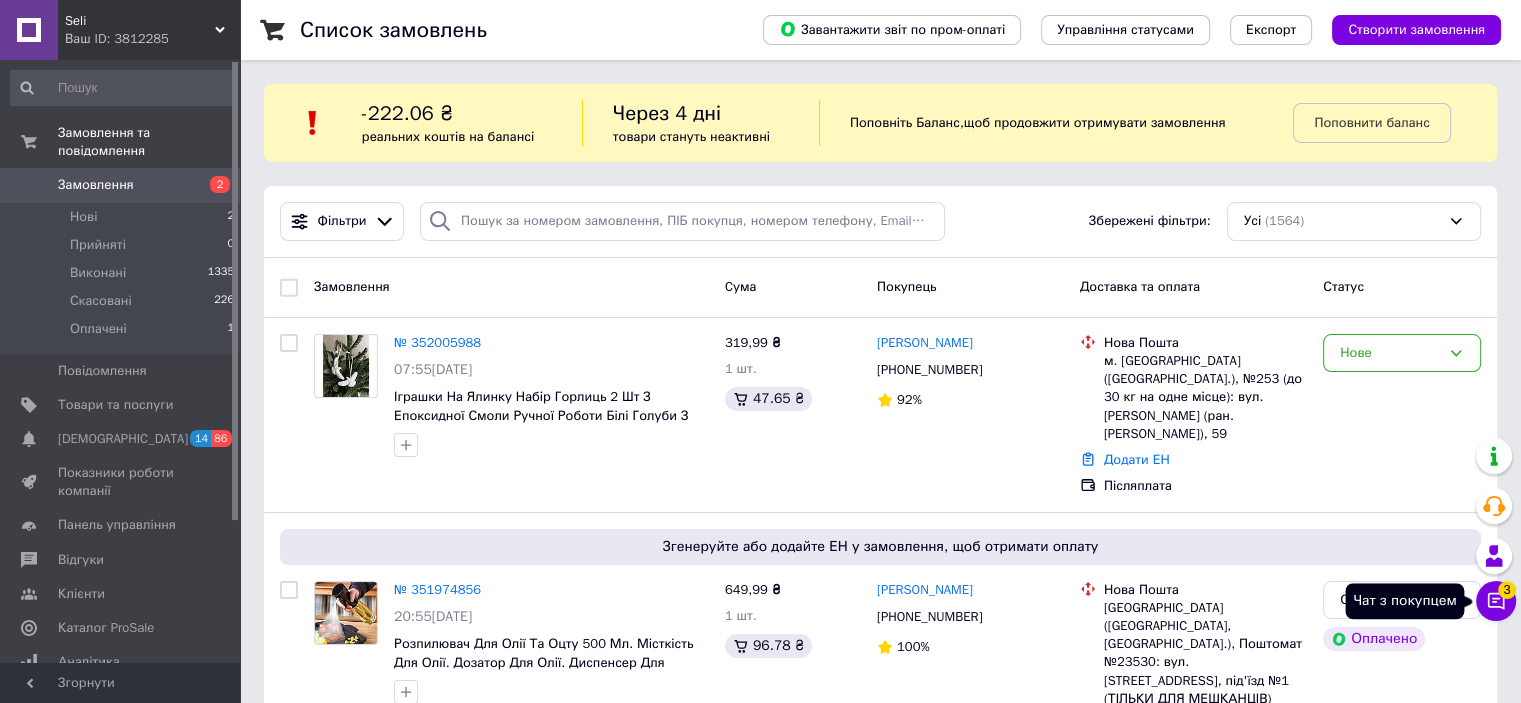 click 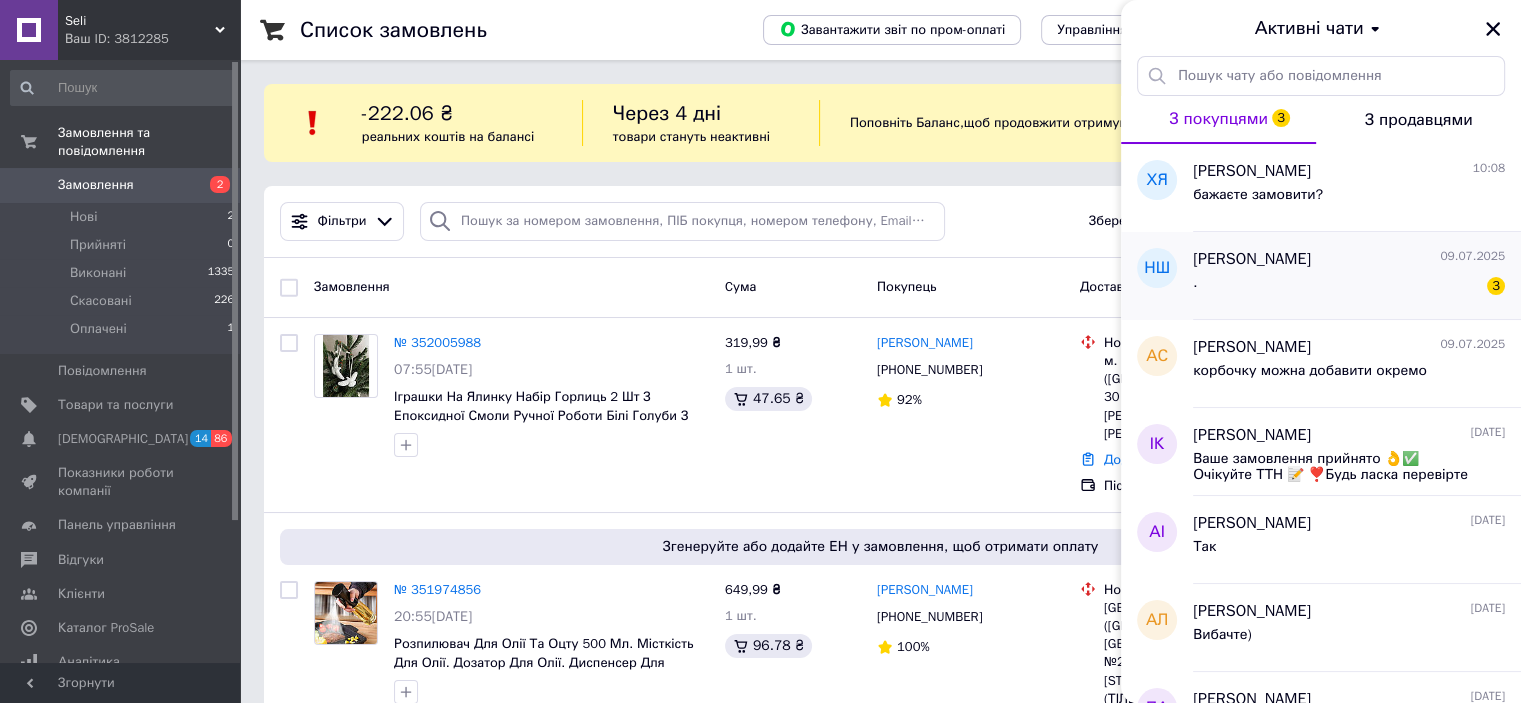 click on "Нікіта Шпилька 09.07.2025" at bounding box center (1349, 259) 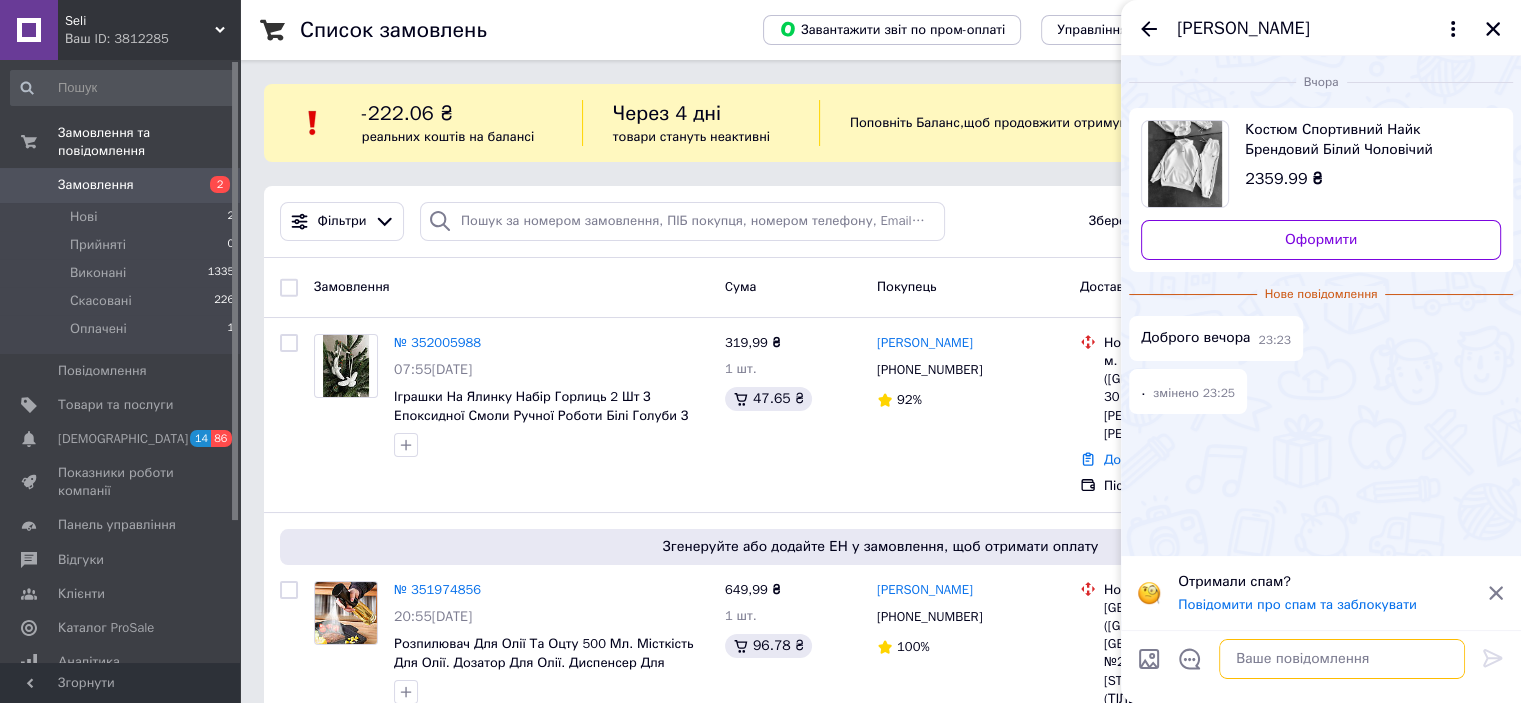 click at bounding box center (1342, 659) 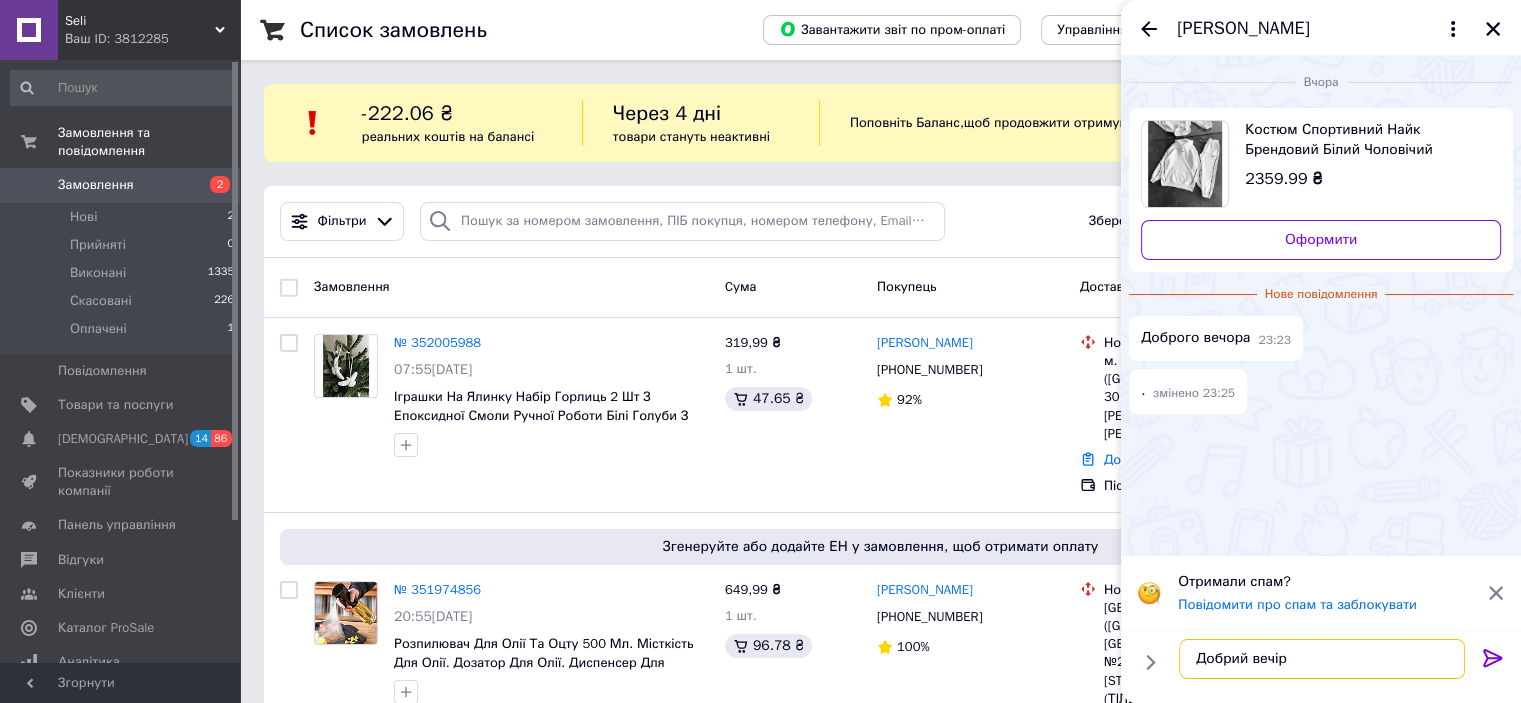click on "Добрий вечір" at bounding box center [1322, 659] 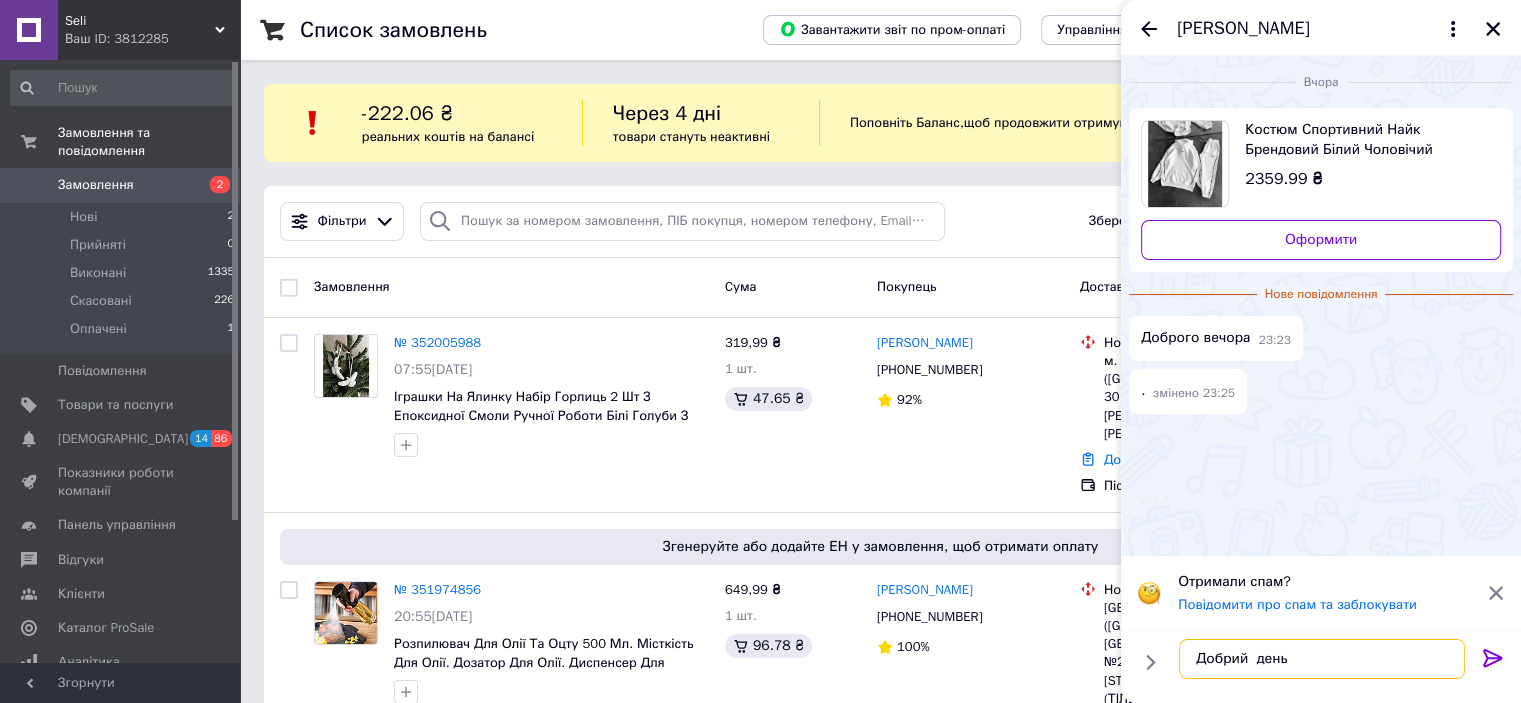 type on "Добрий  день" 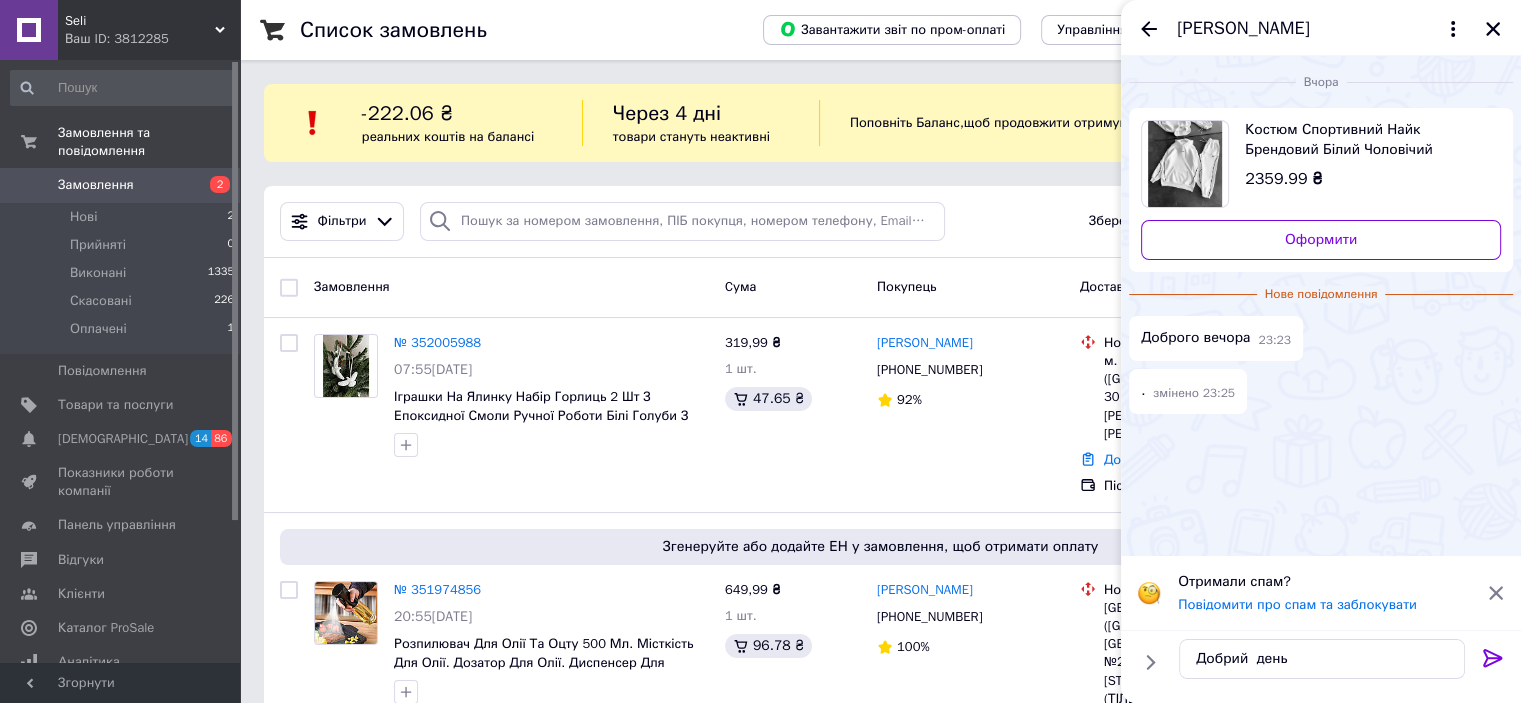 click 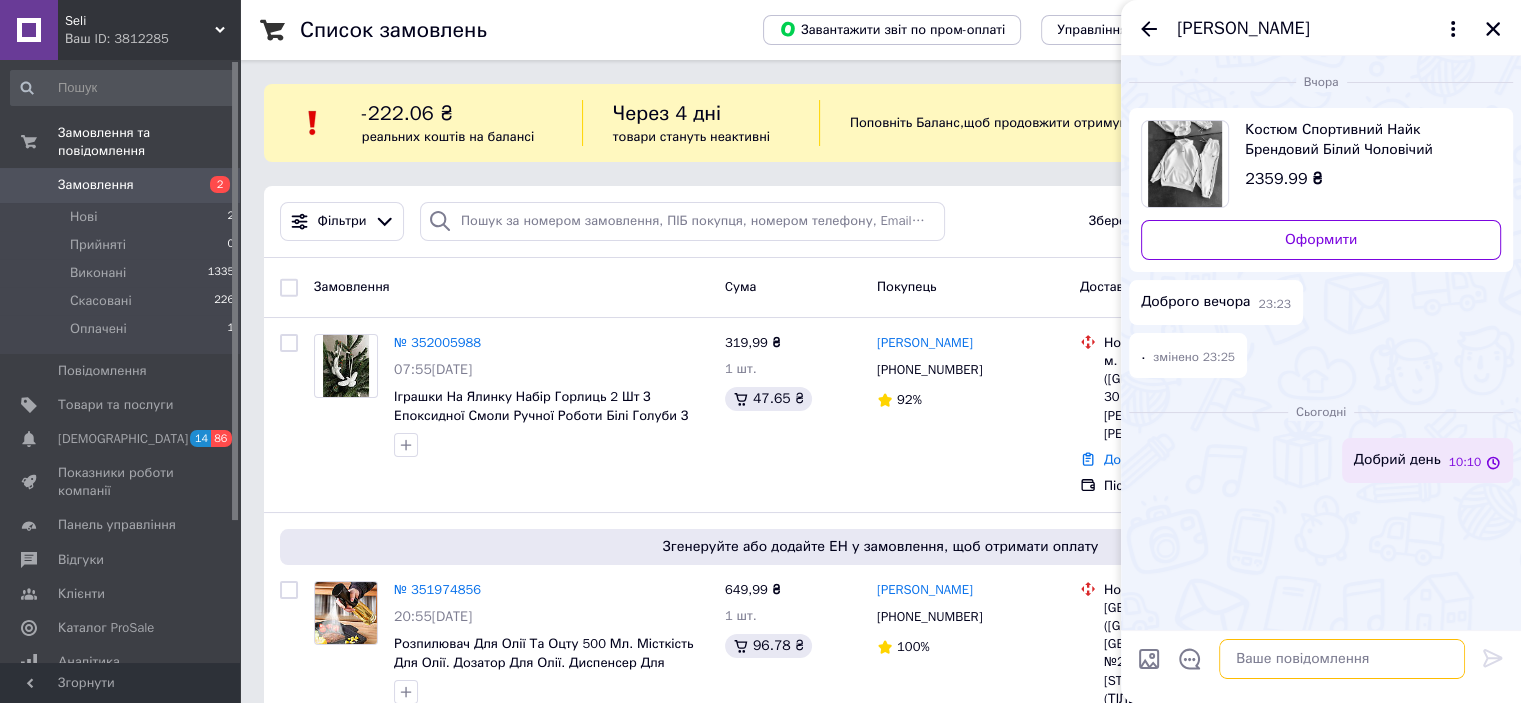click at bounding box center (1342, 659) 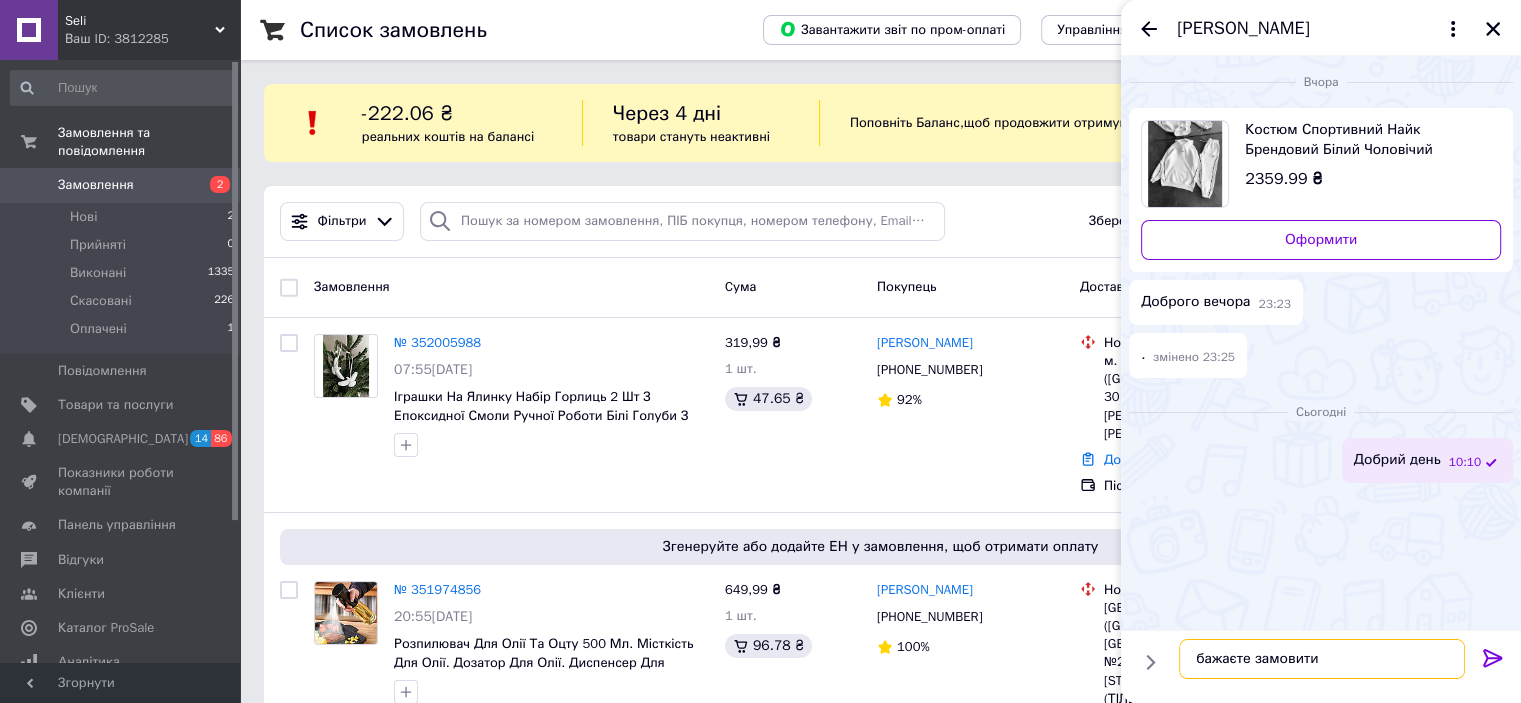 type on "бажаєте замовити?" 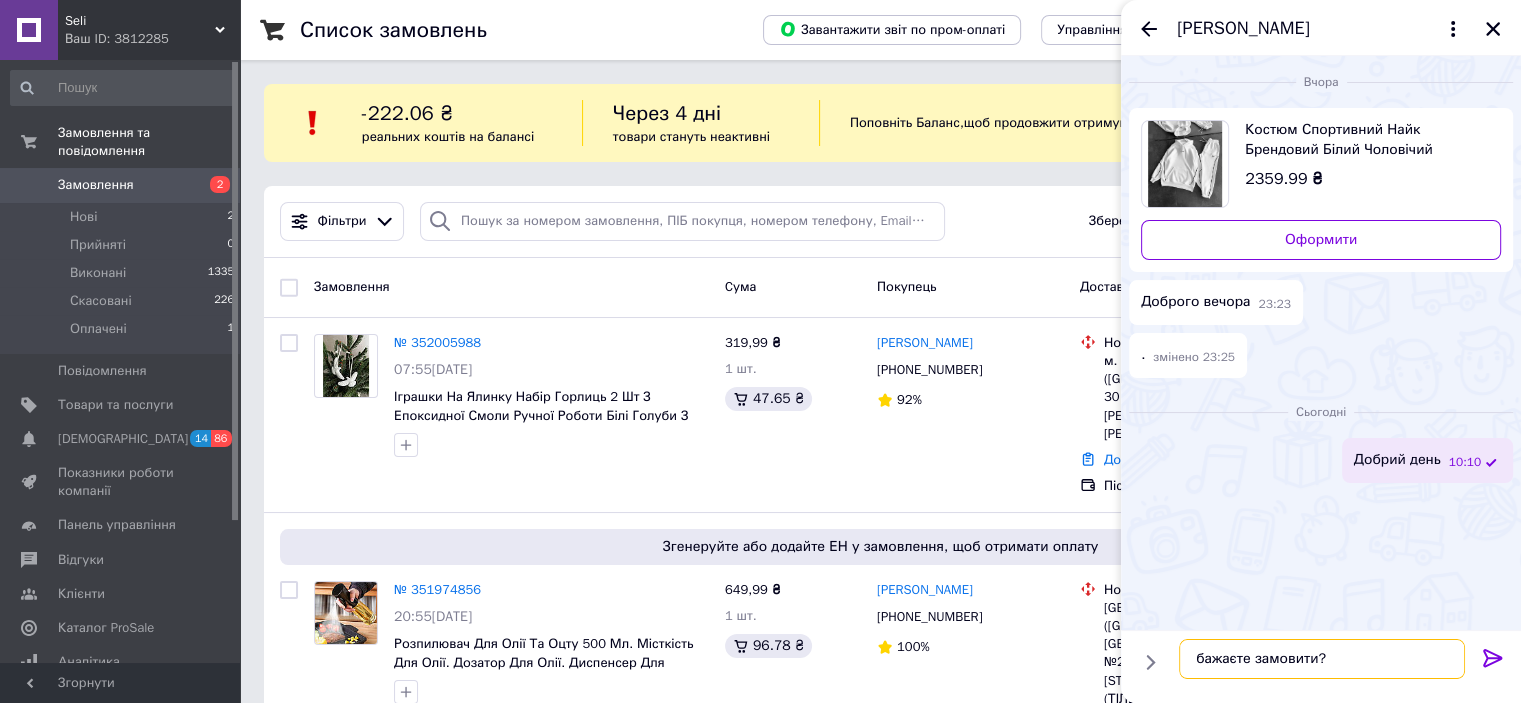 type 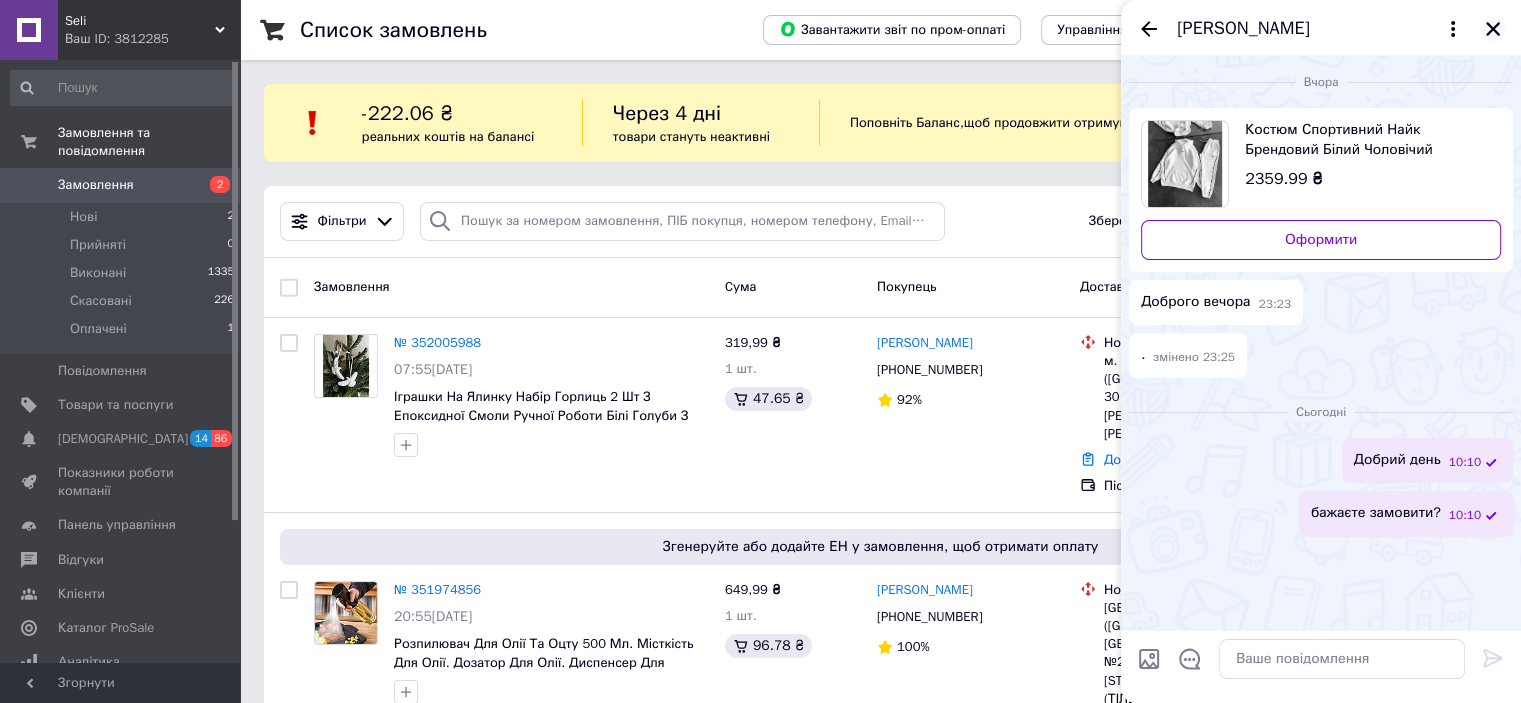 click 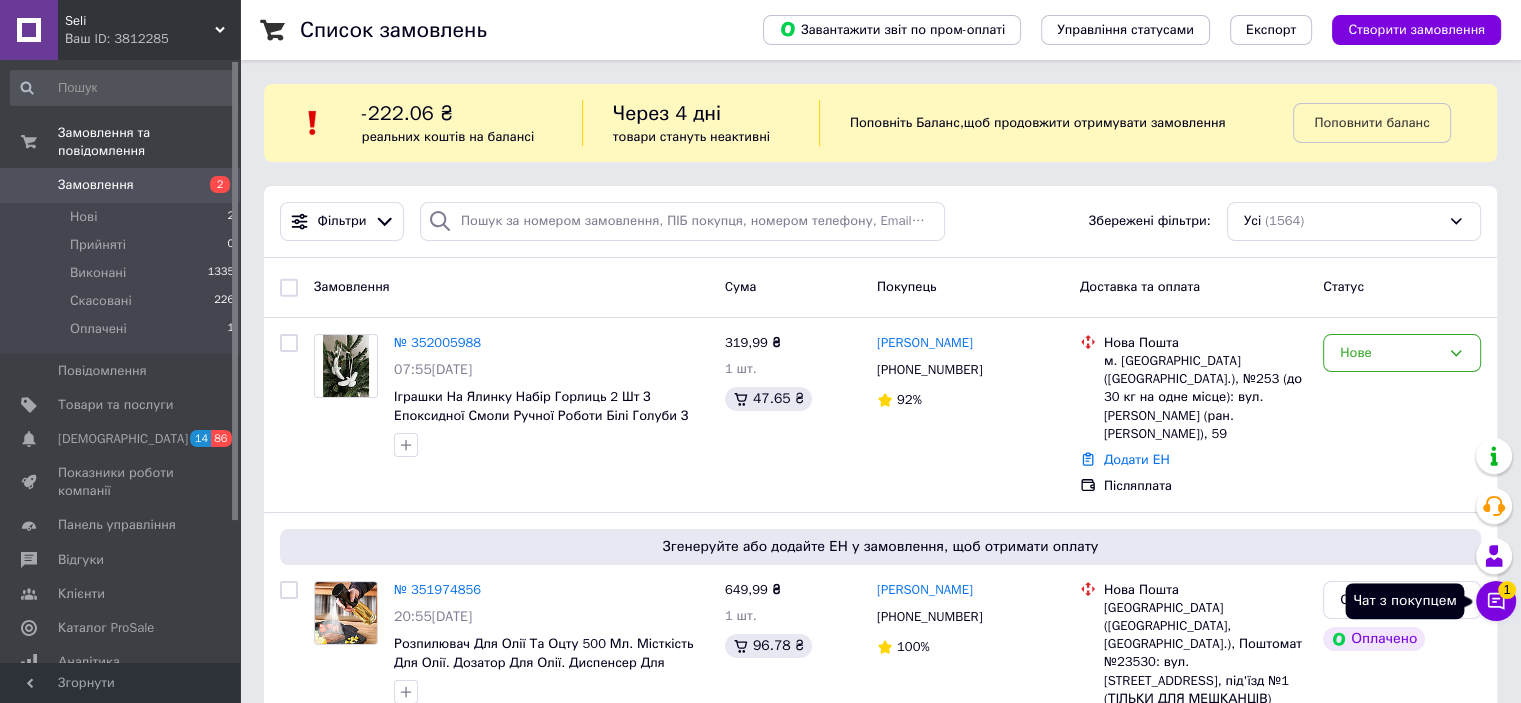 click 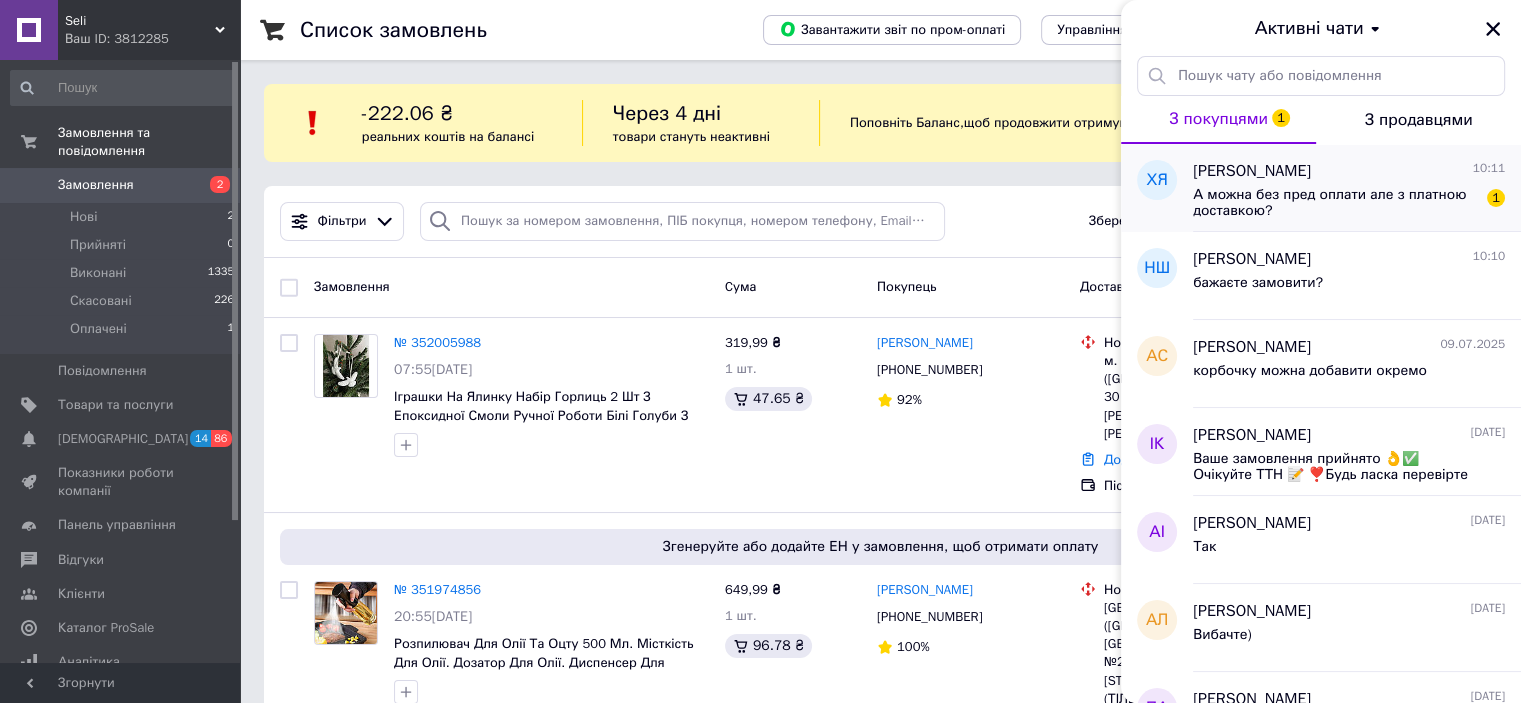 click on "А можна без пред оплати але з платною доставкою?" at bounding box center [1335, 203] 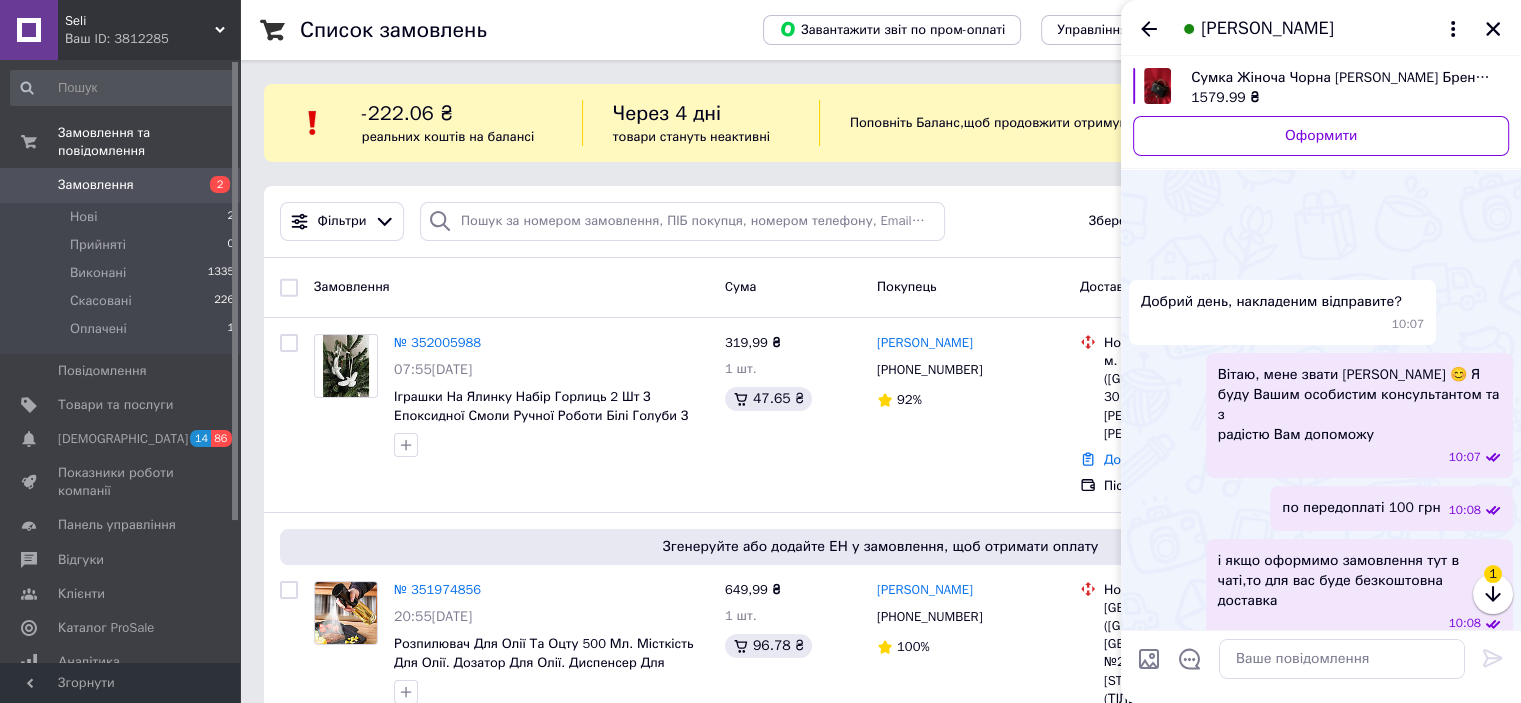 scroll, scrollTop: 164, scrollLeft: 0, axis: vertical 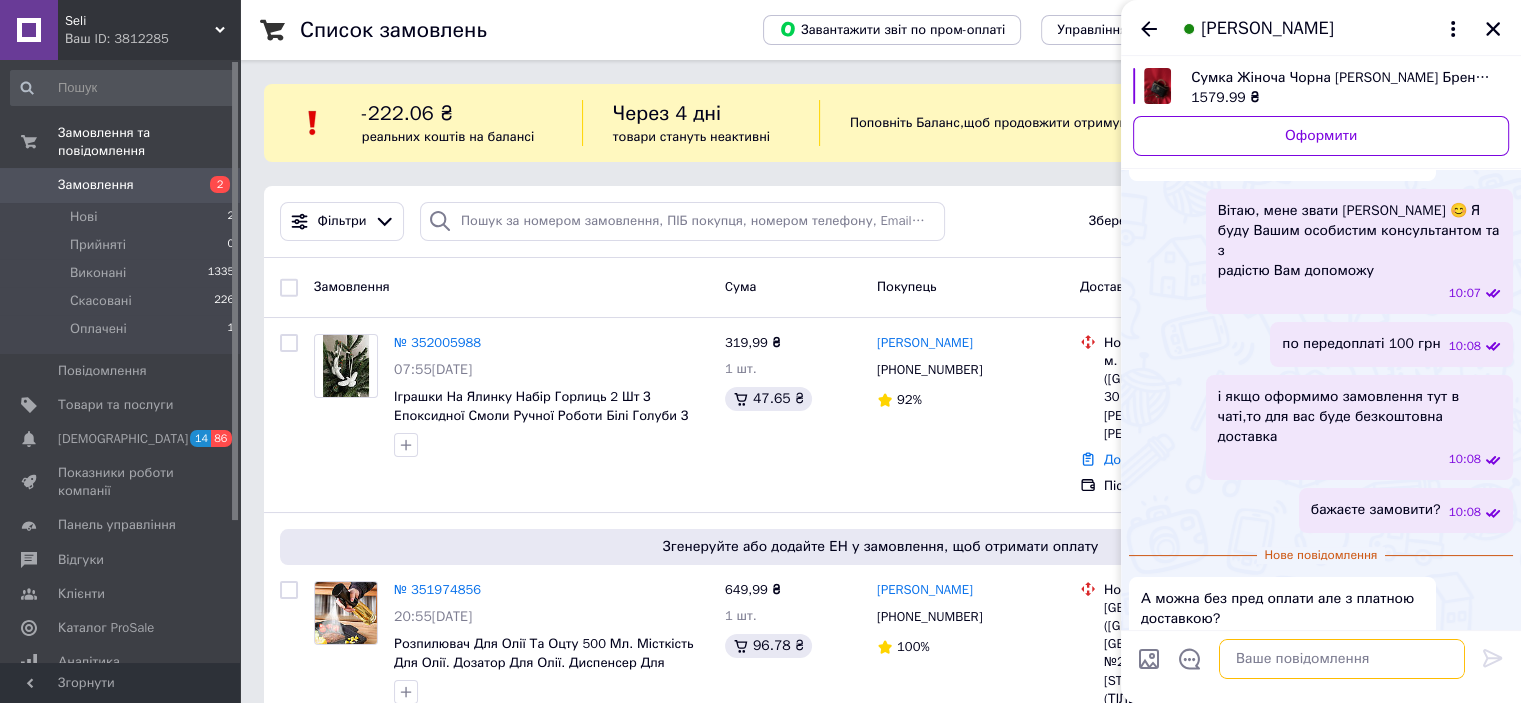 click at bounding box center [1342, 659] 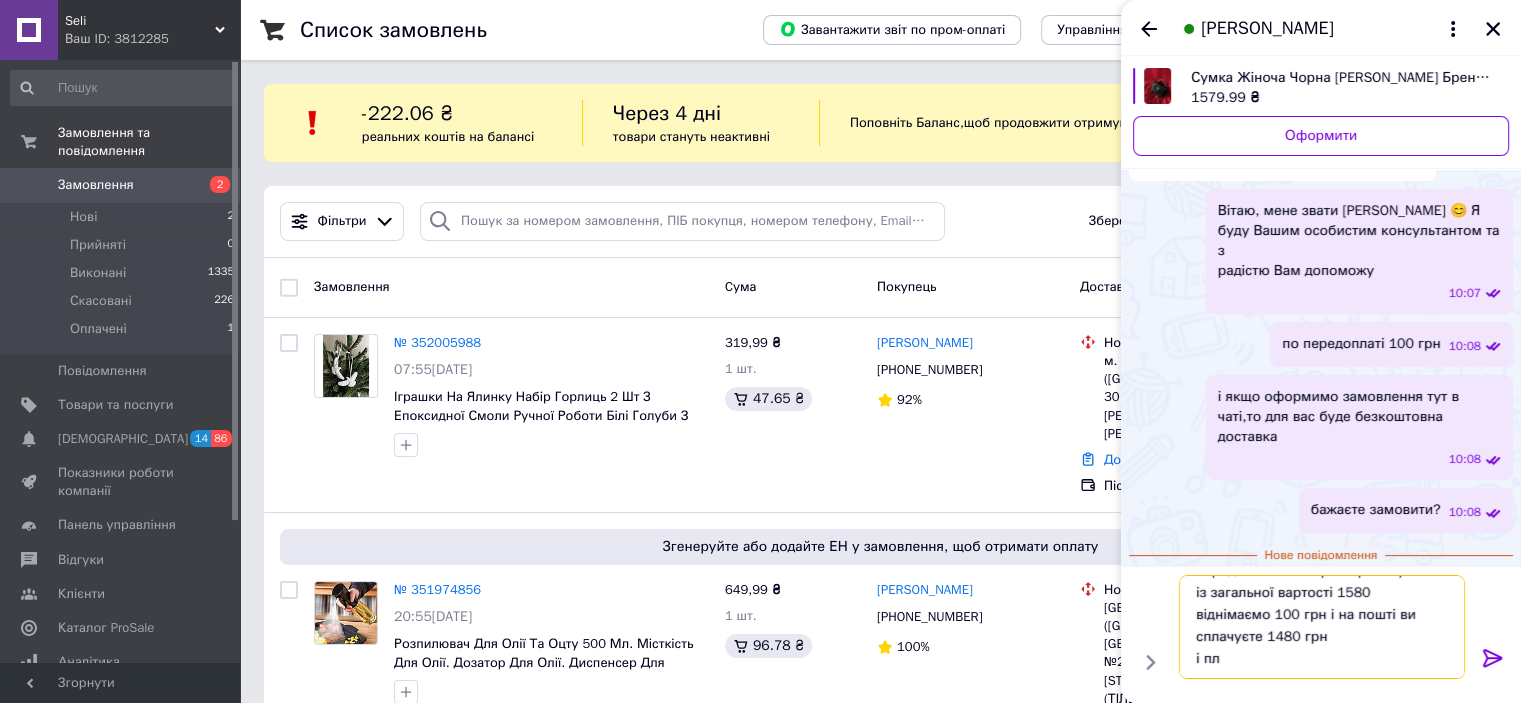scroll, scrollTop: 24, scrollLeft: 0, axis: vertical 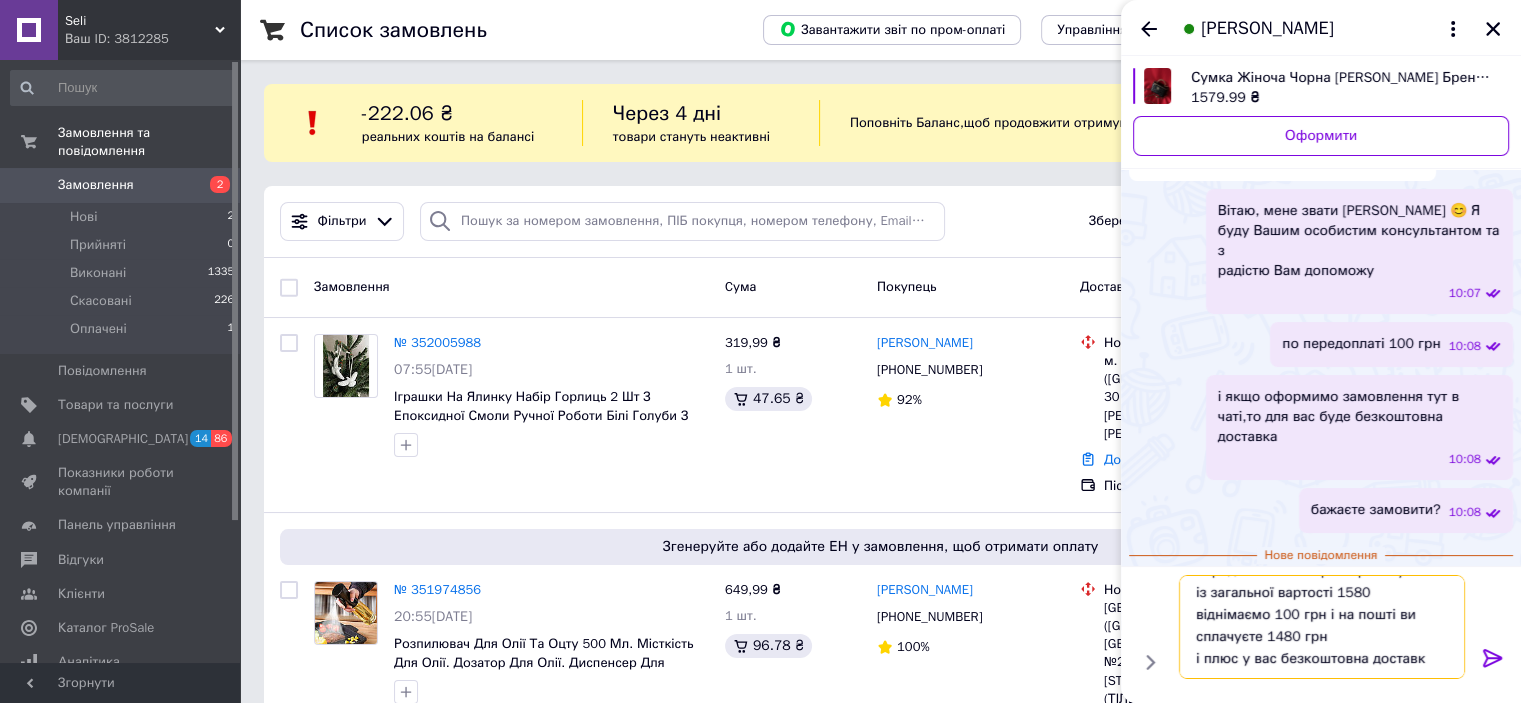 type on "передоплата 100 грн вираховується із загальної вартості 1580 віднімаємо 100 грн і на пошті ви сплачуєте 1480 грн
і плюс у вас безкоштовна доставка" 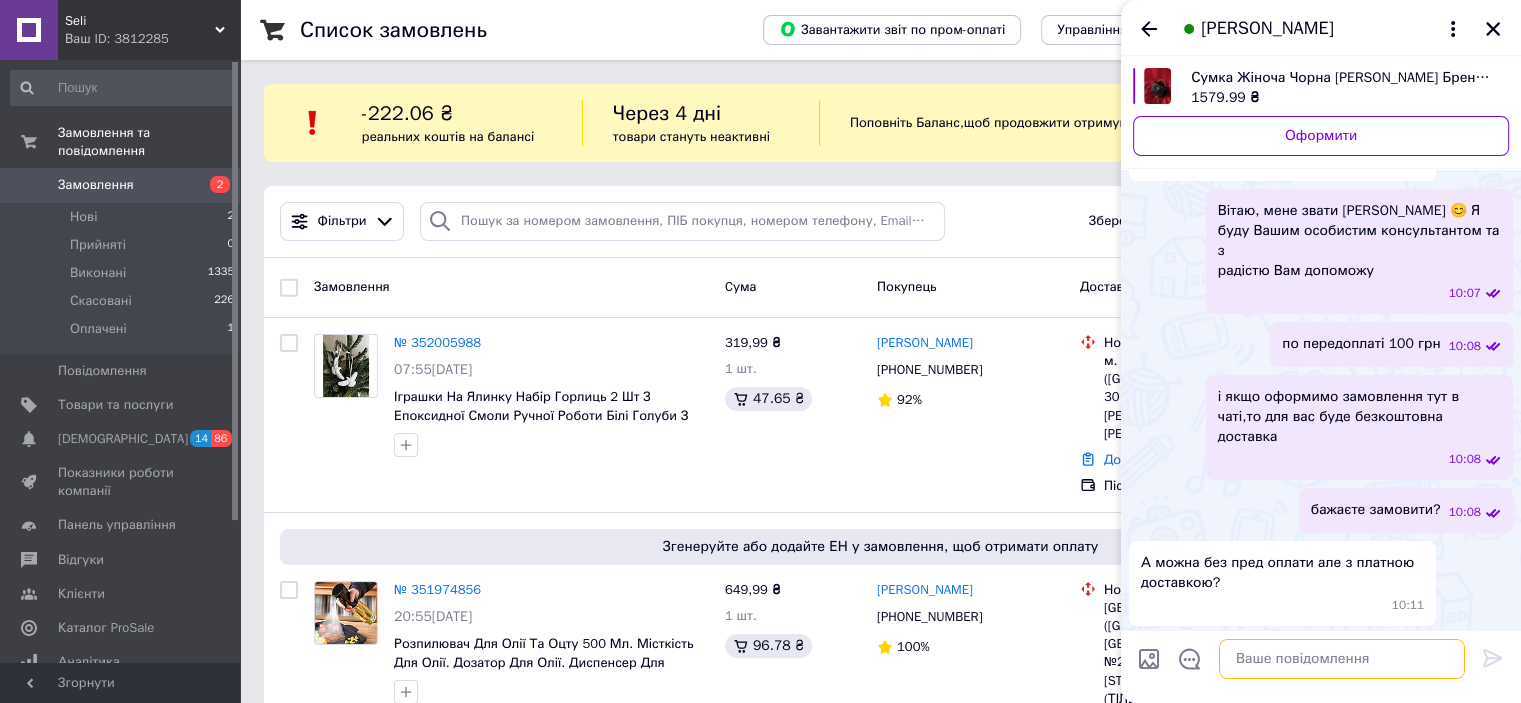 scroll, scrollTop: 0, scrollLeft: 0, axis: both 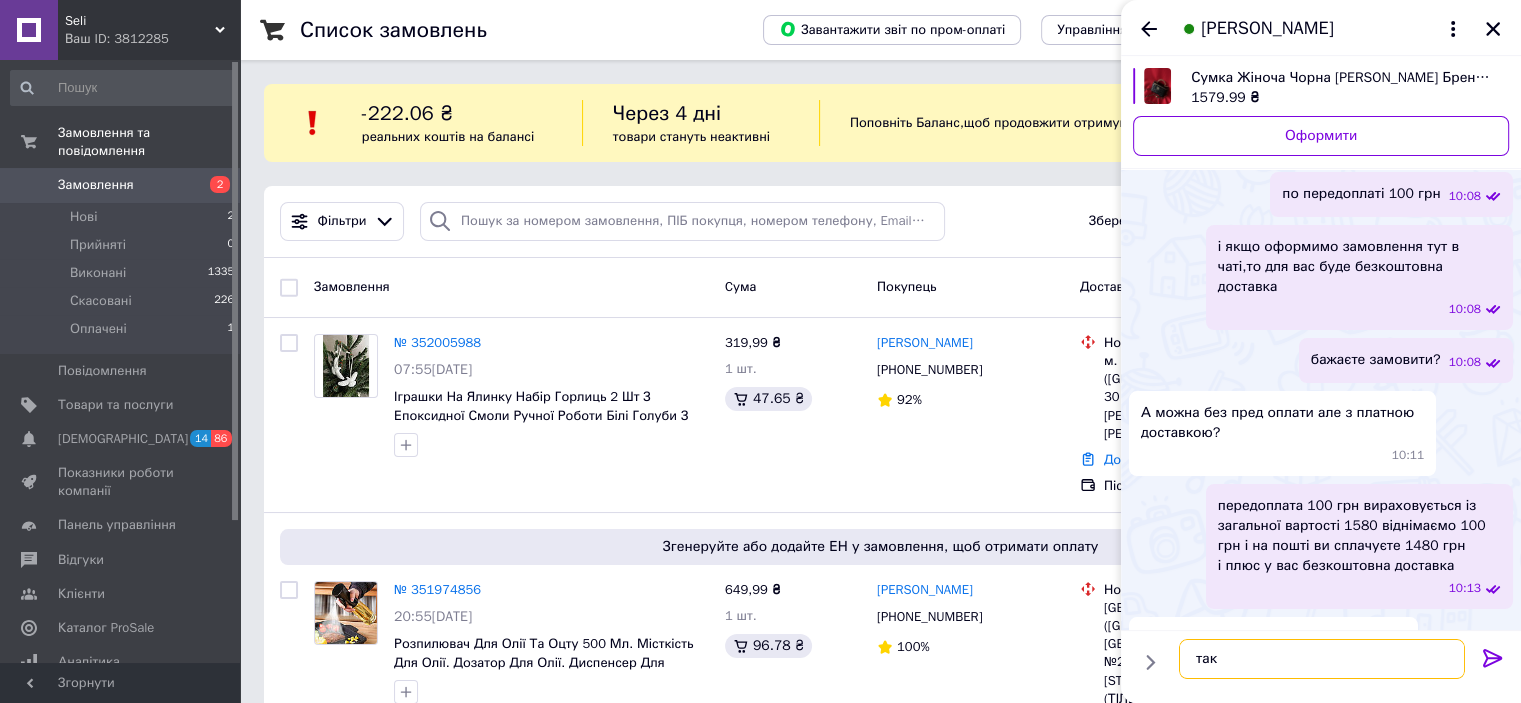 type on "так" 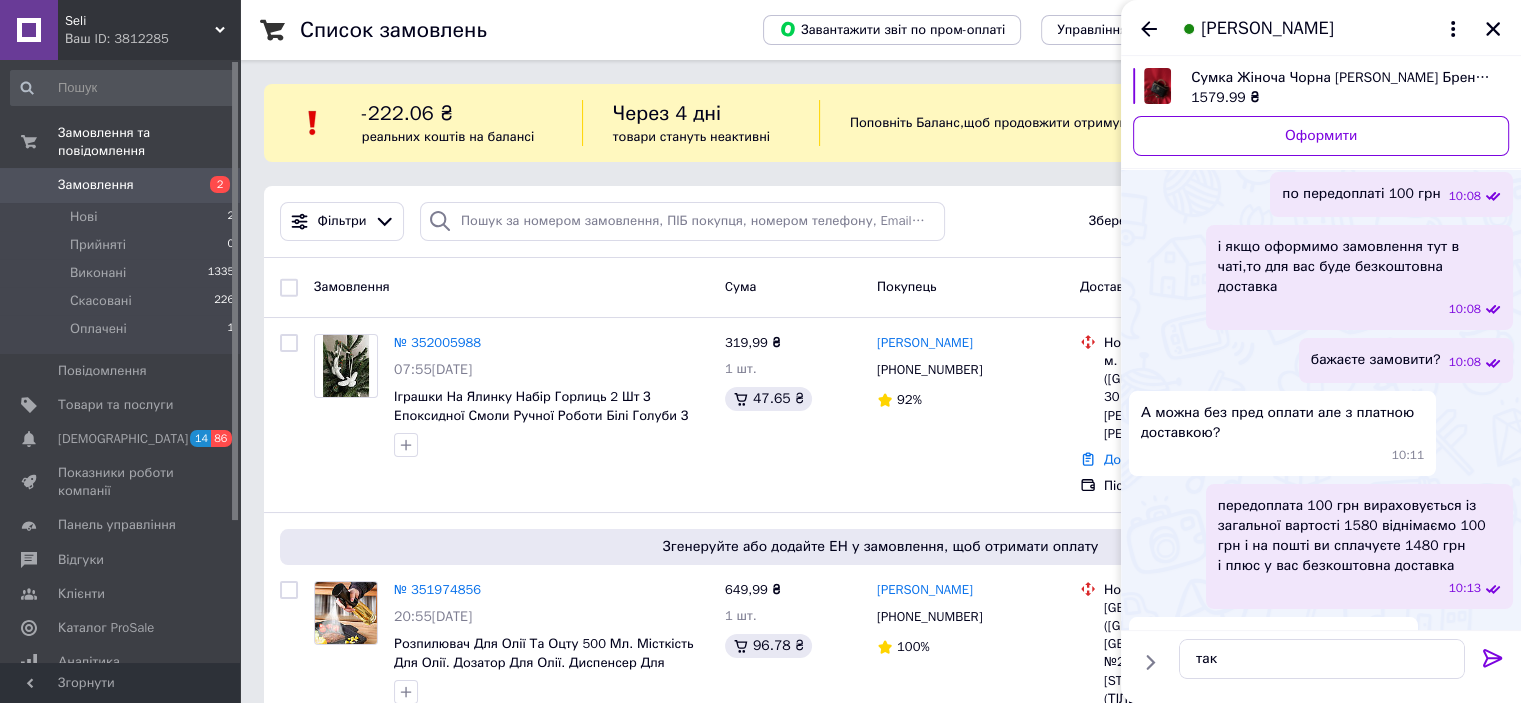 click 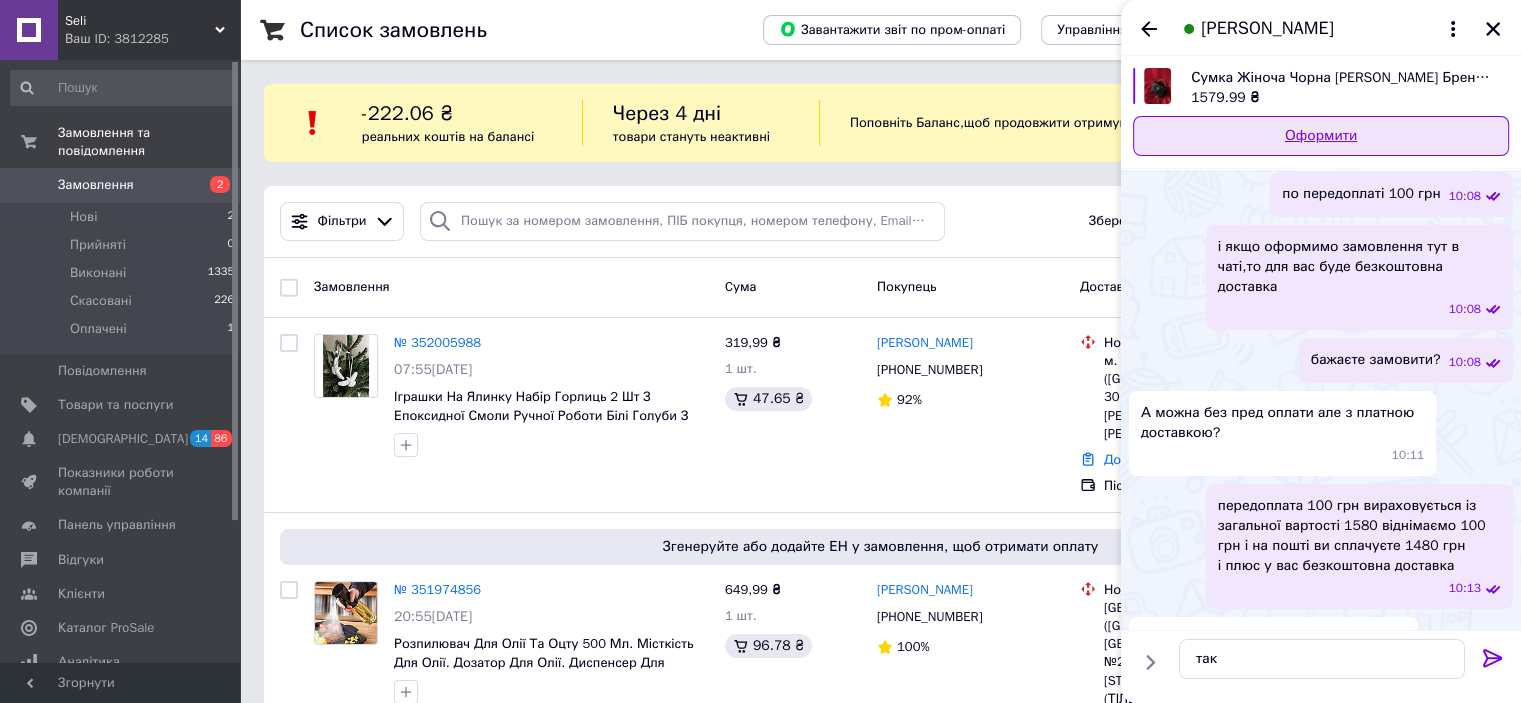 type 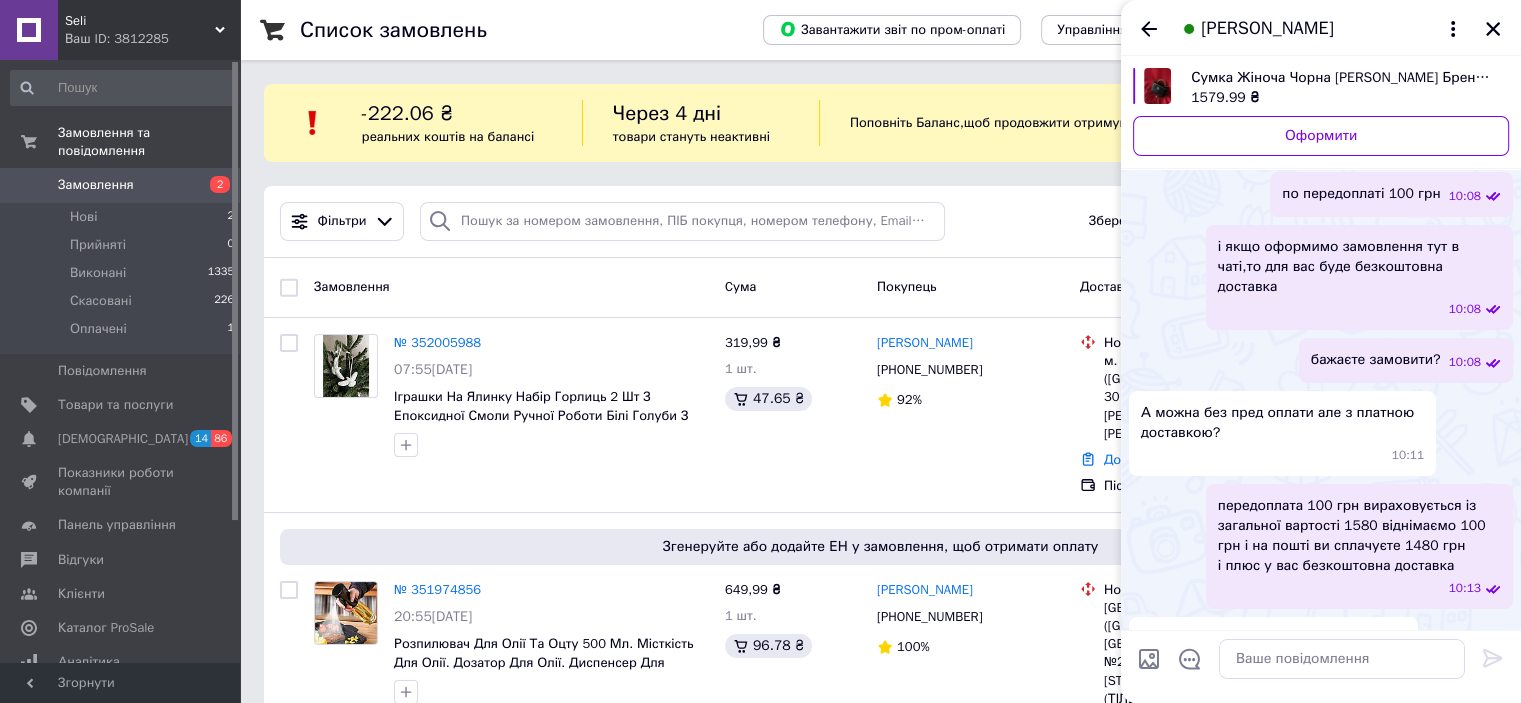 scroll, scrollTop: 316, scrollLeft: 0, axis: vertical 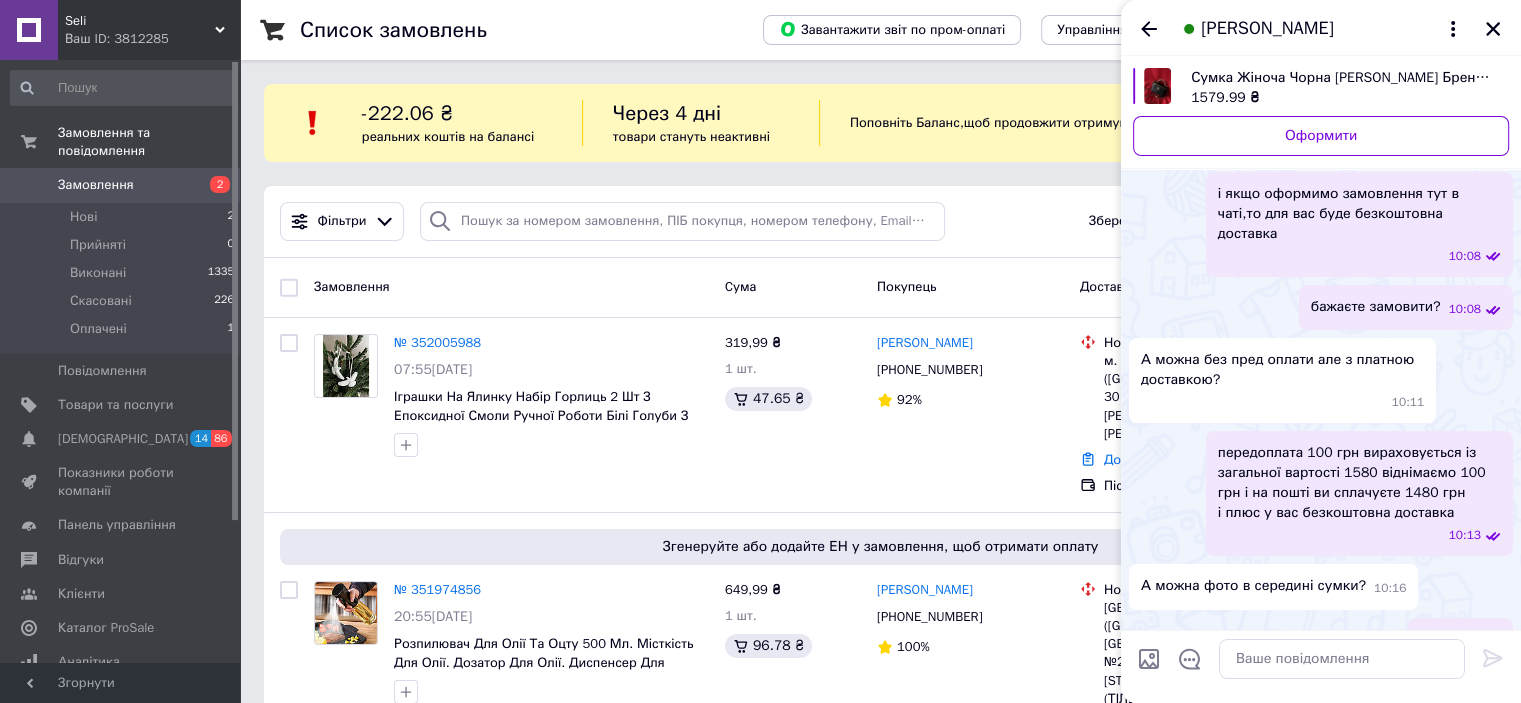 click on "Сумка Жіноча Чорна Саквояж Шанель Брендова Однотонна З Логотипом Еко-шкіра Chanel Classic Lambskin Seli" at bounding box center [1342, 78] 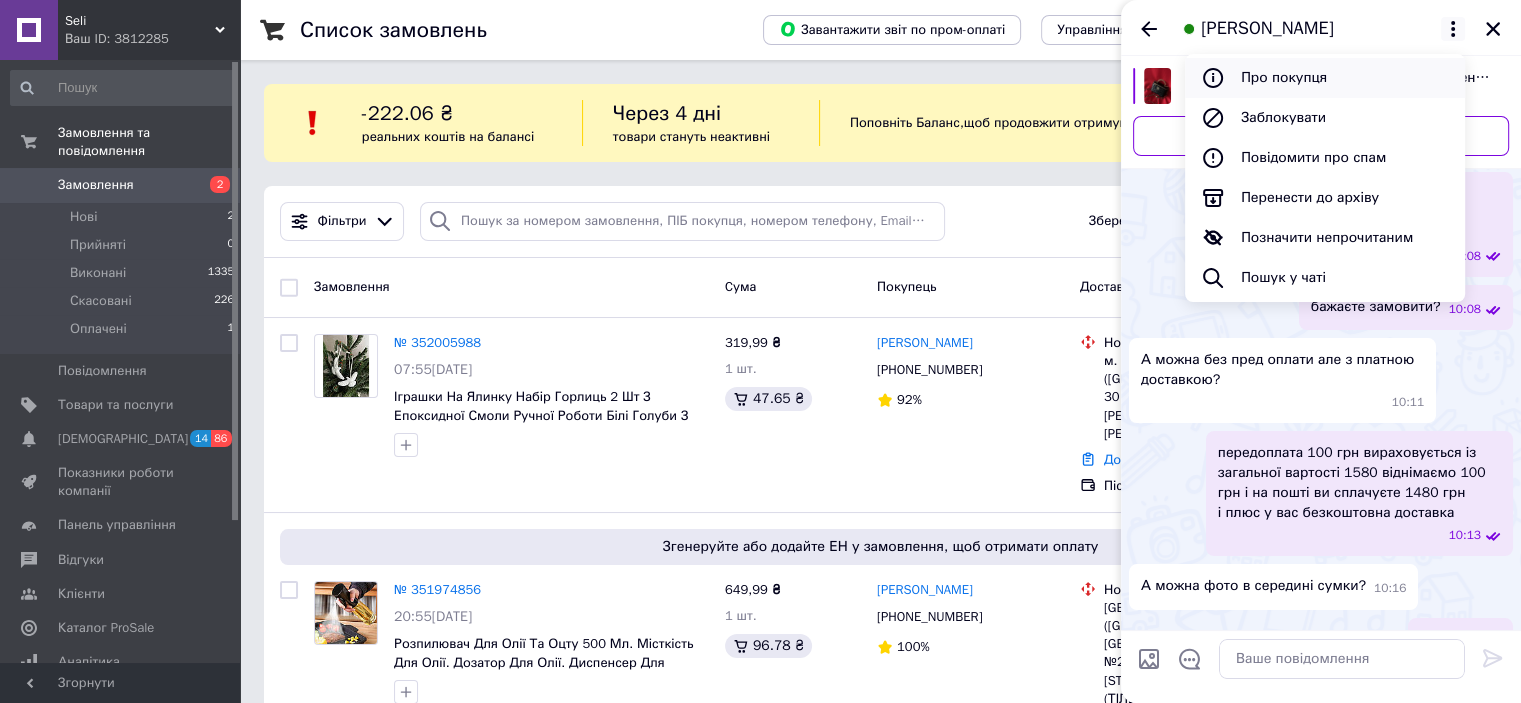 click on "Про покупця" at bounding box center [1325, 78] 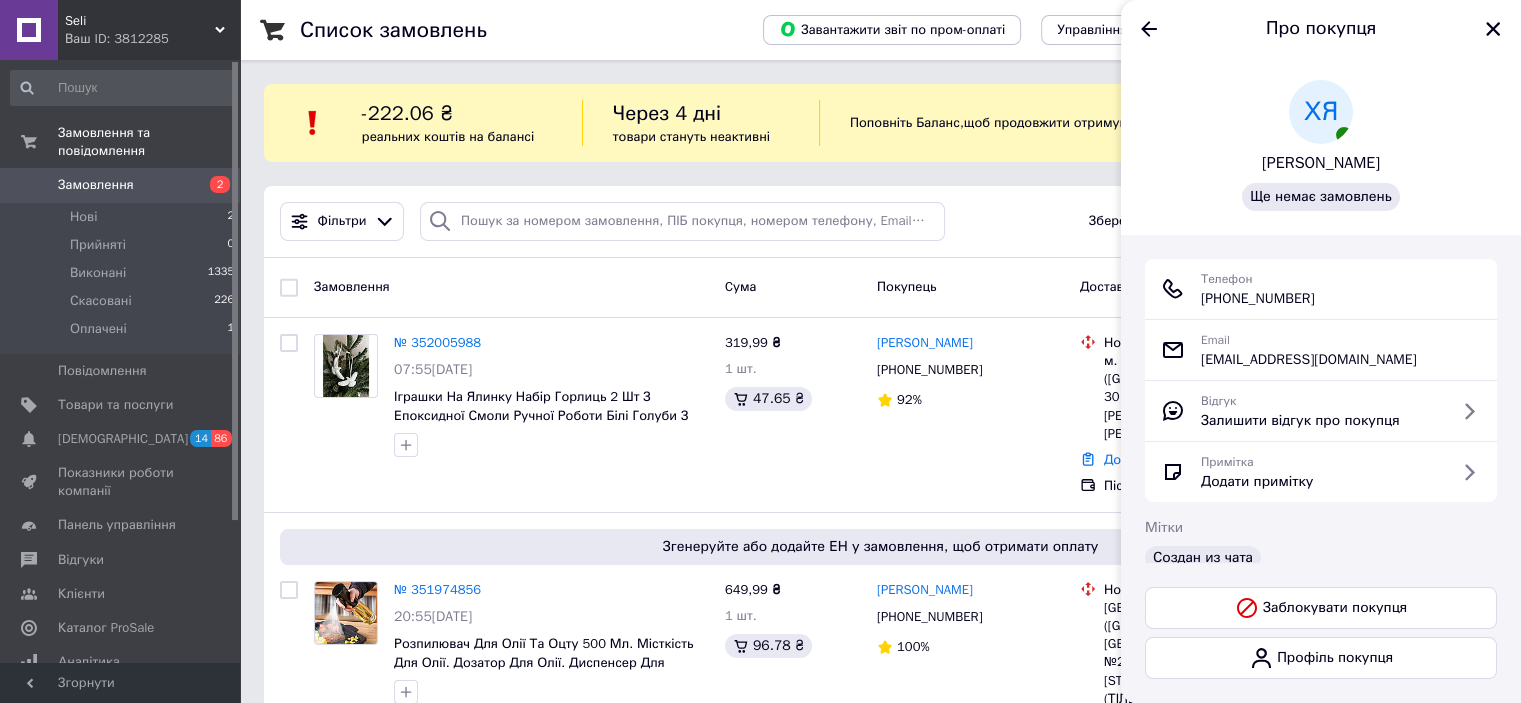 click on "+380 (50) 878-66-47" at bounding box center (1258, 299) 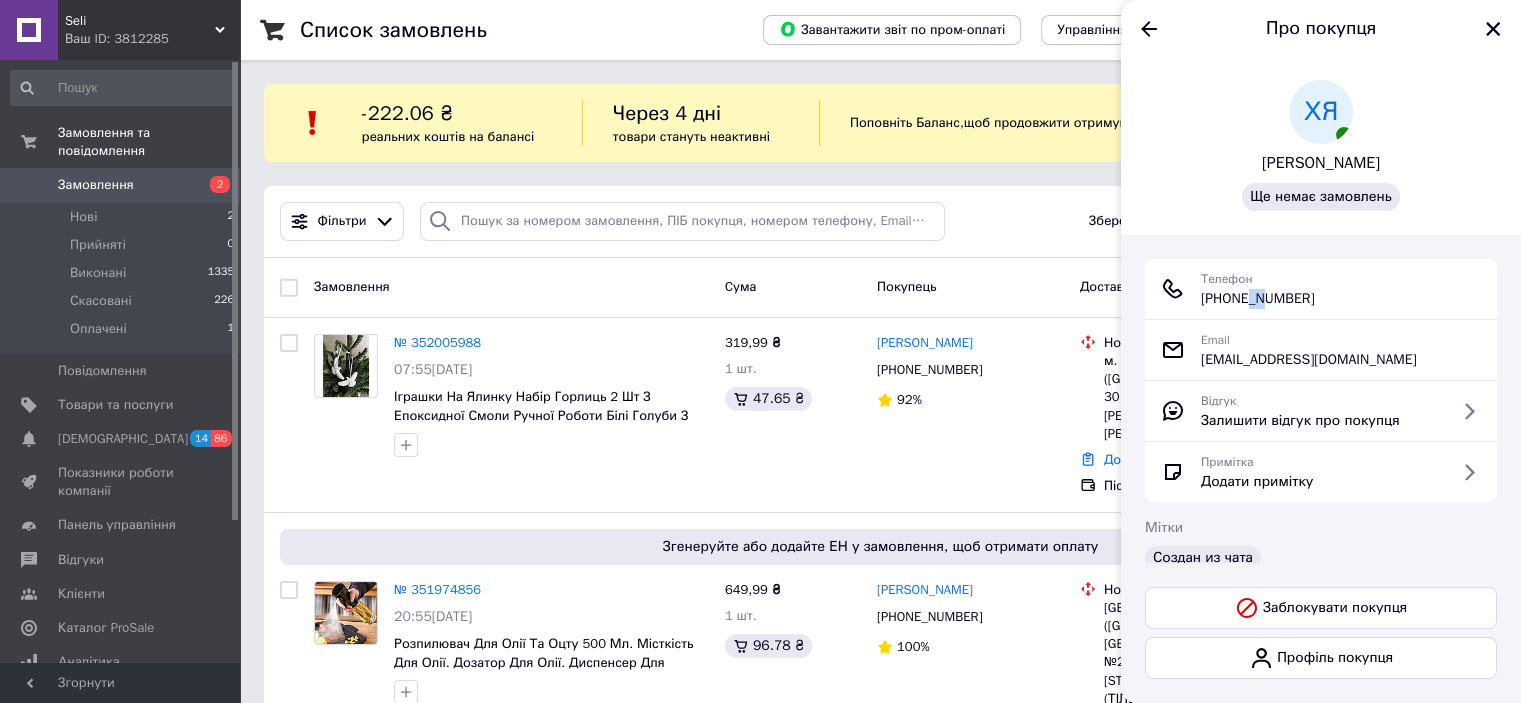 click on "+380 (50) 878-66-47" at bounding box center [1258, 299] 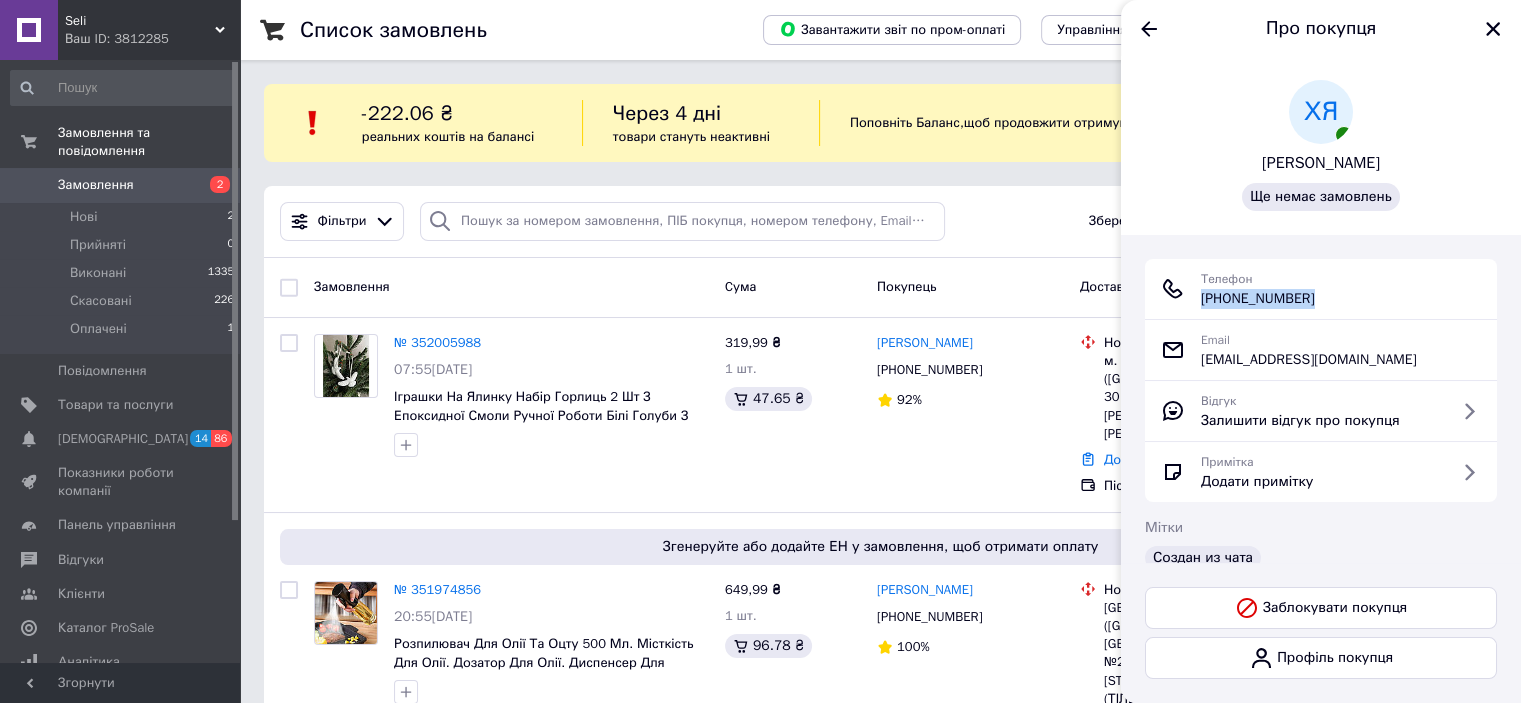 click on "+380 (50) 878-66-47" at bounding box center (1258, 299) 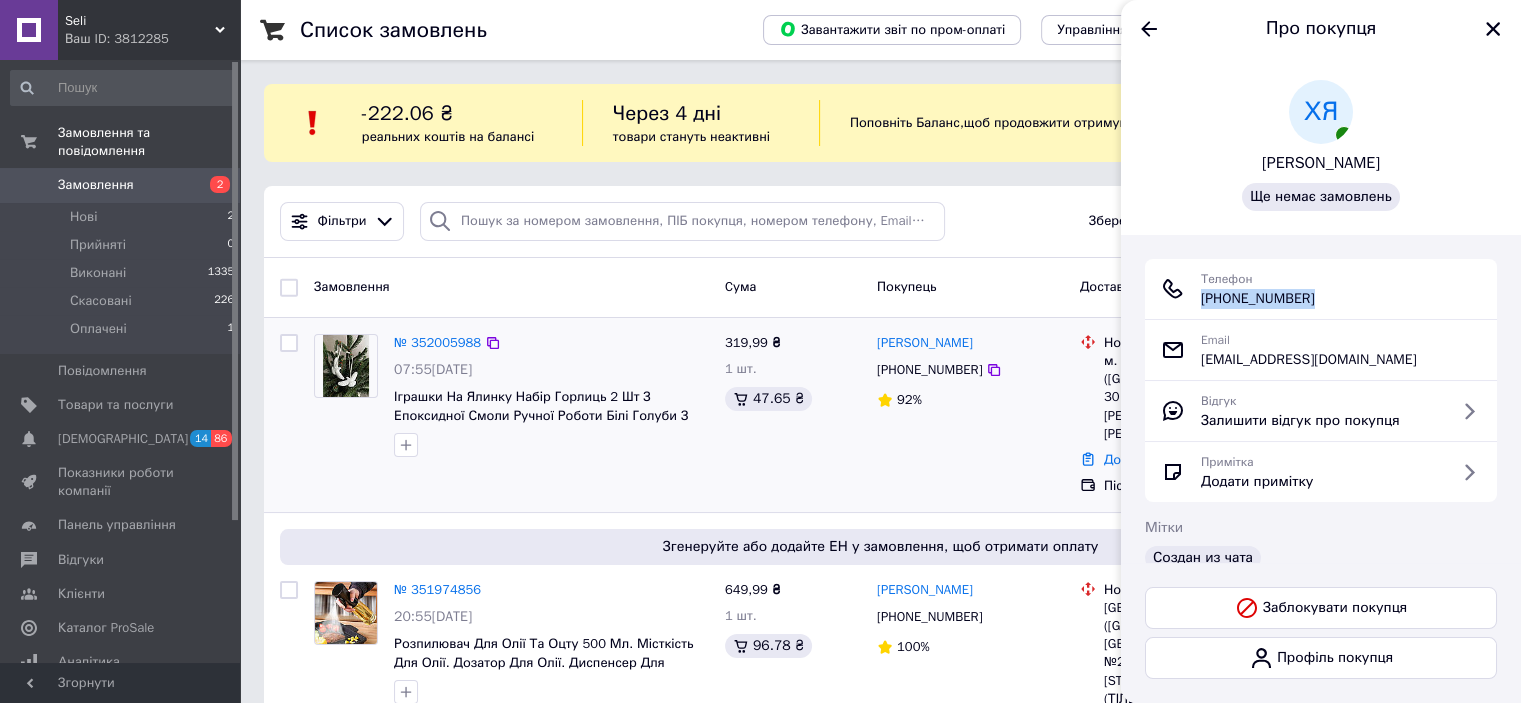 copy on "+380 (50) 878-66-47" 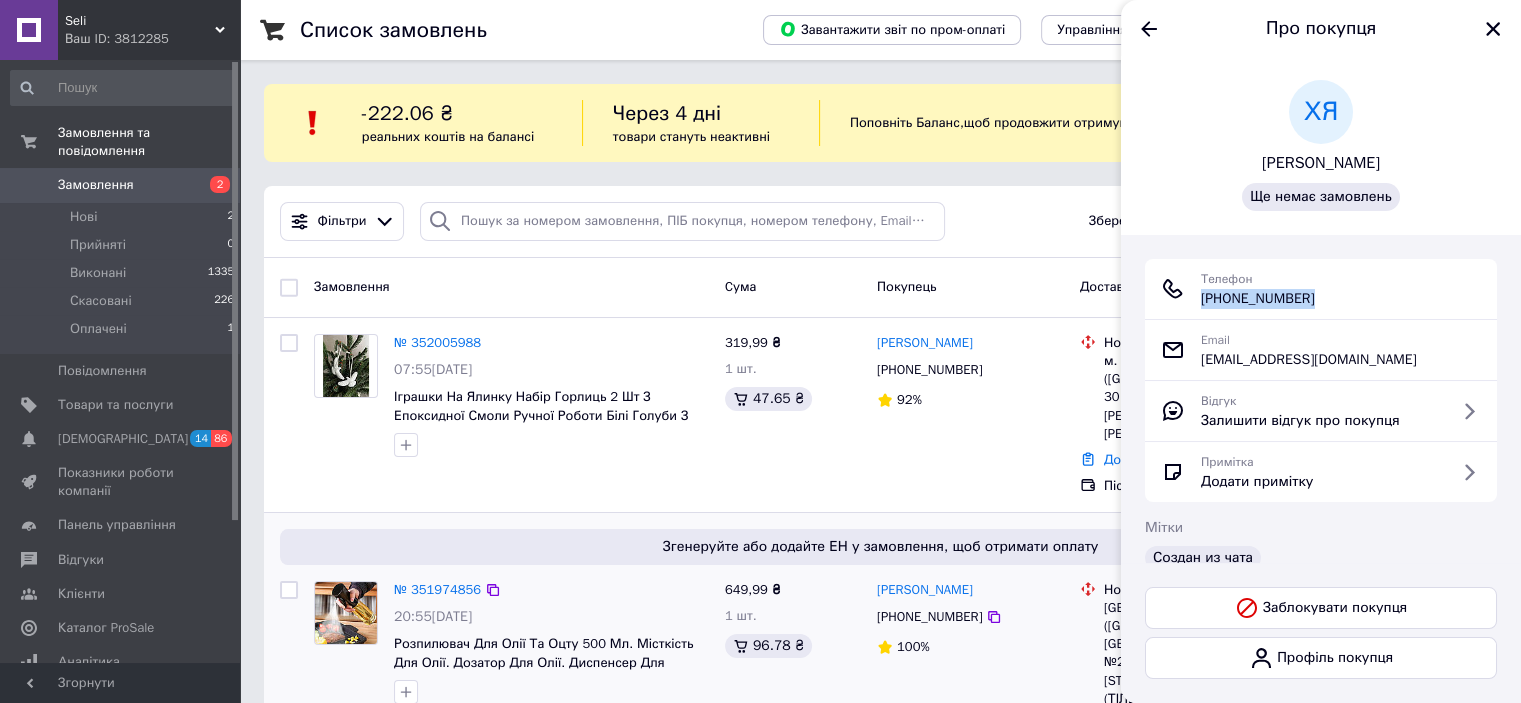 copy on "+380 (50) 878-66-47" 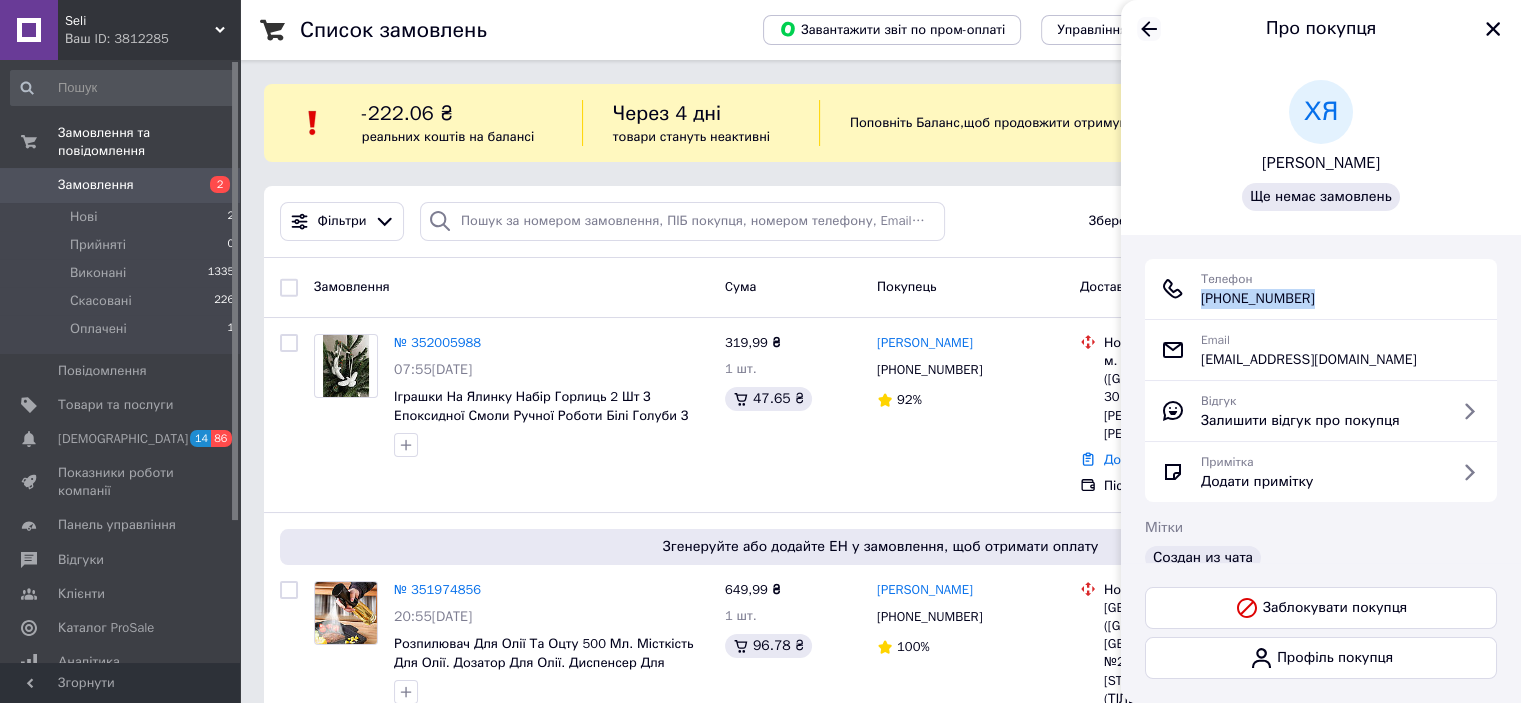 click 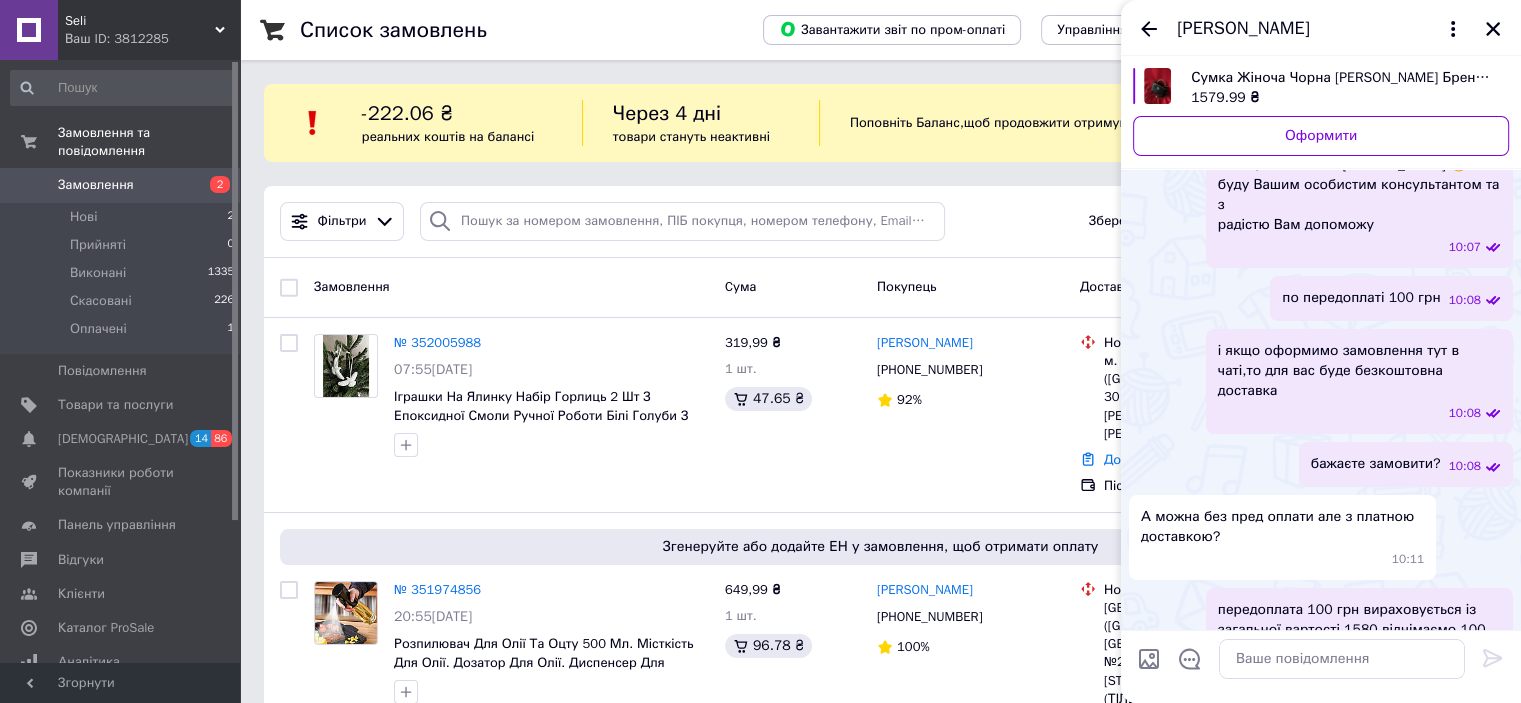 scroll, scrollTop: 0, scrollLeft: 0, axis: both 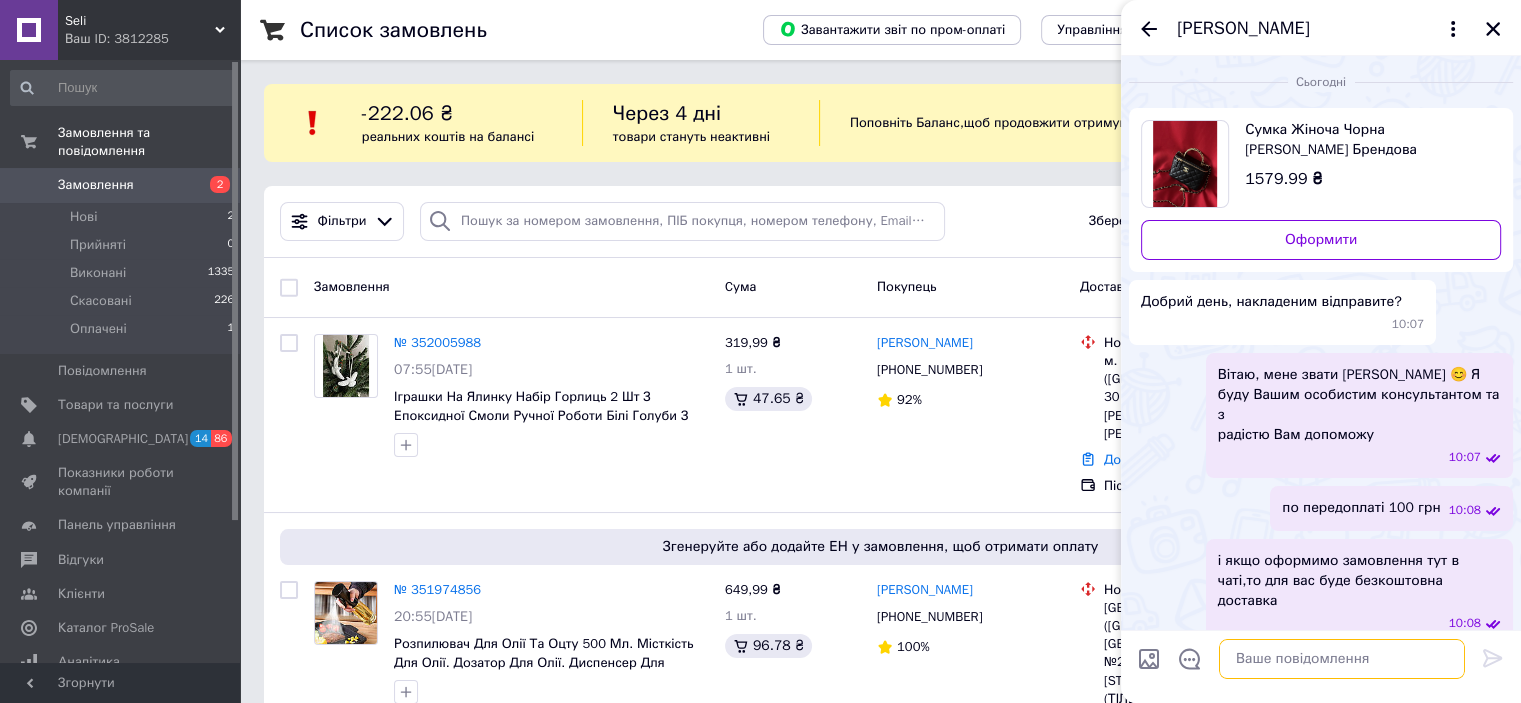 click at bounding box center (1342, 659) 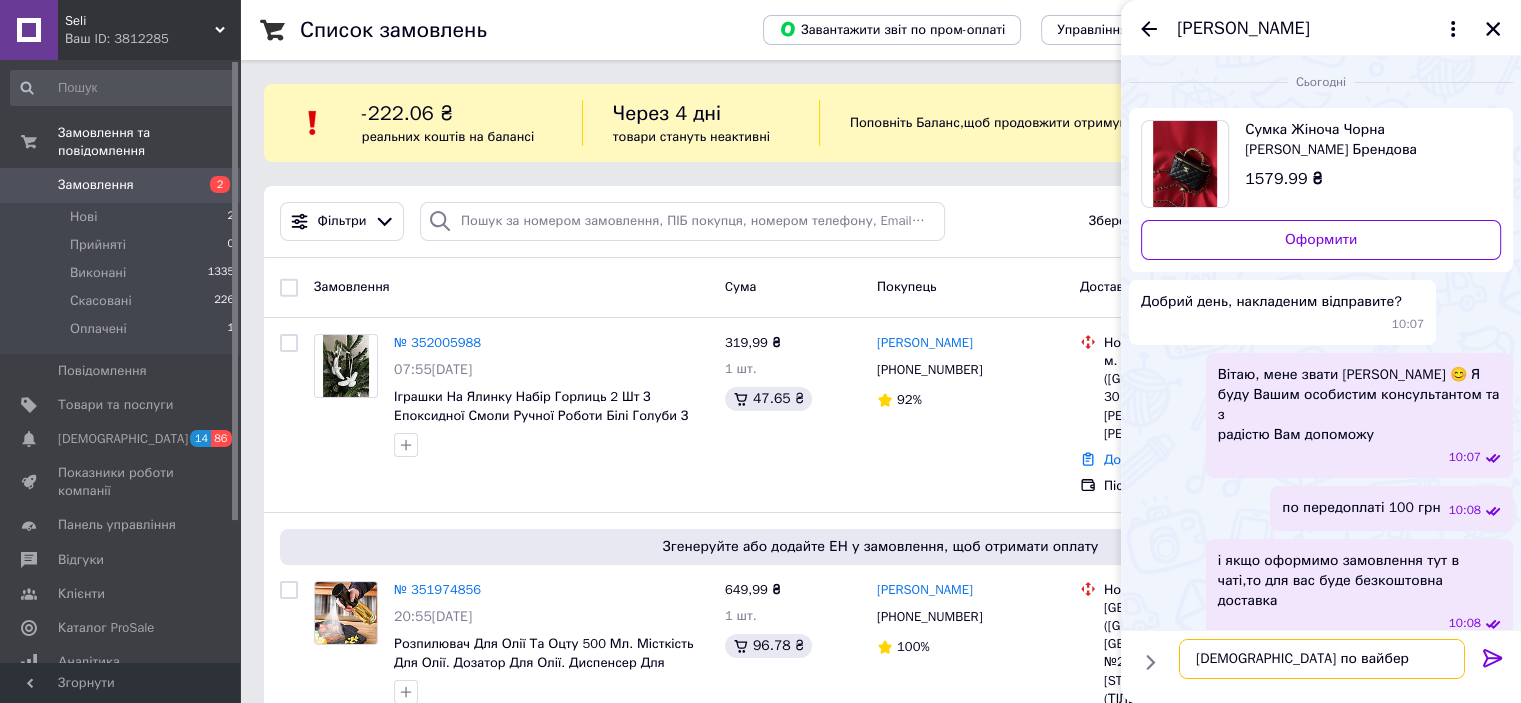 type on "скидаю по вайберу" 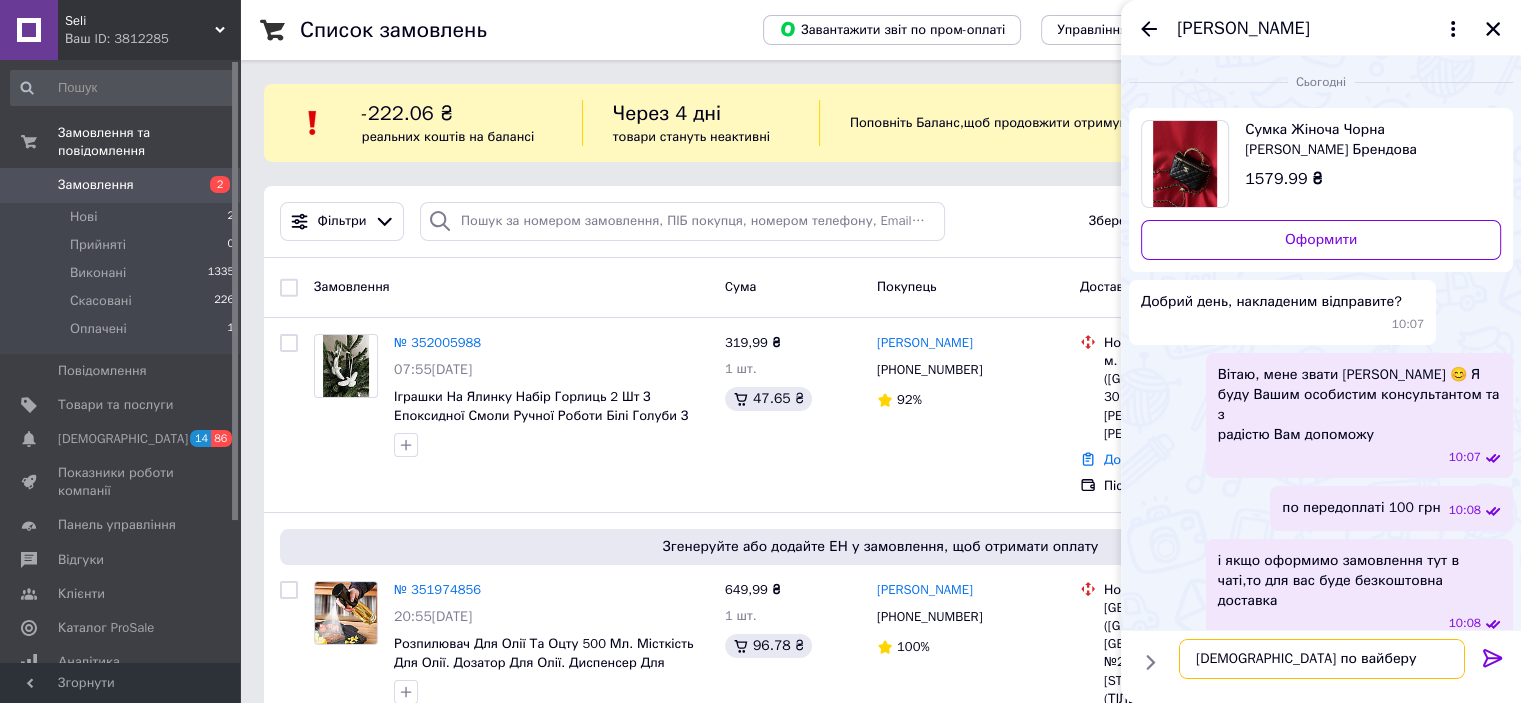 type 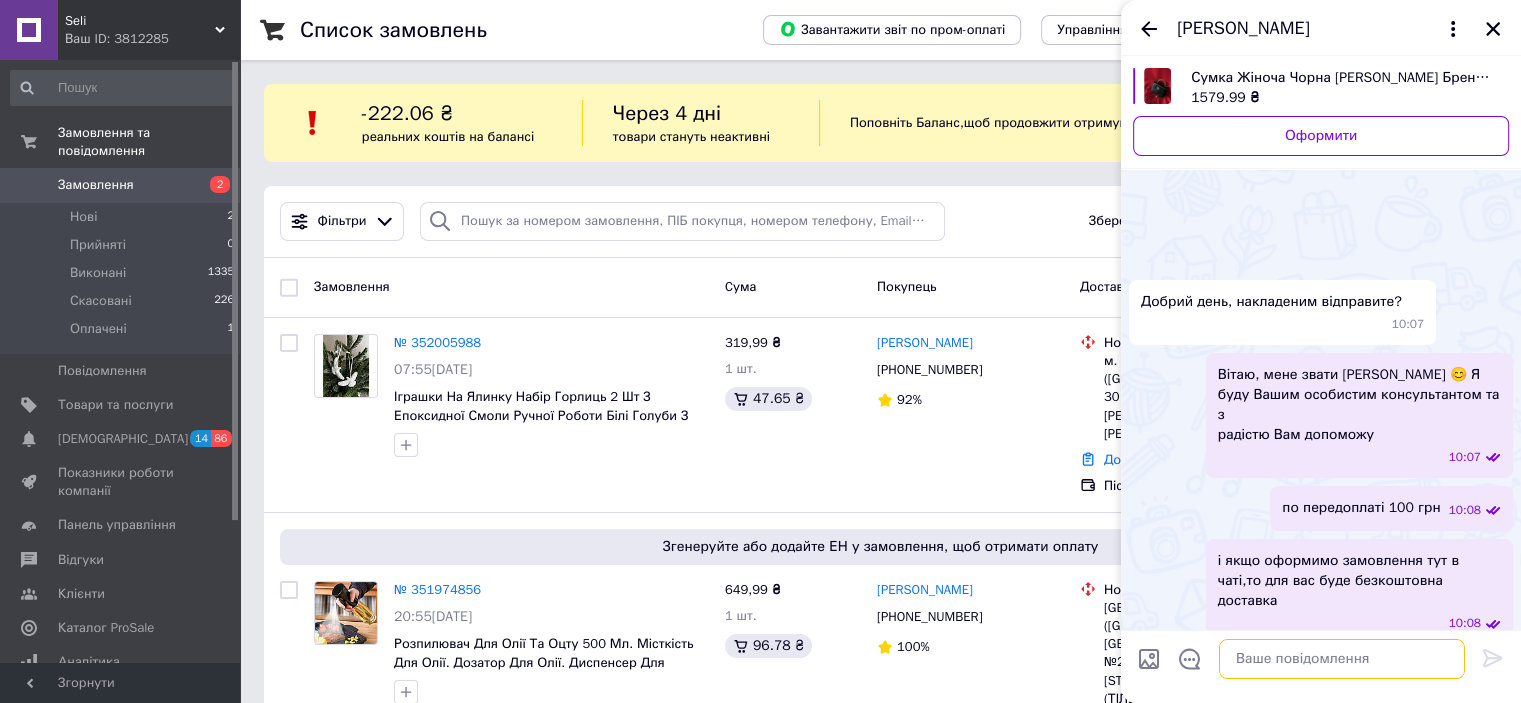 scroll, scrollTop: 420, scrollLeft: 0, axis: vertical 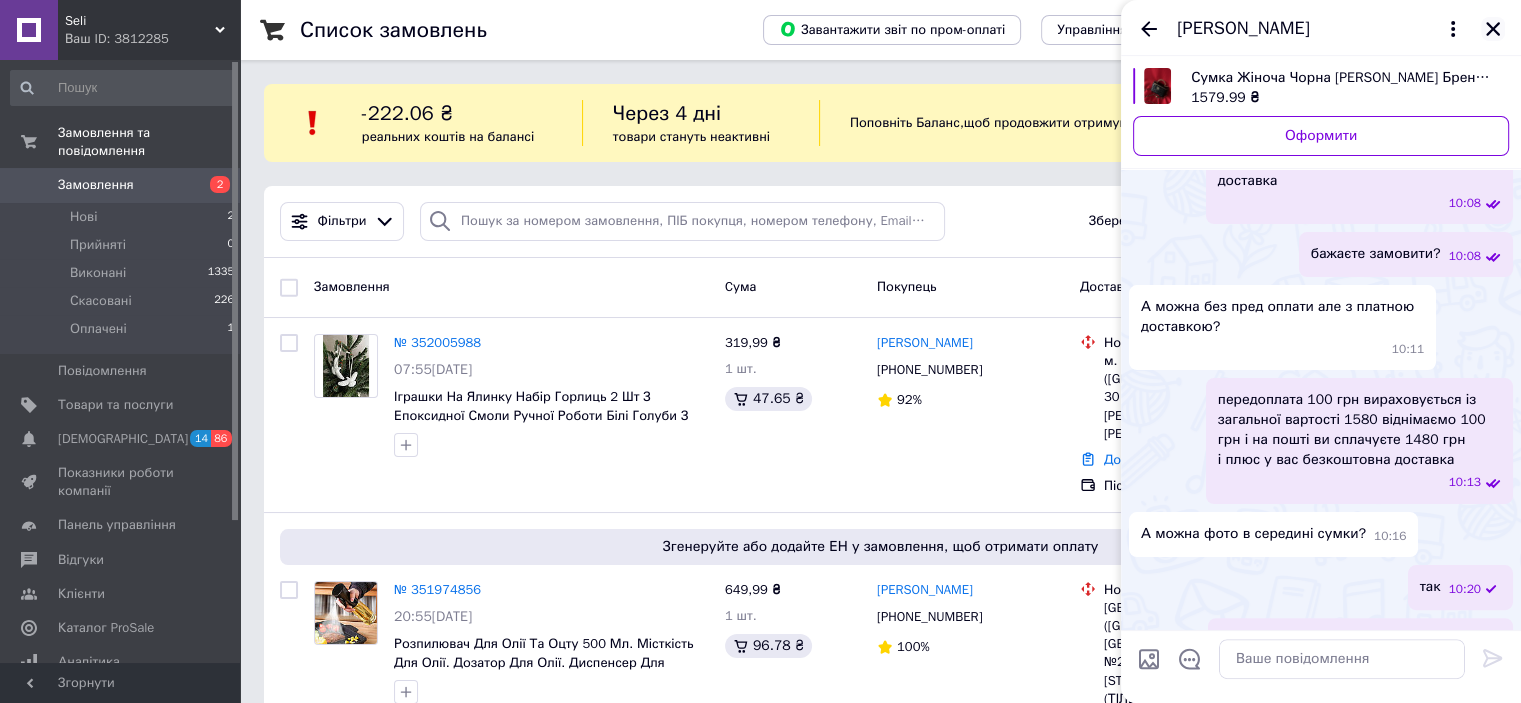 click 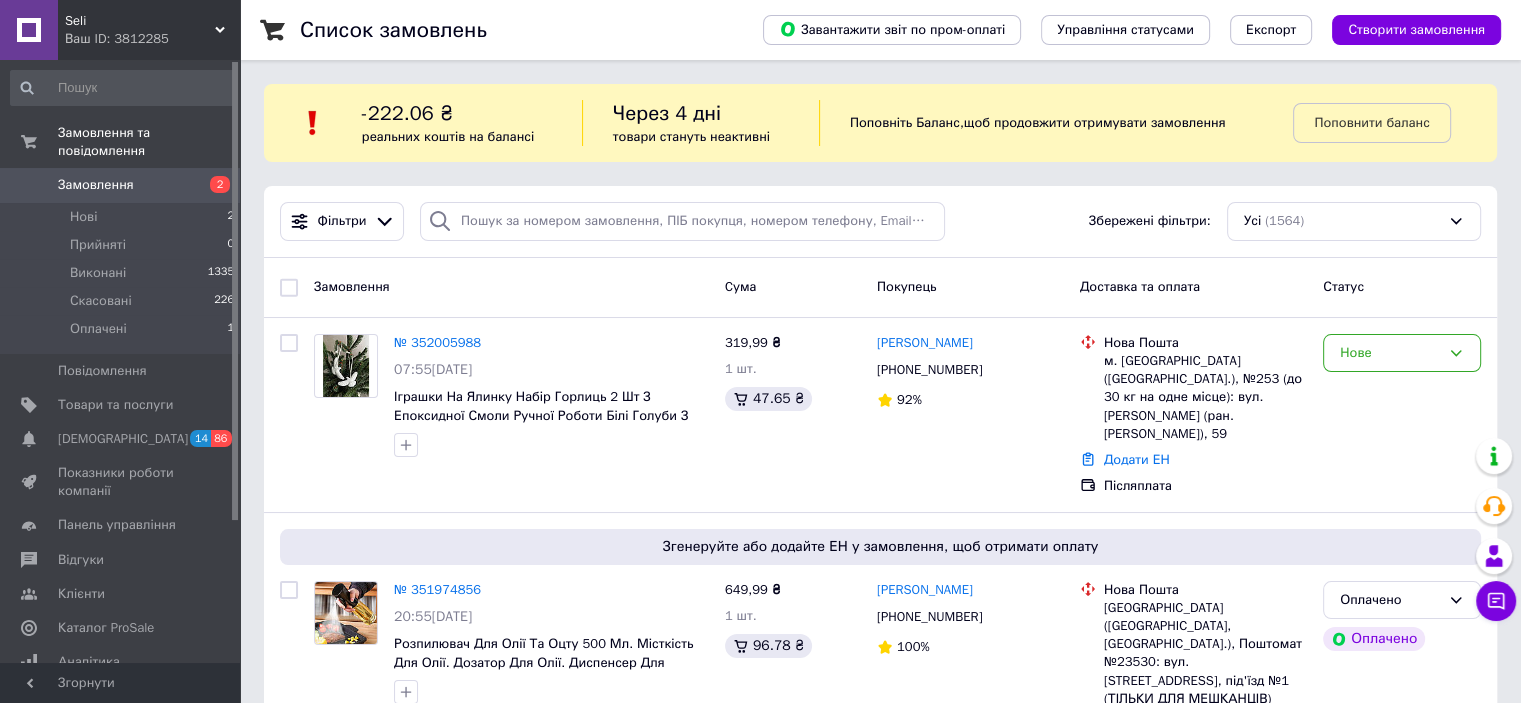 click on "Ваш ID: 3812285" at bounding box center (152, 39) 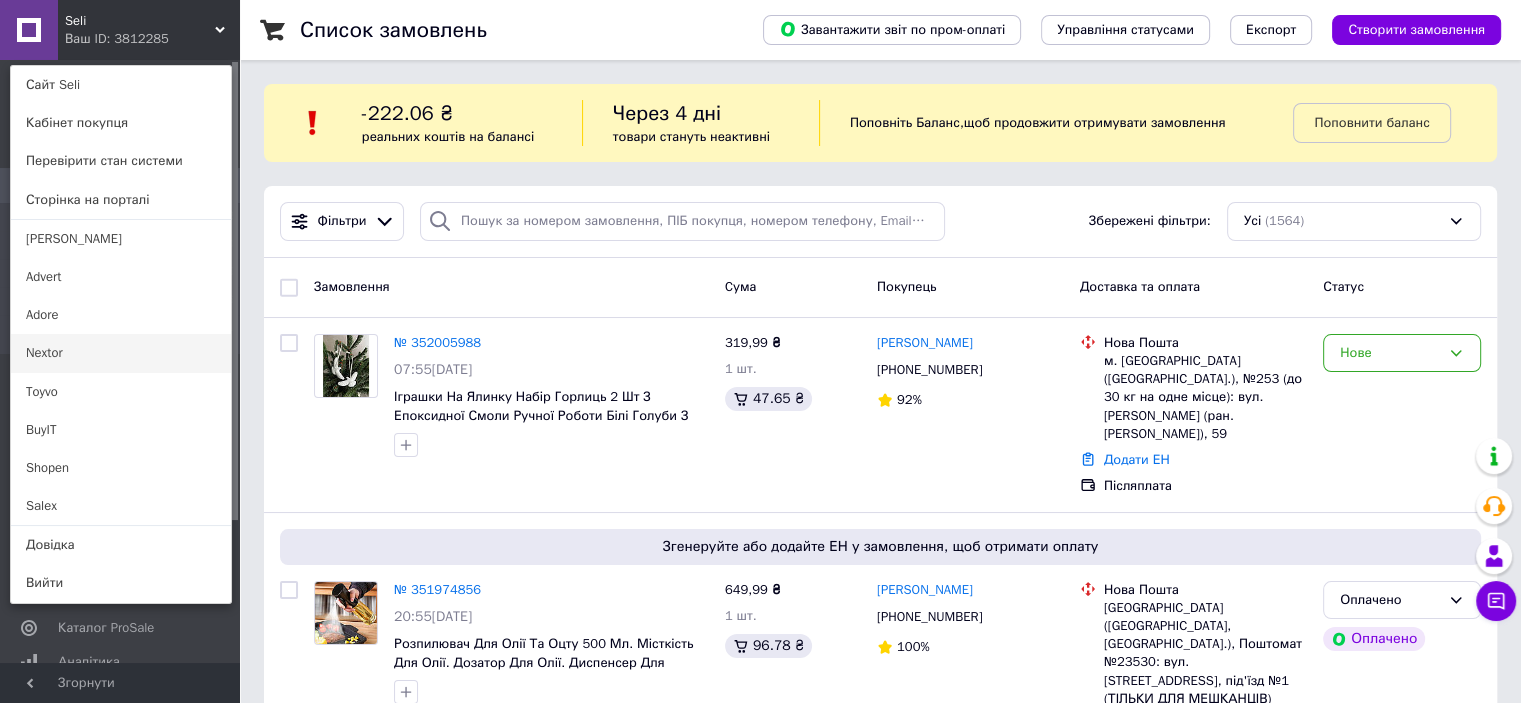 click on "Nextor" at bounding box center (121, 353) 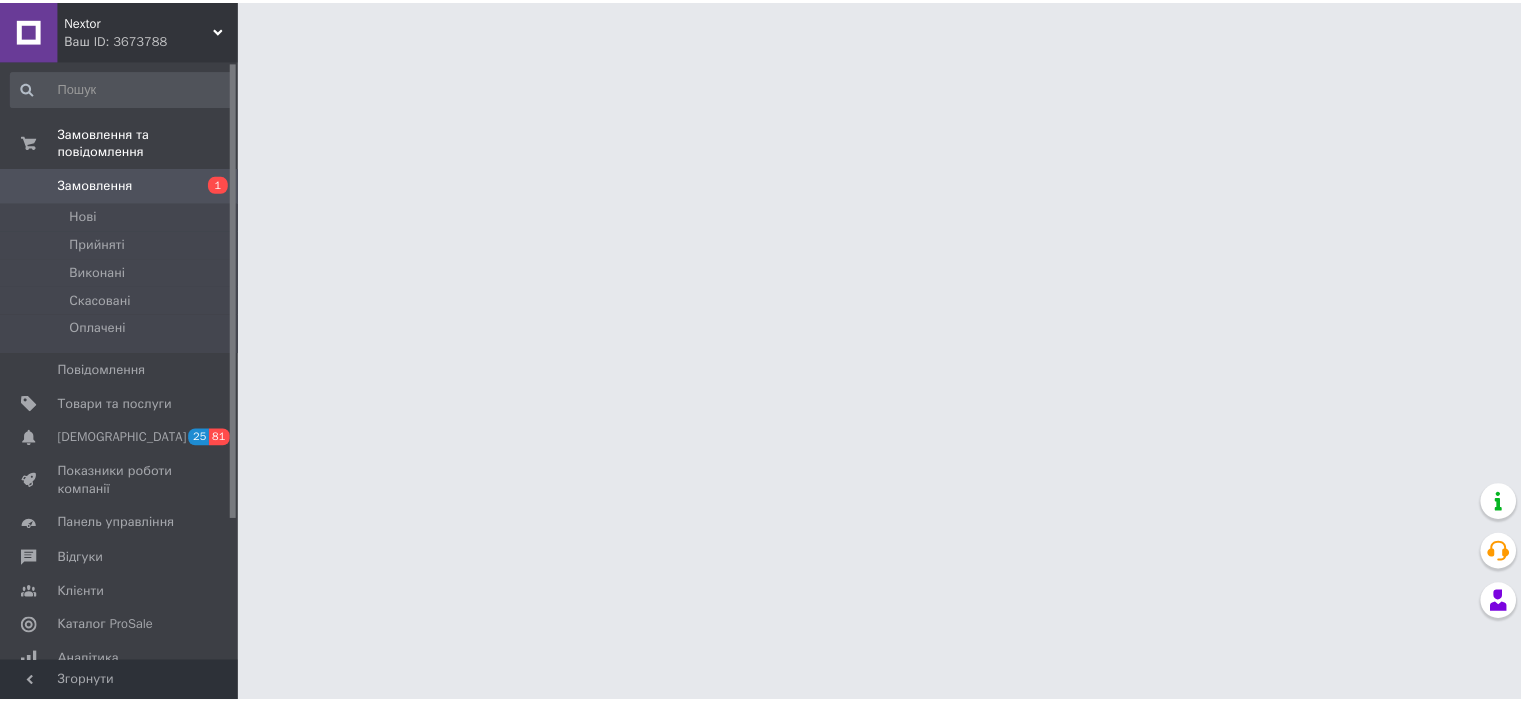 scroll, scrollTop: 0, scrollLeft: 0, axis: both 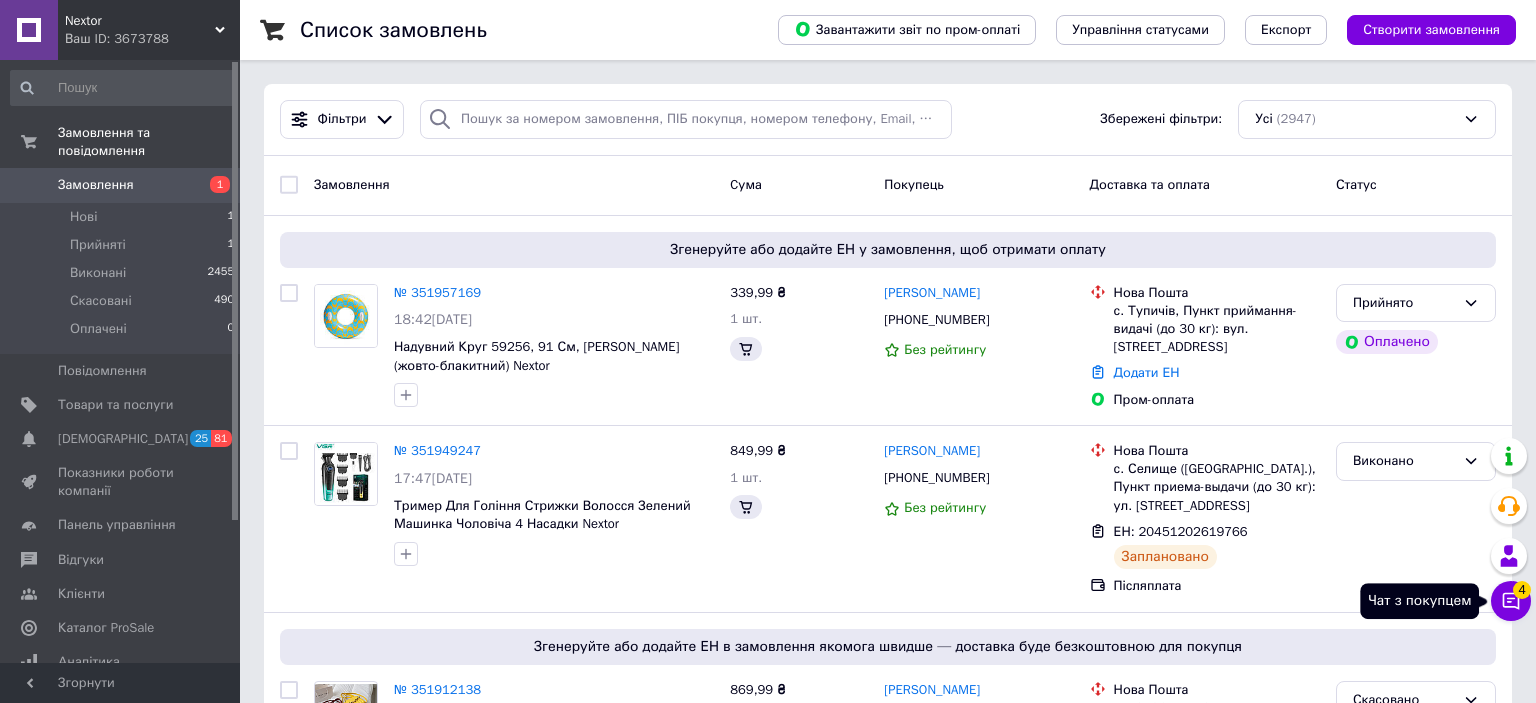 click on "Чат з покупцем 4" at bounding box center [1511, 601] 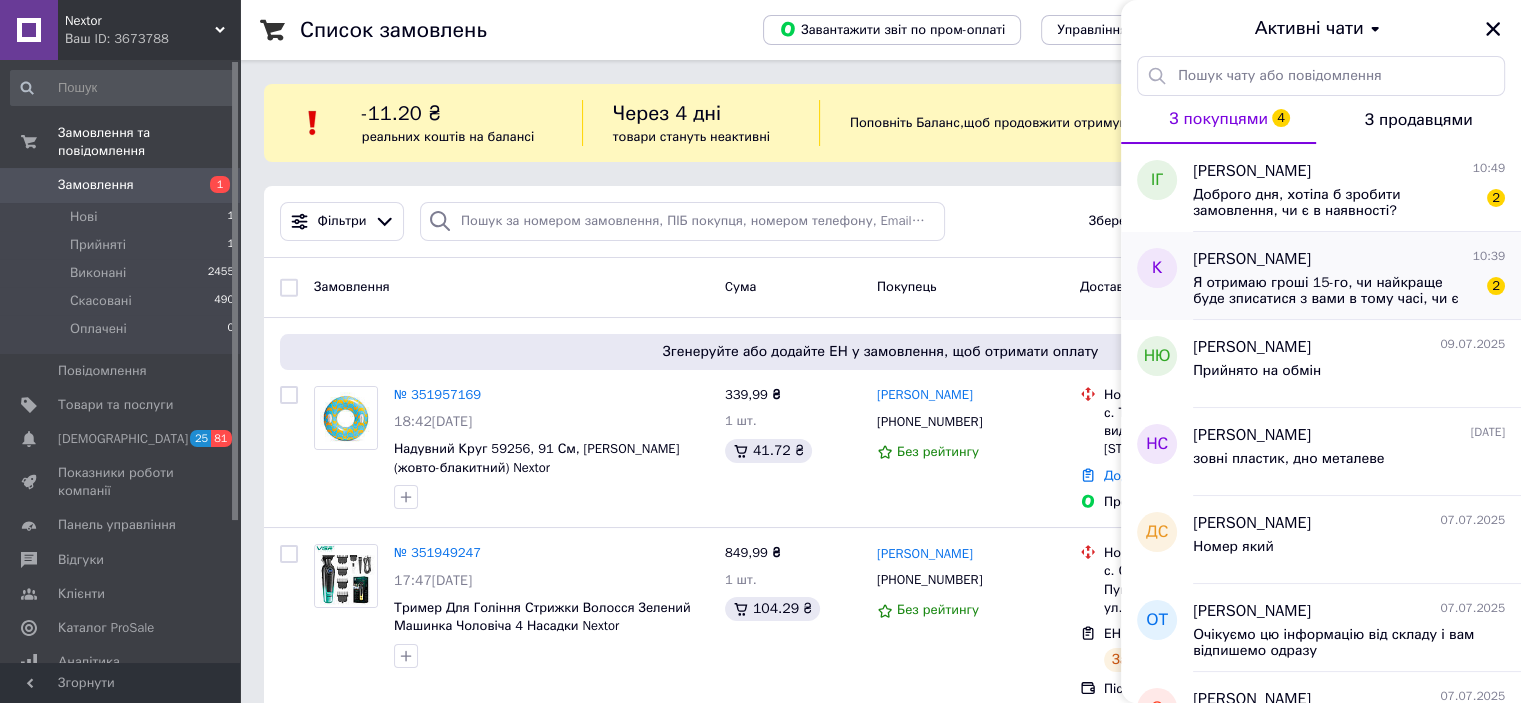 click on "Я отримаю гроші 15-го, чи найкраще буде зписатися з вами в тому часі, чи є якась можливість післяплати?" at bounding box center (1335, 291) 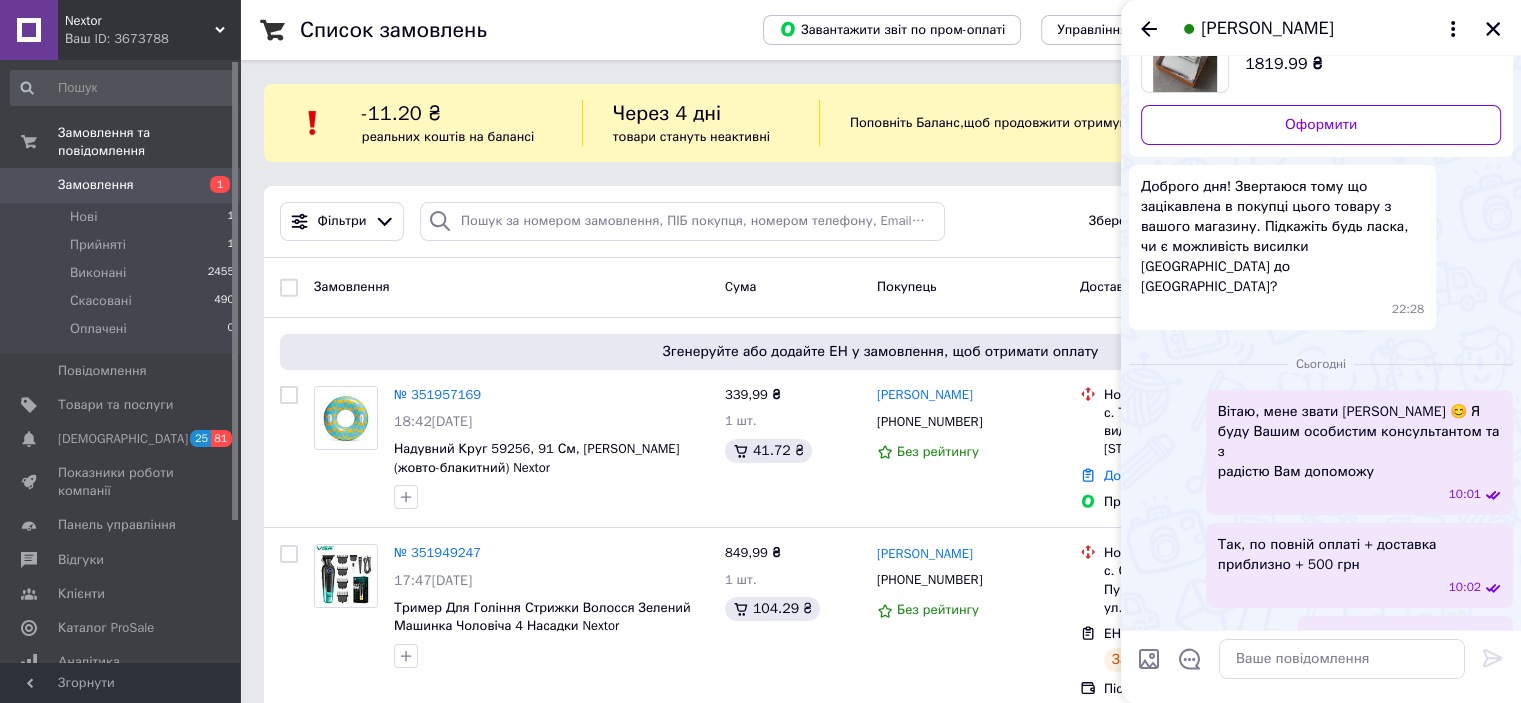 scroll, scrollTop: 285, scrollLeft: 0, axis: vertical 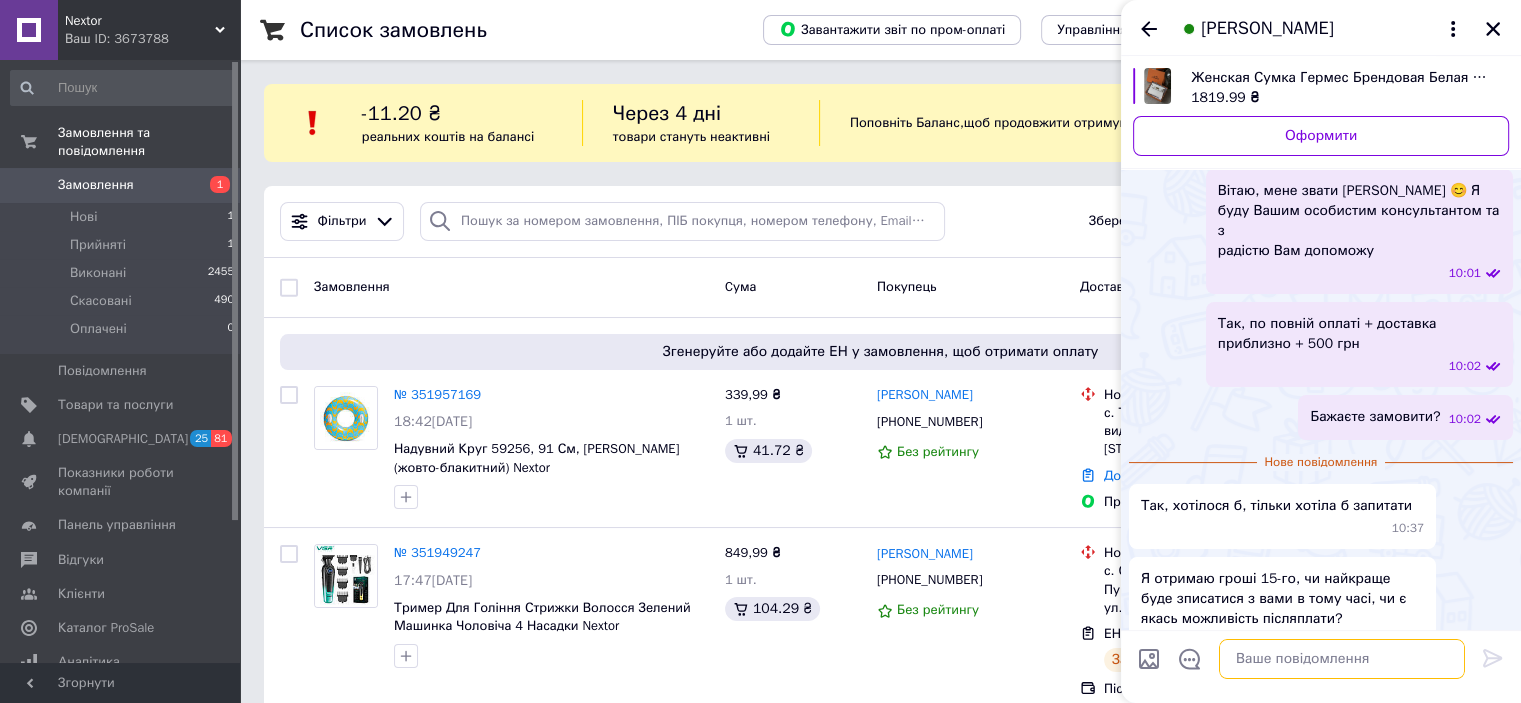 click at bounding box center [1342, 659] 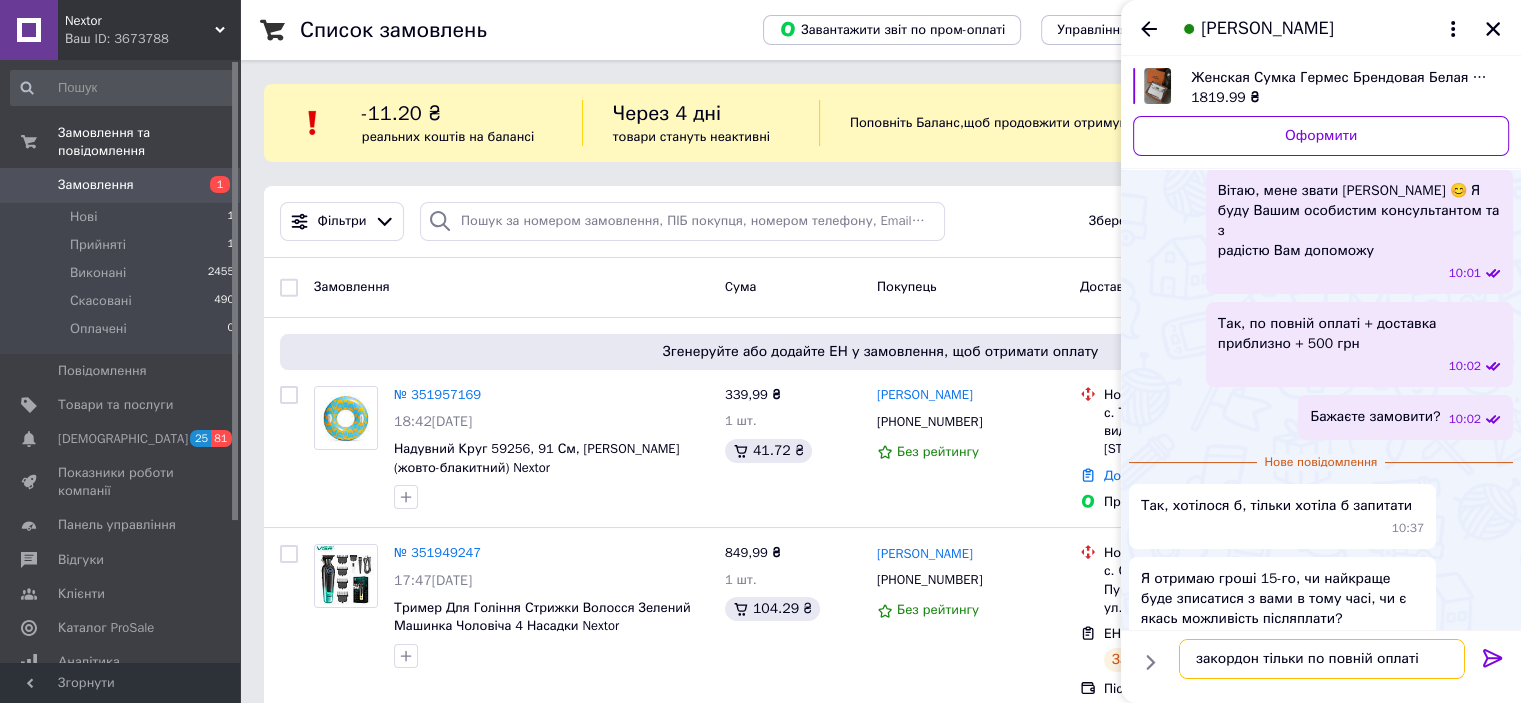 type on "закордон тільки по повній оплаті)" 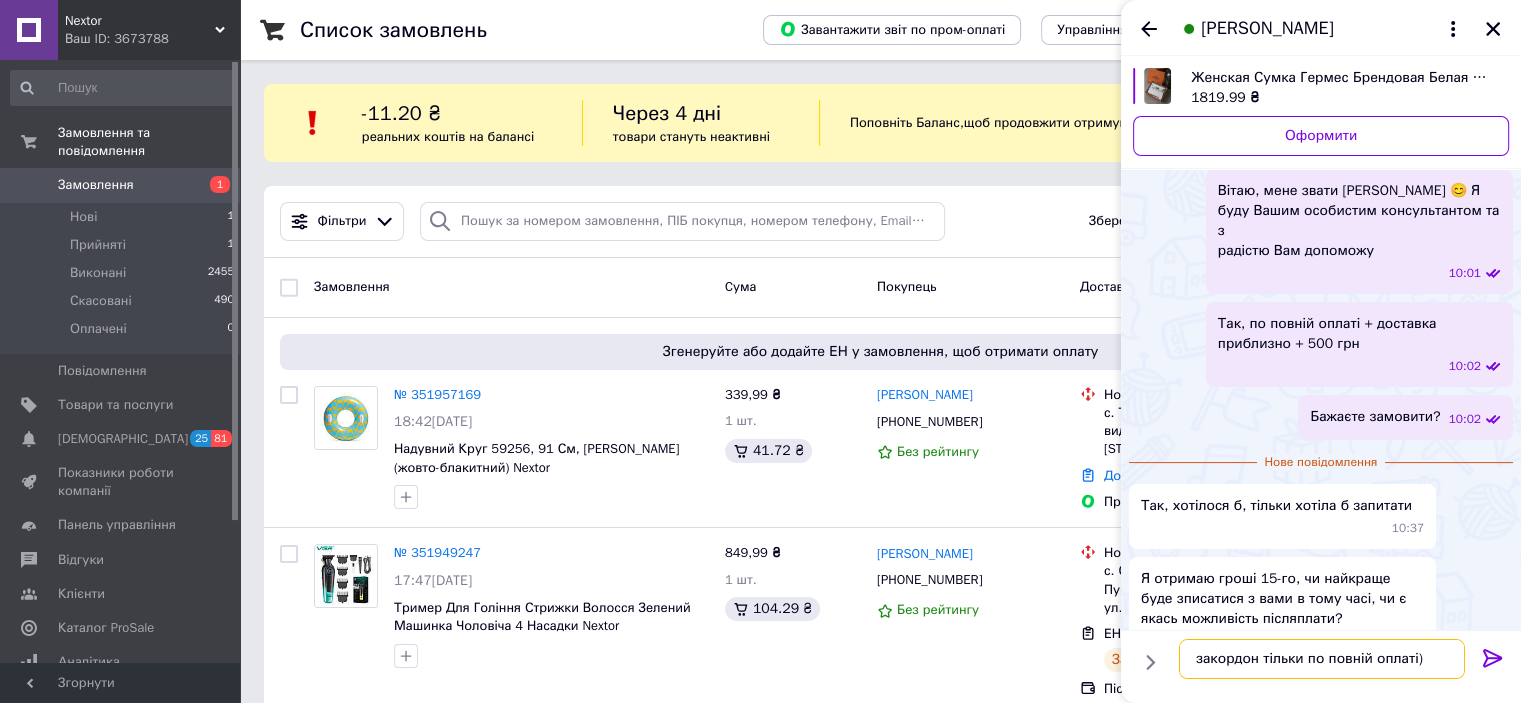 type 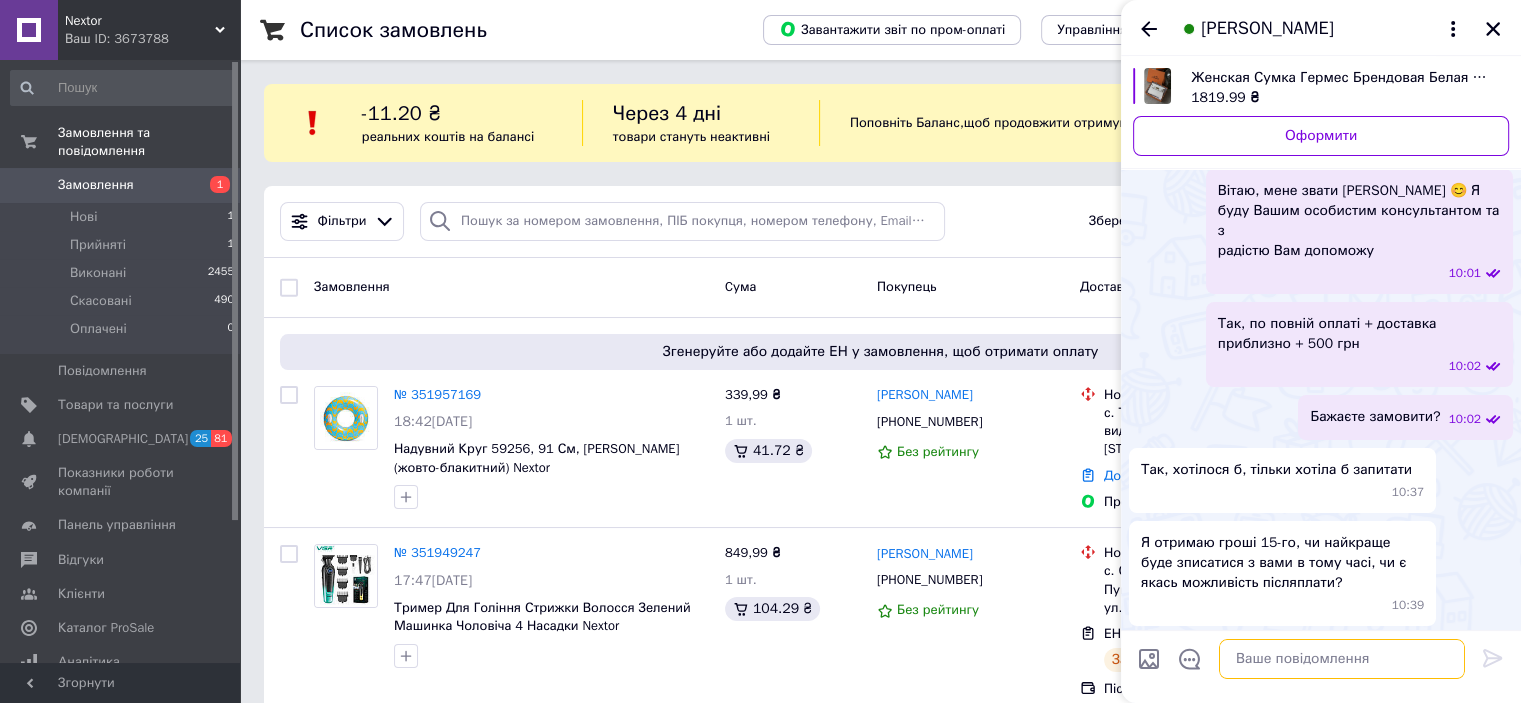scroll, scrollTop: 302, scrollLeft: 0, axis: vertical 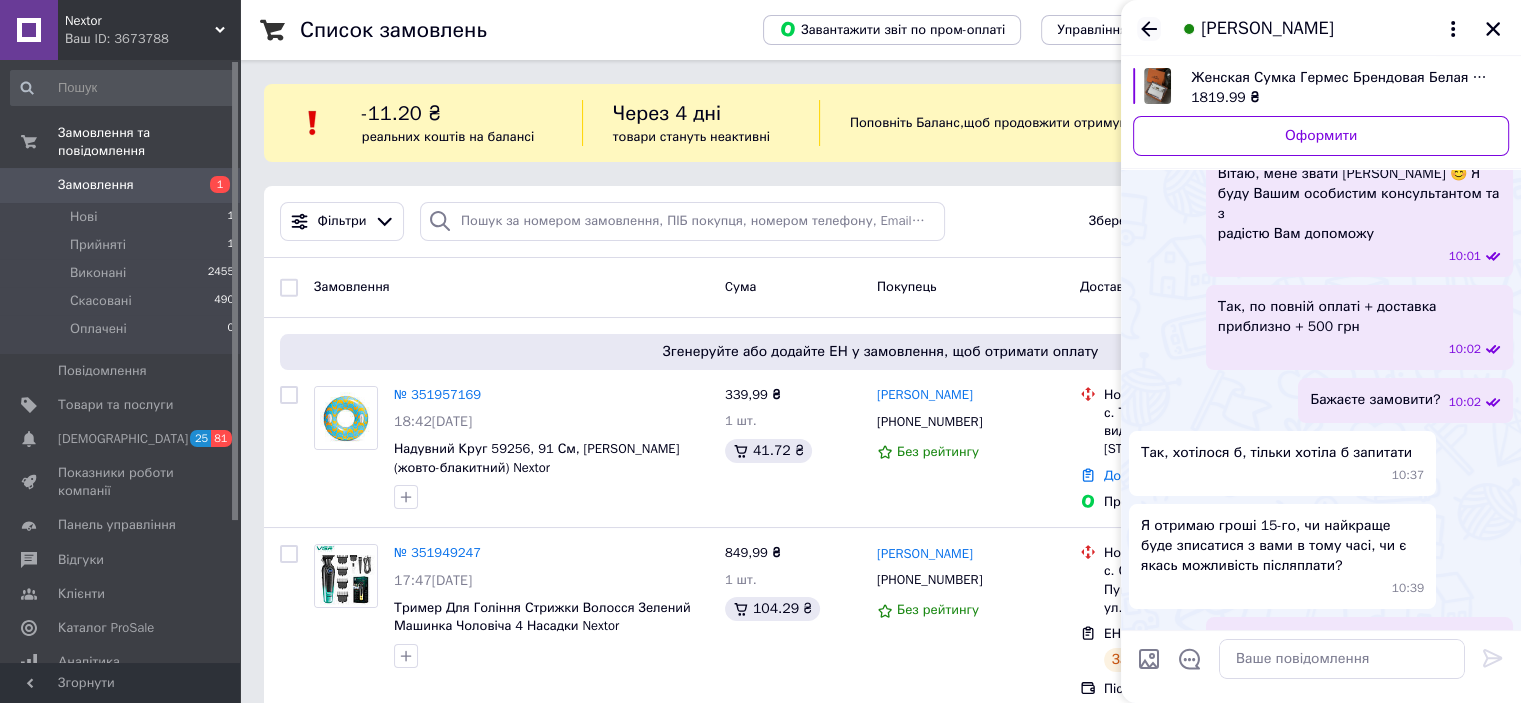 click 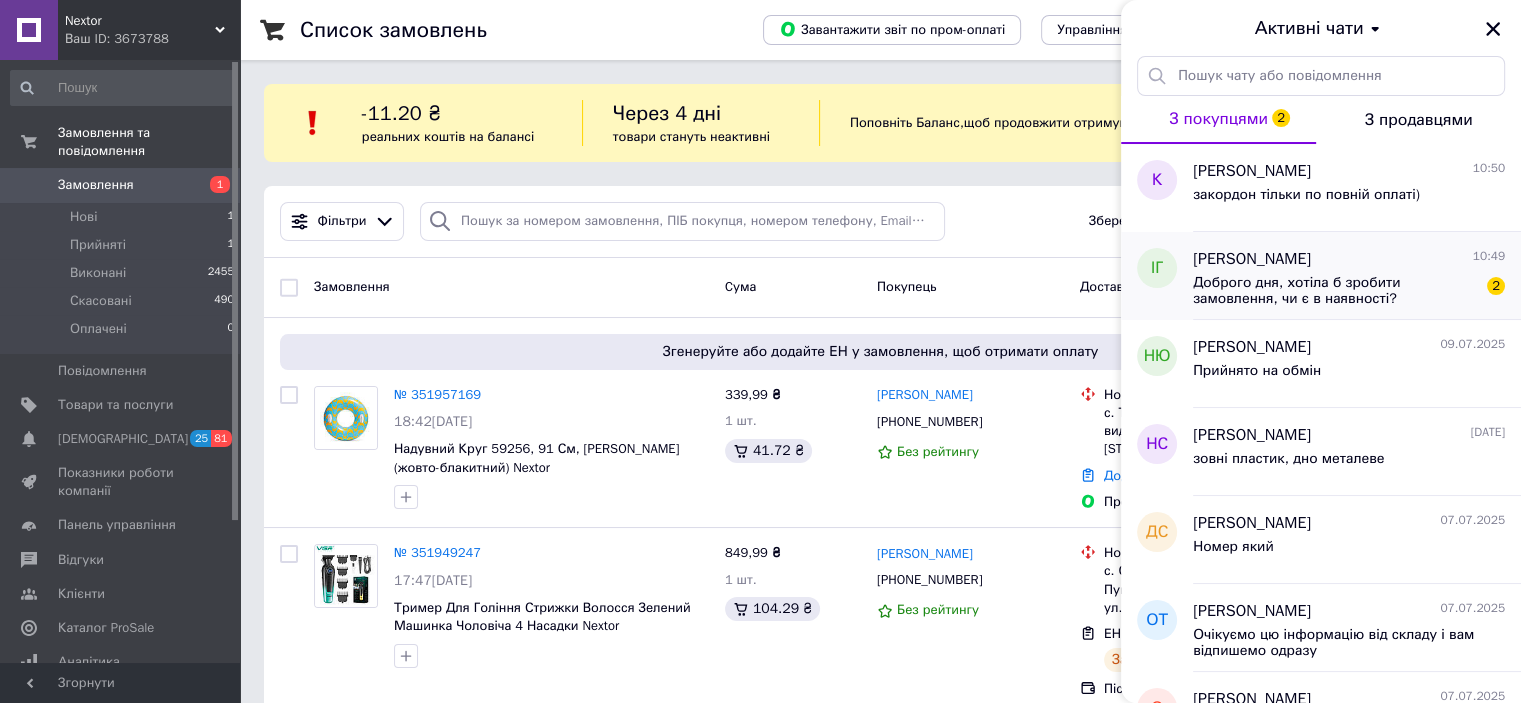 click on "Доброго дня, хотіла б зробити замовлення, чи є в наявності?" at bounding box center [1335, 291] 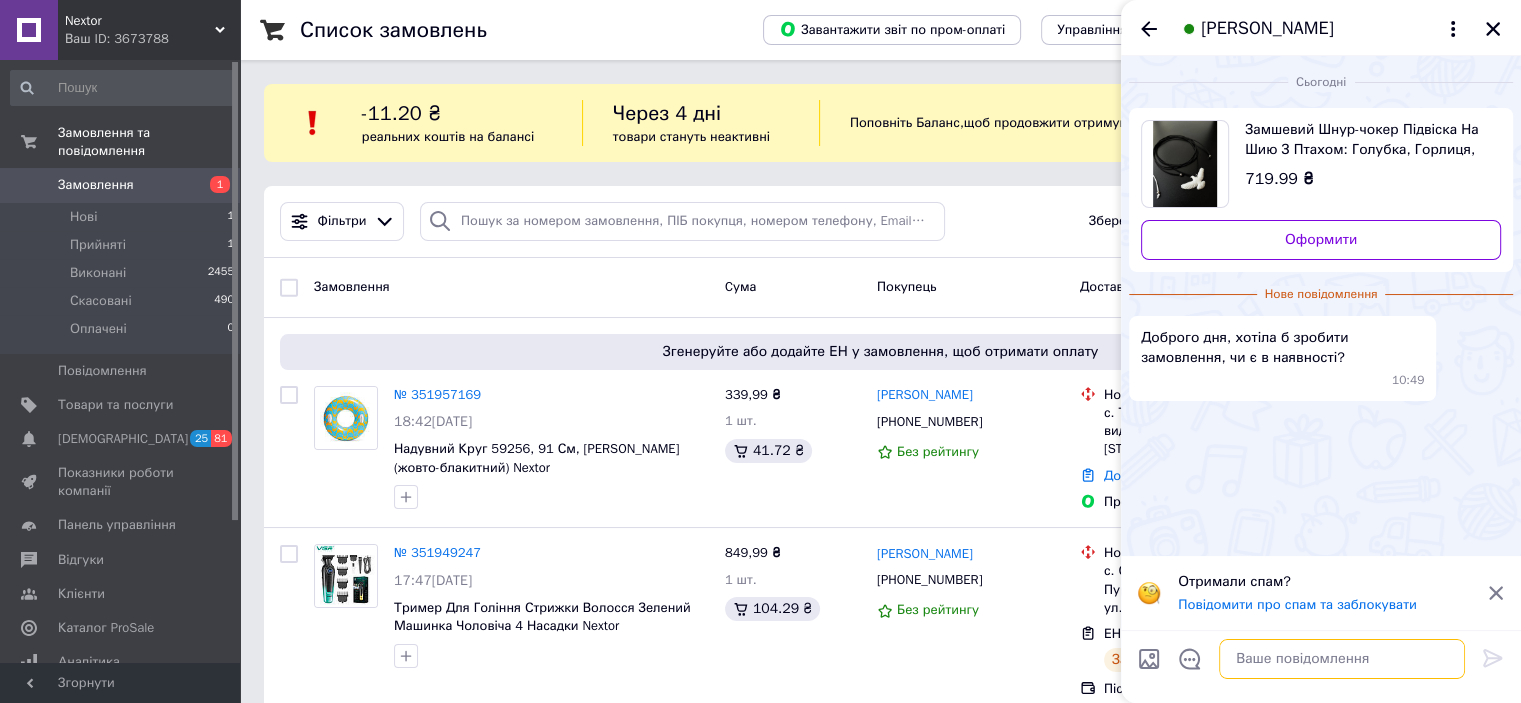 click at bounding box center [1342, 659] 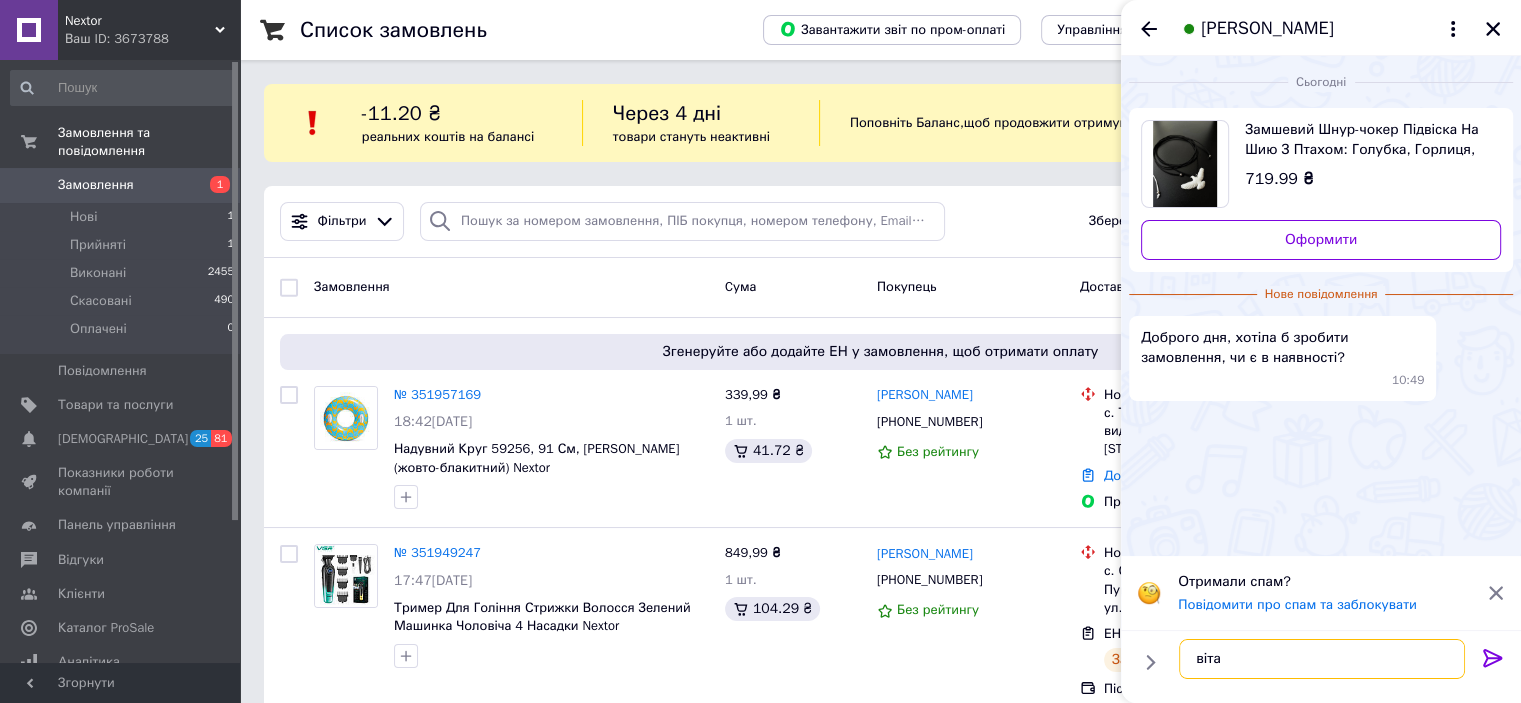 type on "вітаю" 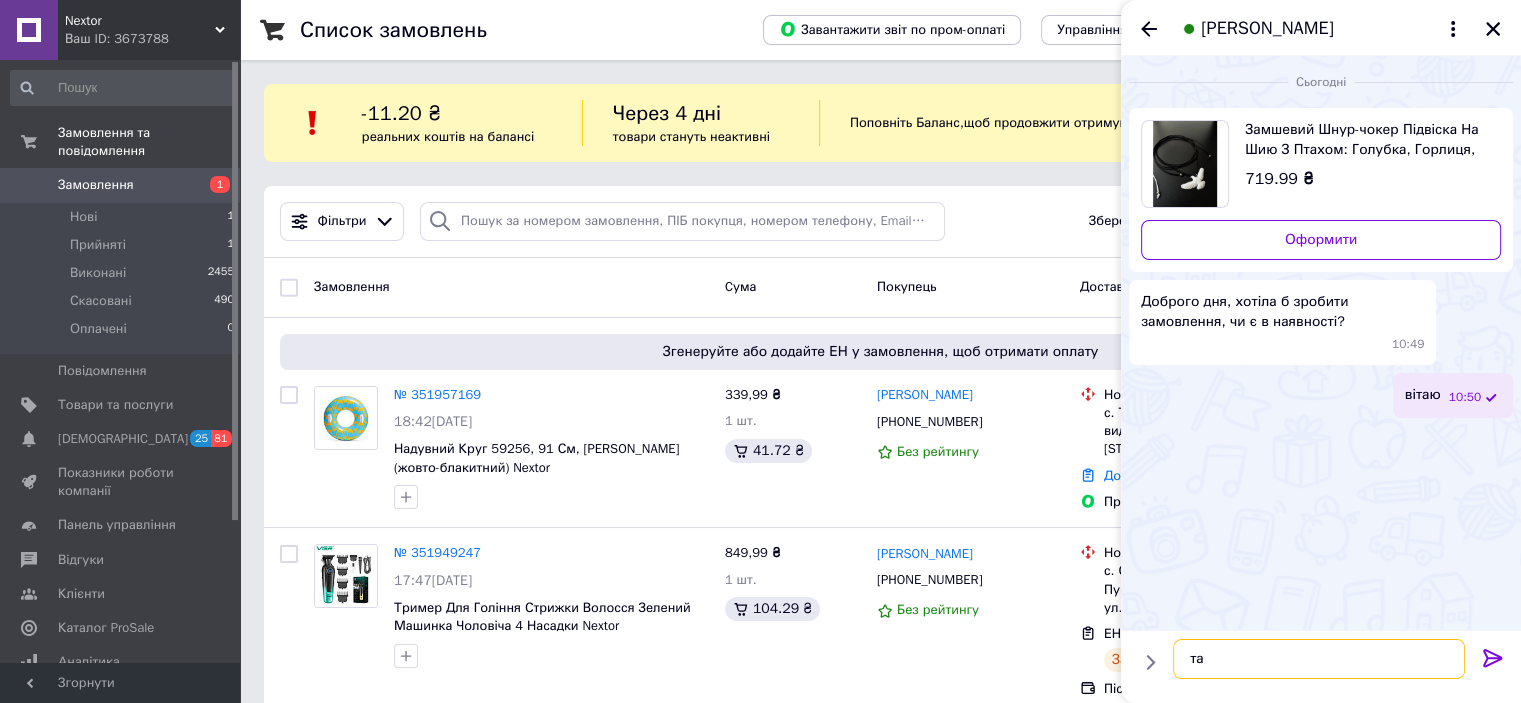 type on "так" 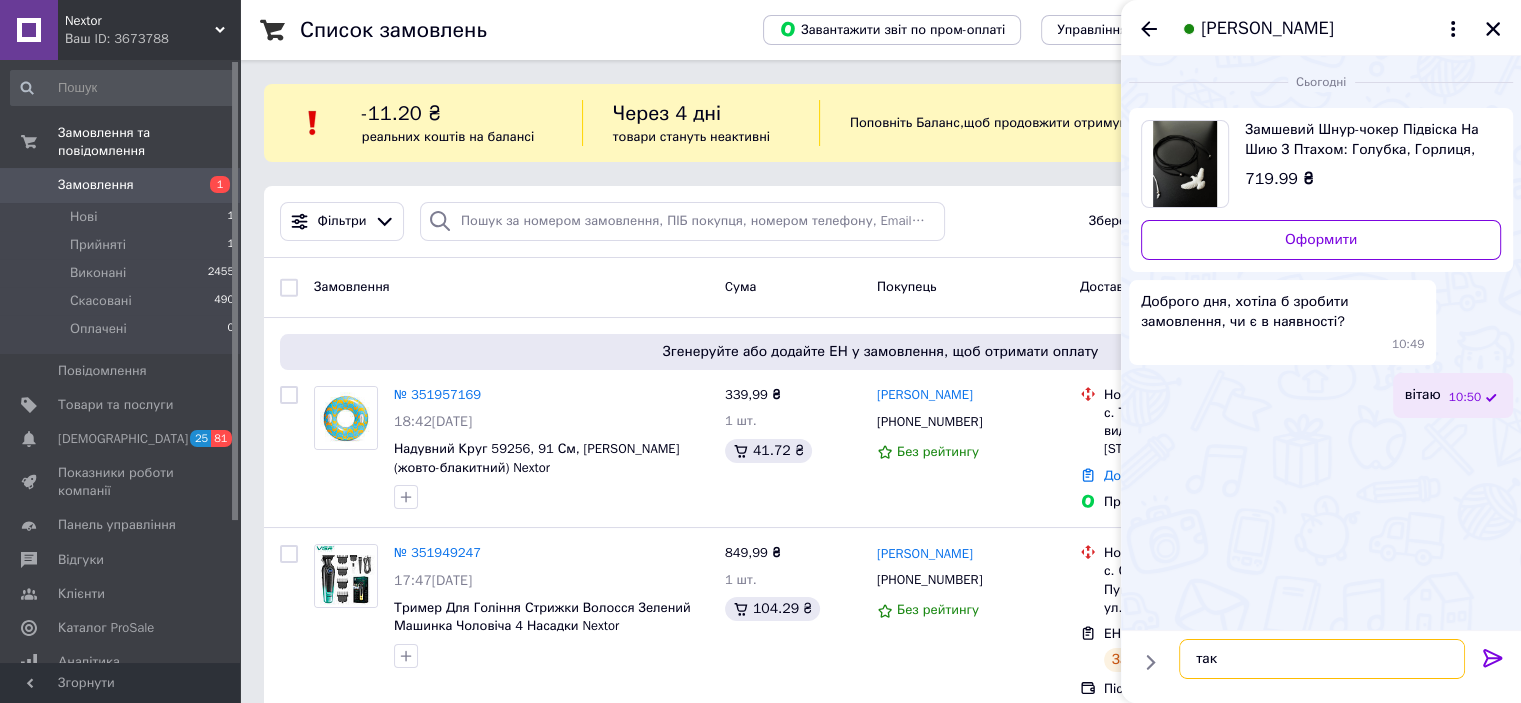 type 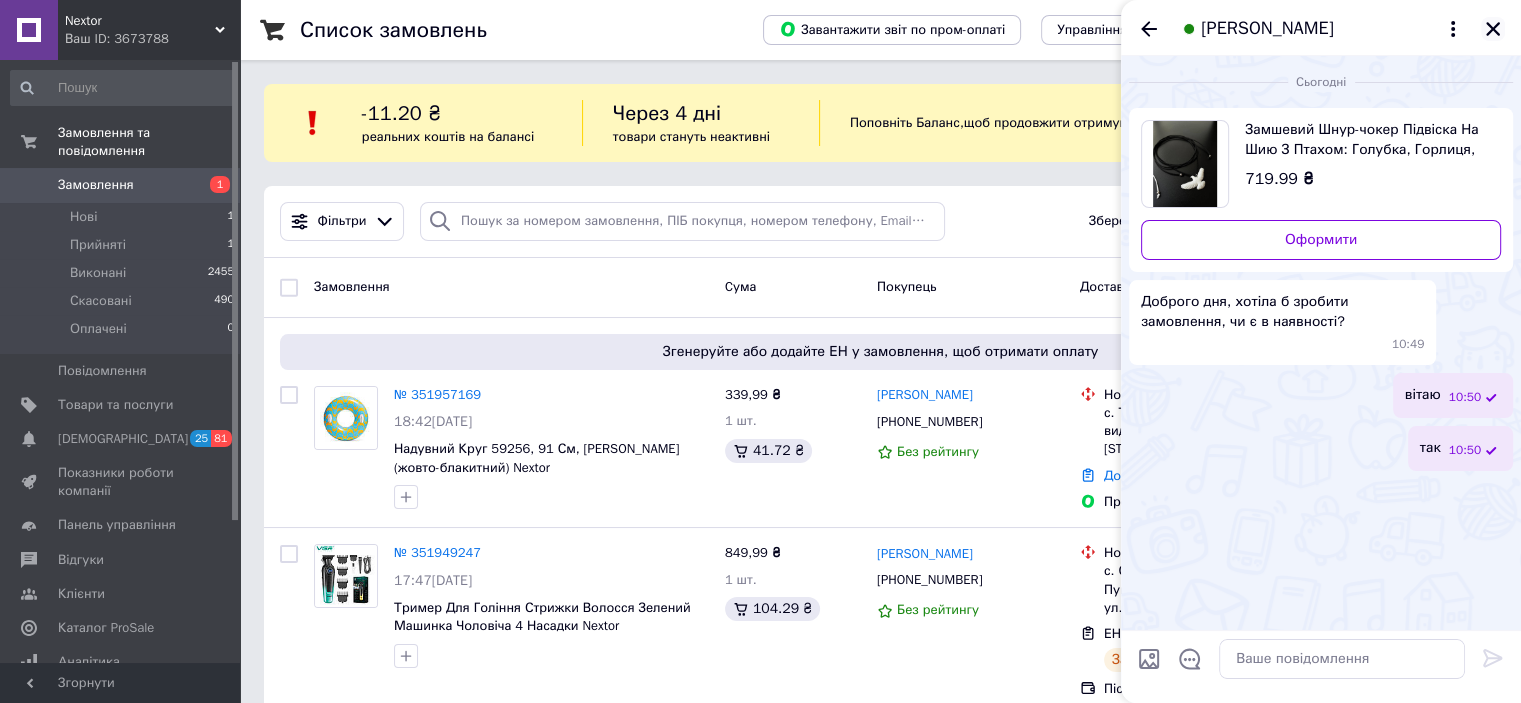 drag, startPoint x: 1492, startPoint y: 39, endPoint x: 1374, endPoint y: 11, distance: 121.27654 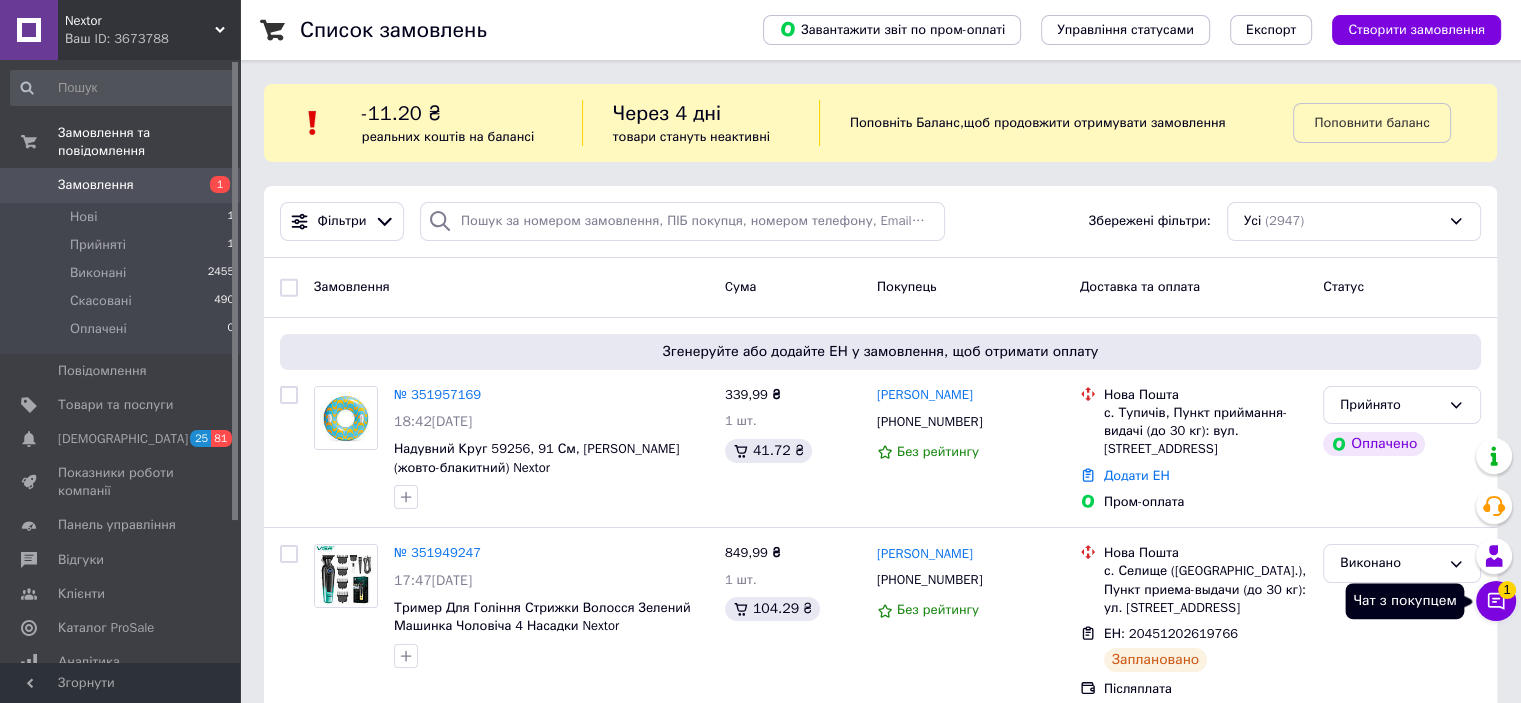 click 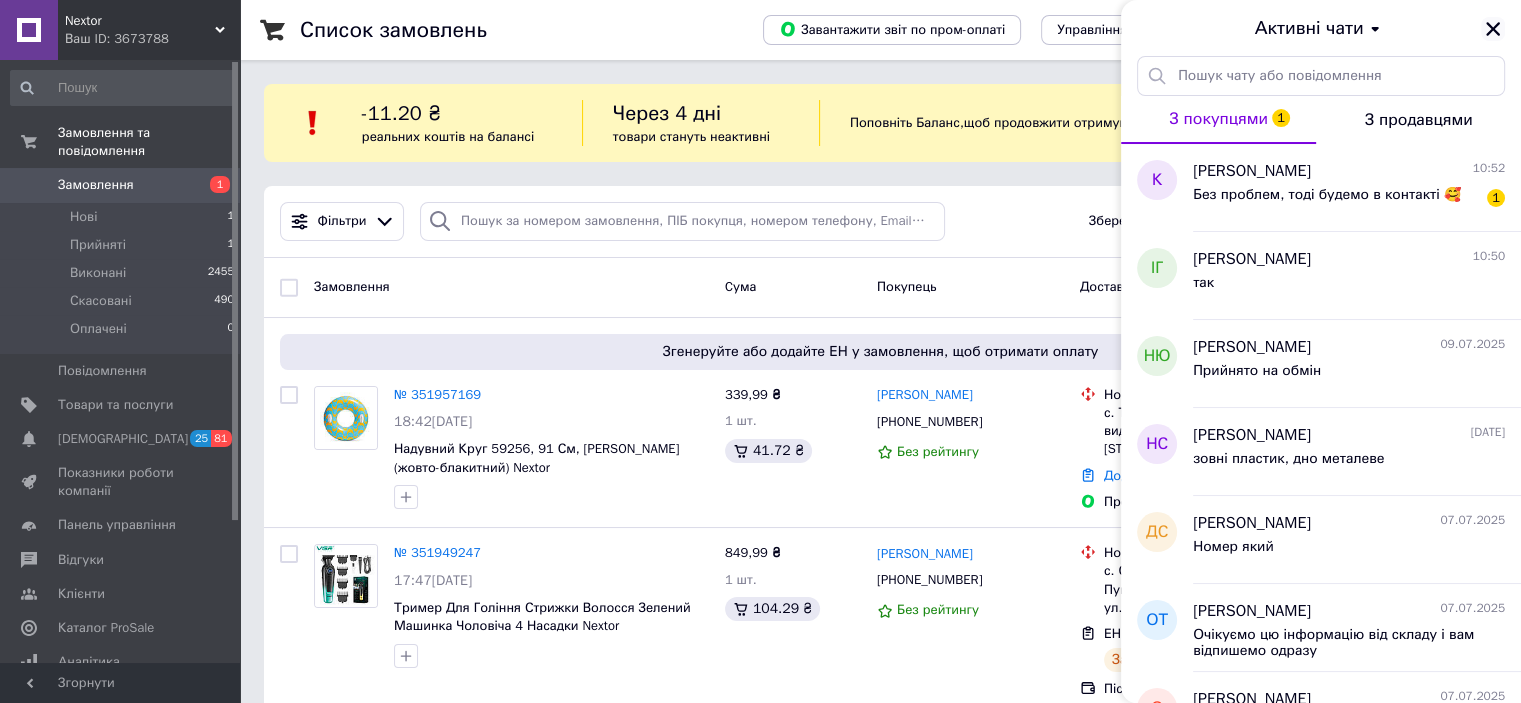 click 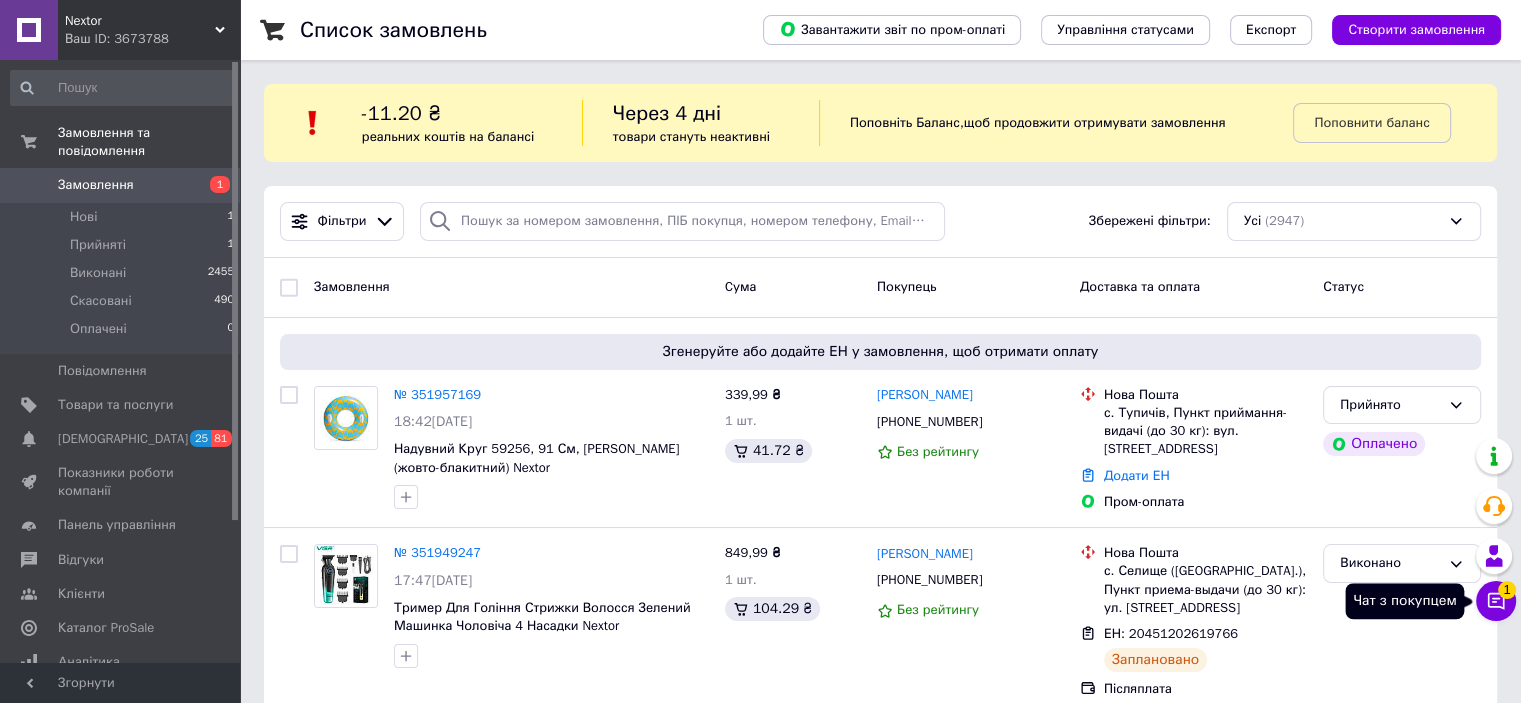 click 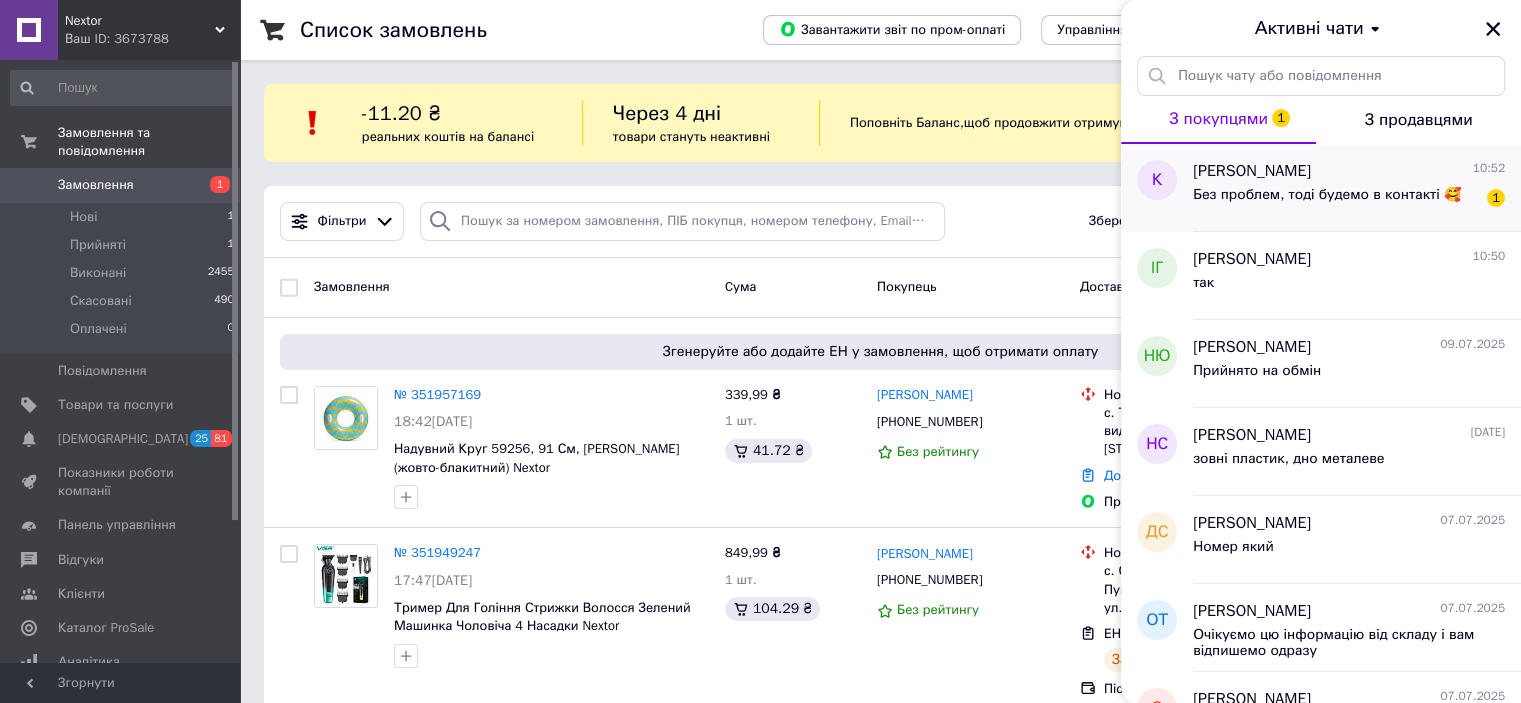 click on "Без проблем, тоді будемо в контакті 🥰" at bounding box center (1327, 195) 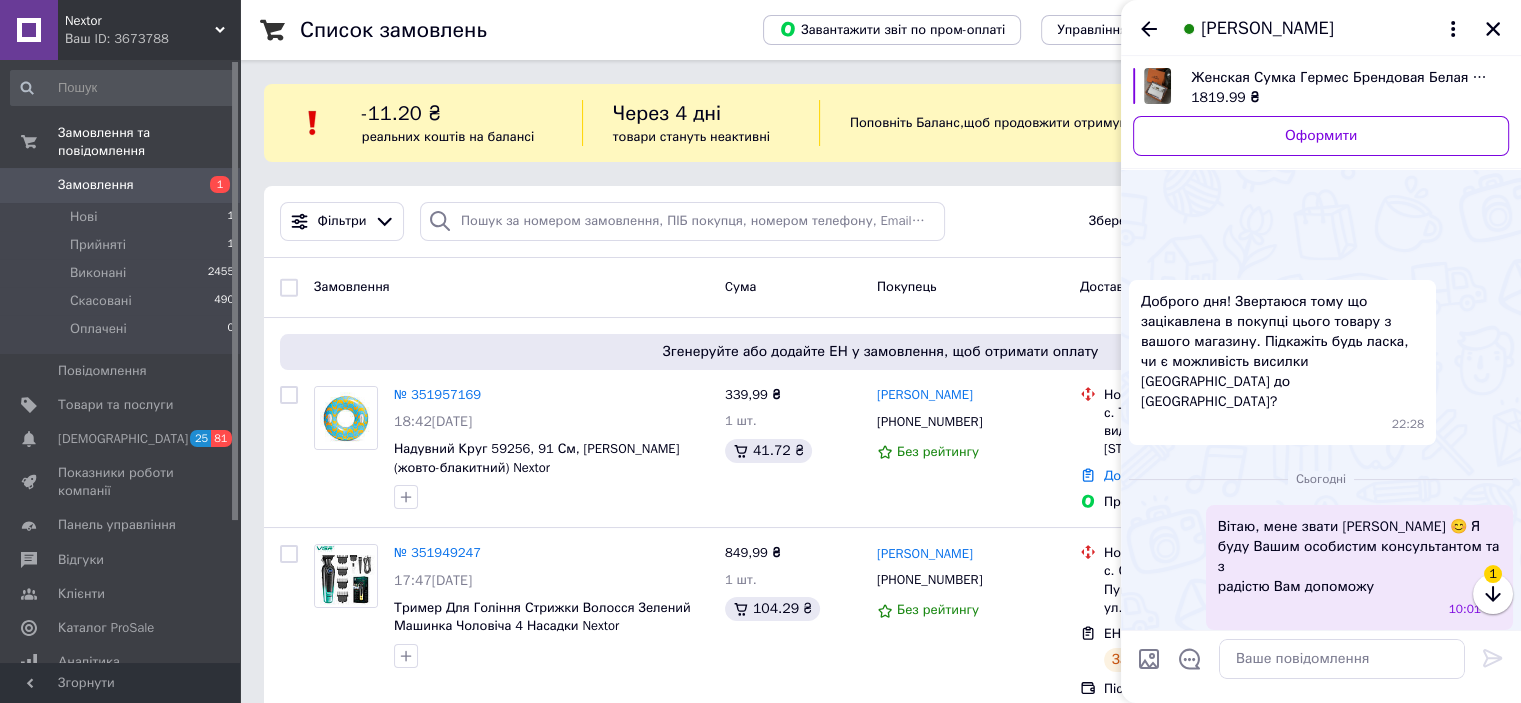 scroll, scrollTop: 463, scrollLeft: 0, axis: vertical 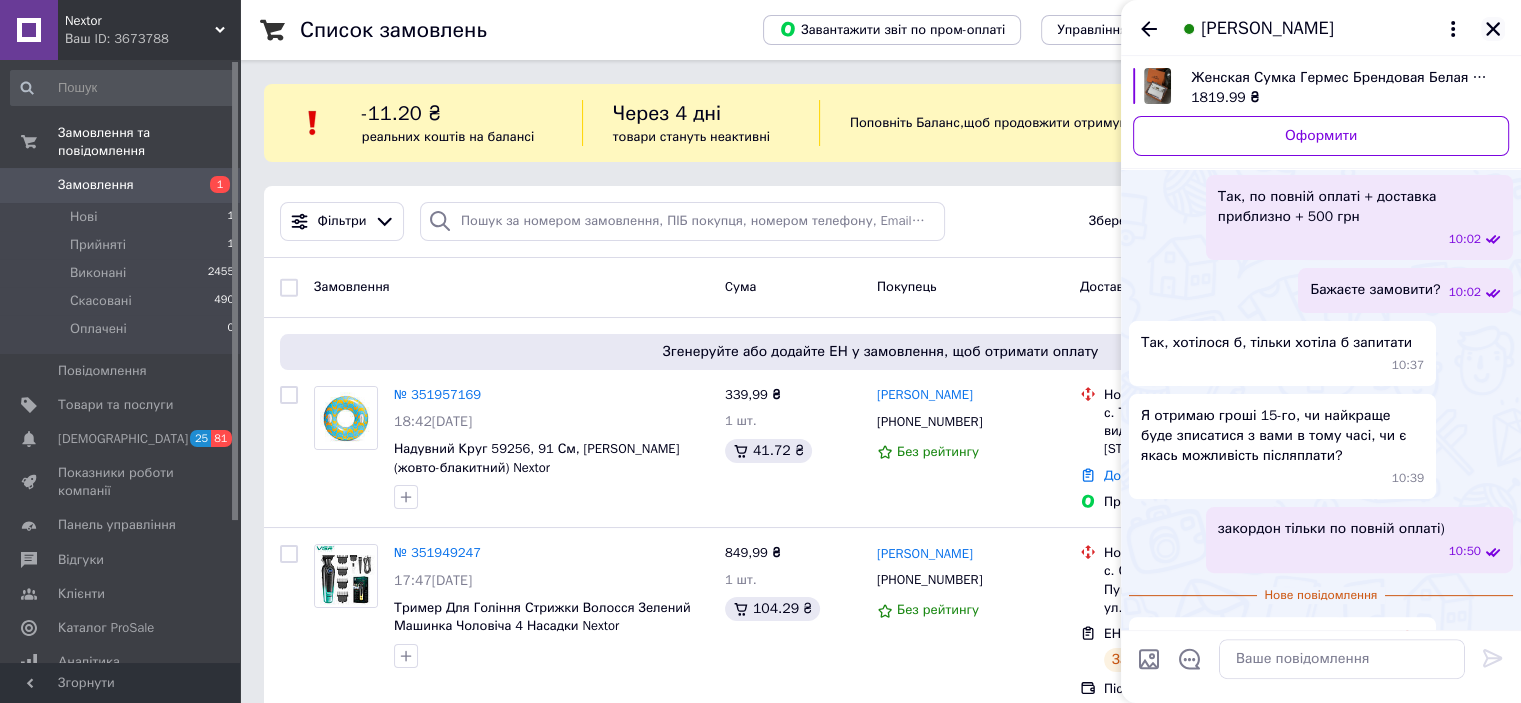 click at bounding box center [1493, 29] 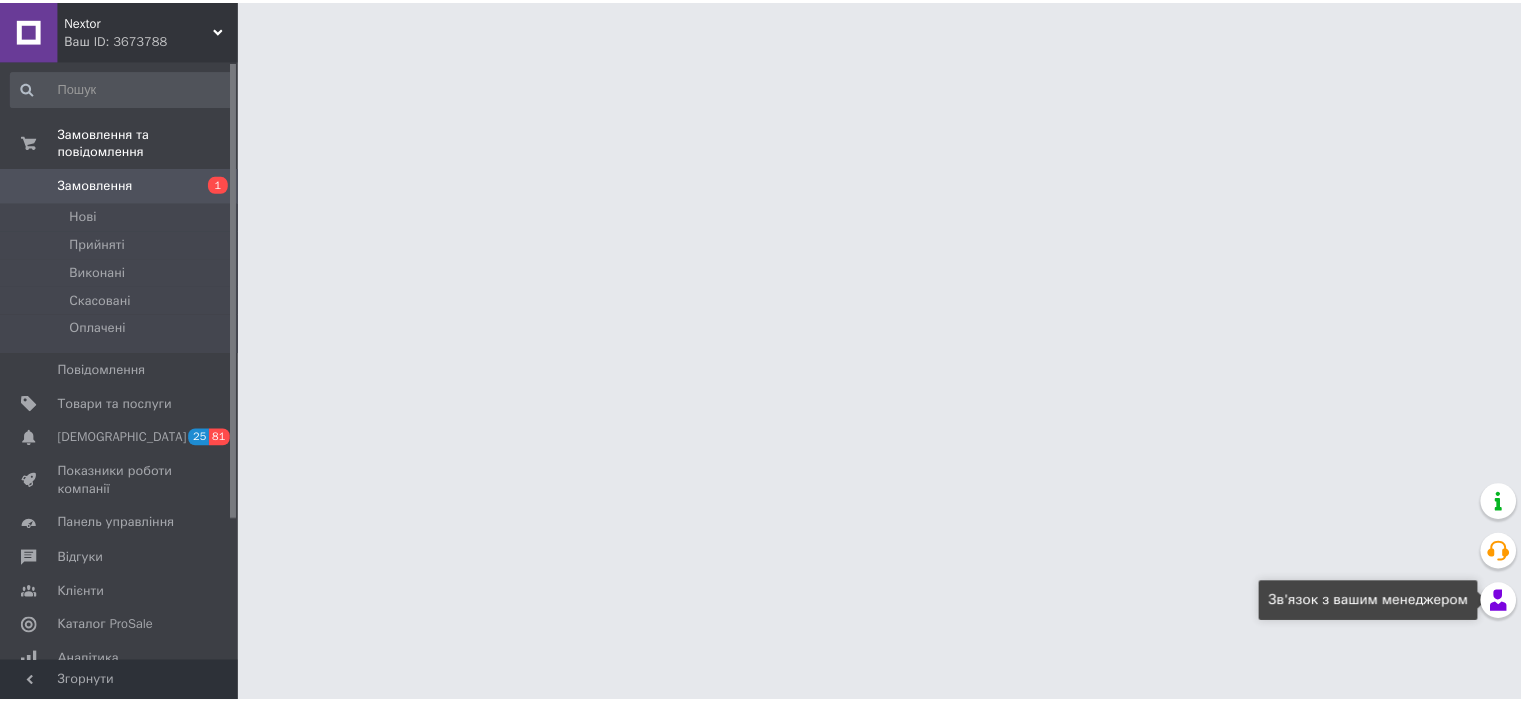 scroll, scrollTop: 0, scrollLeft: 0, axis: both 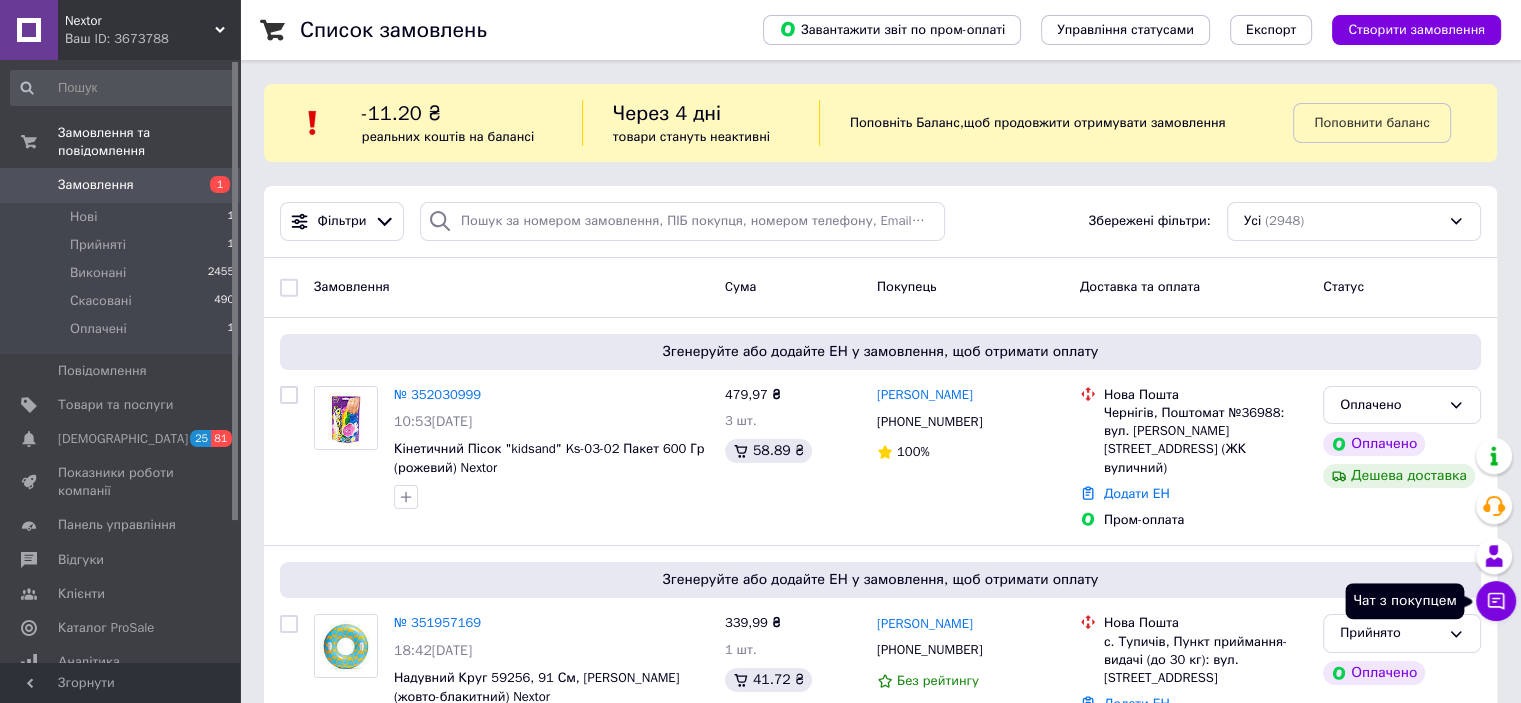 click 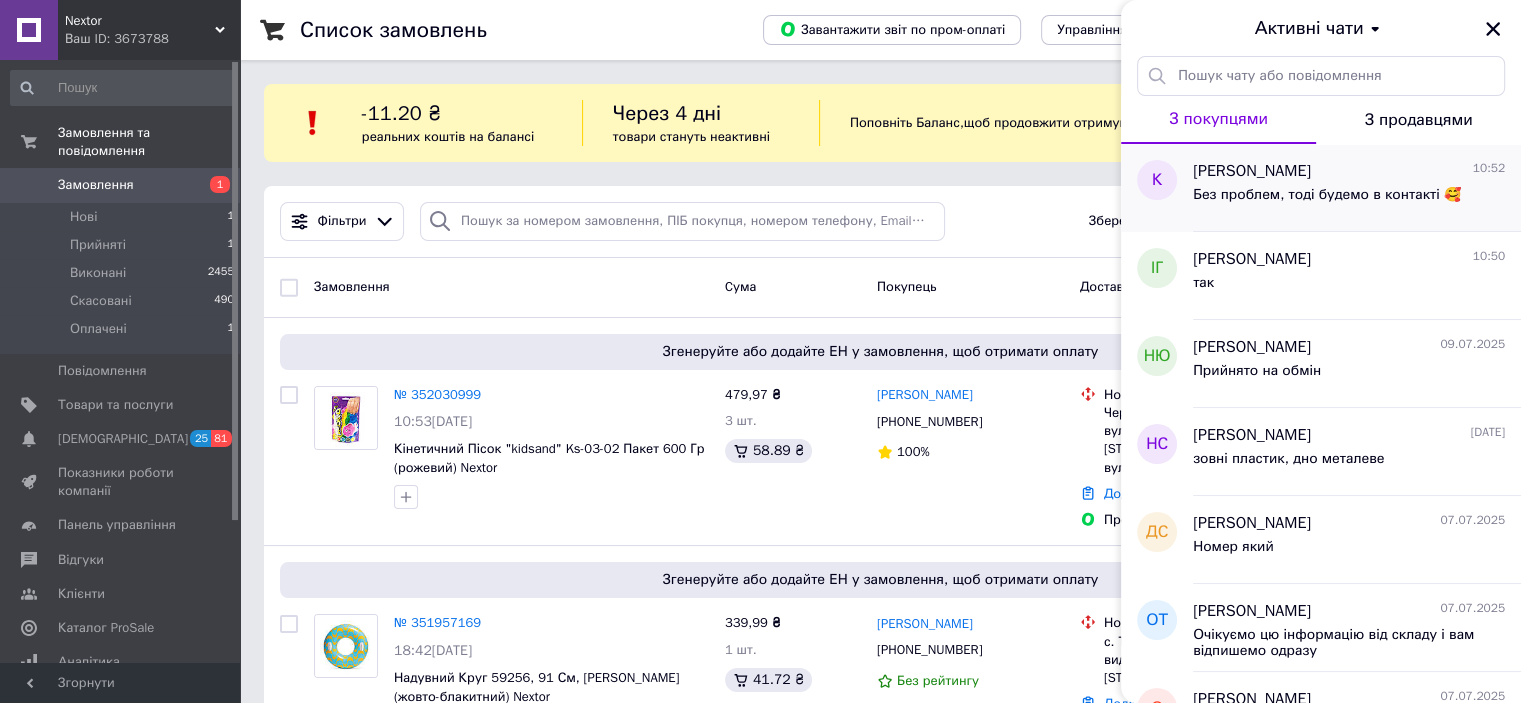 click on "Без проблем, тоді будемо в контакті 🥰" at bounding box center (1327, 195) 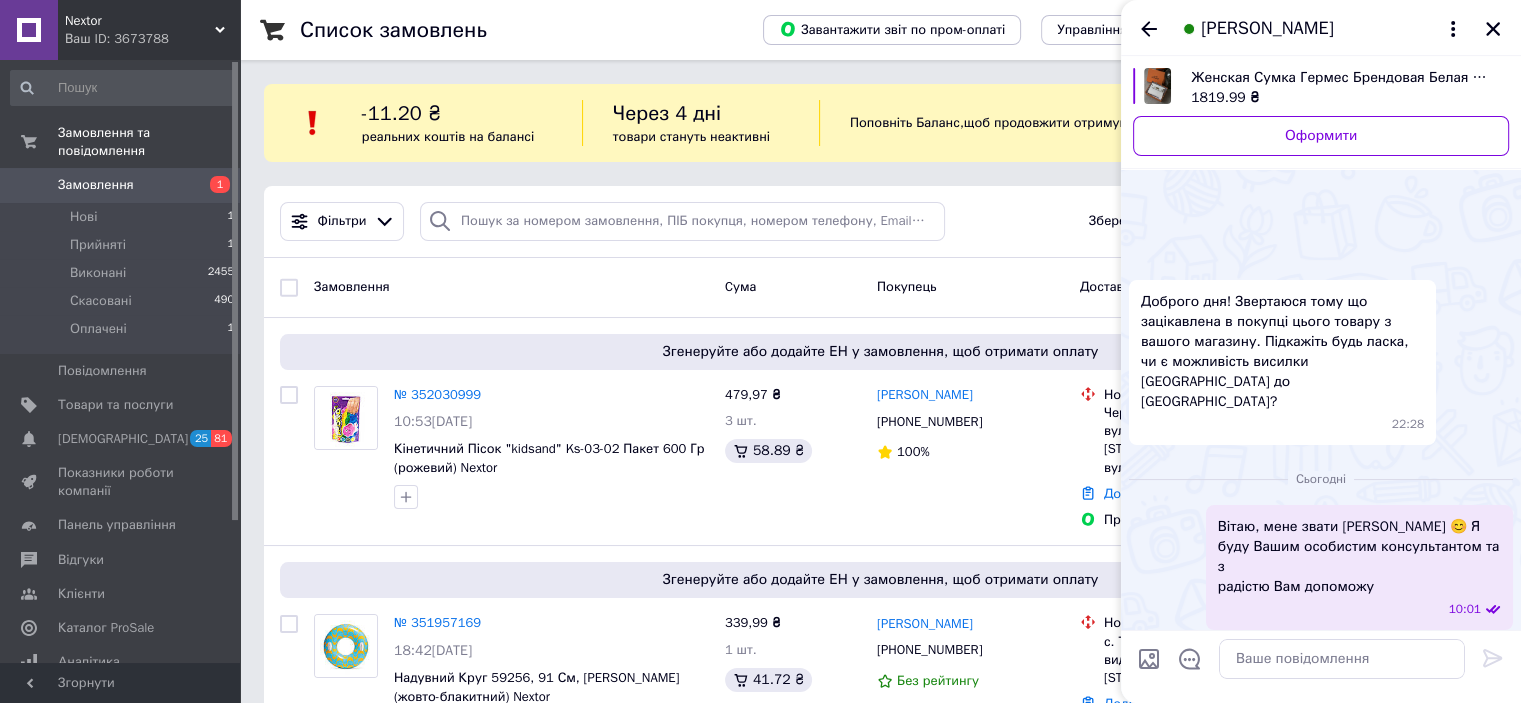 scroll, scrollTop: 427, scrollLeft: 0, axis: vertical 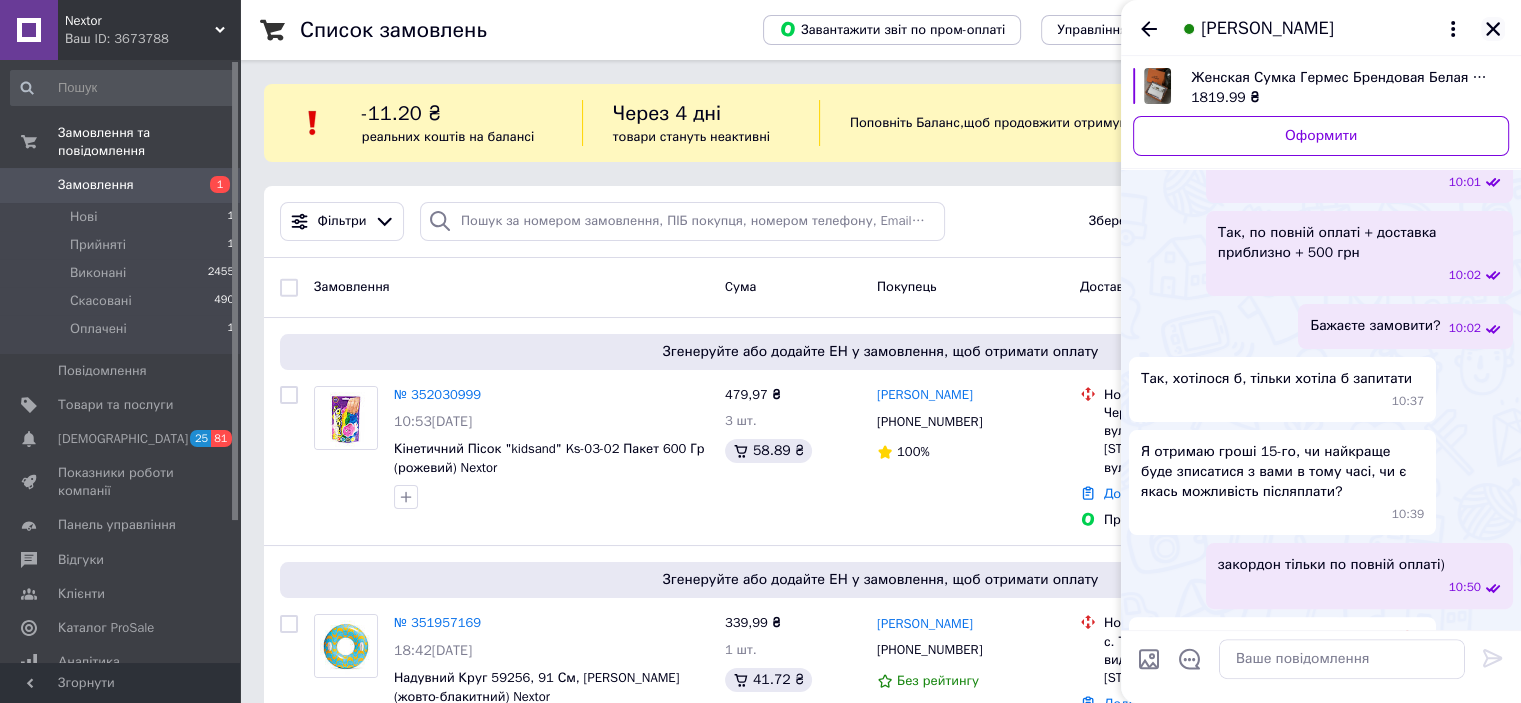 click 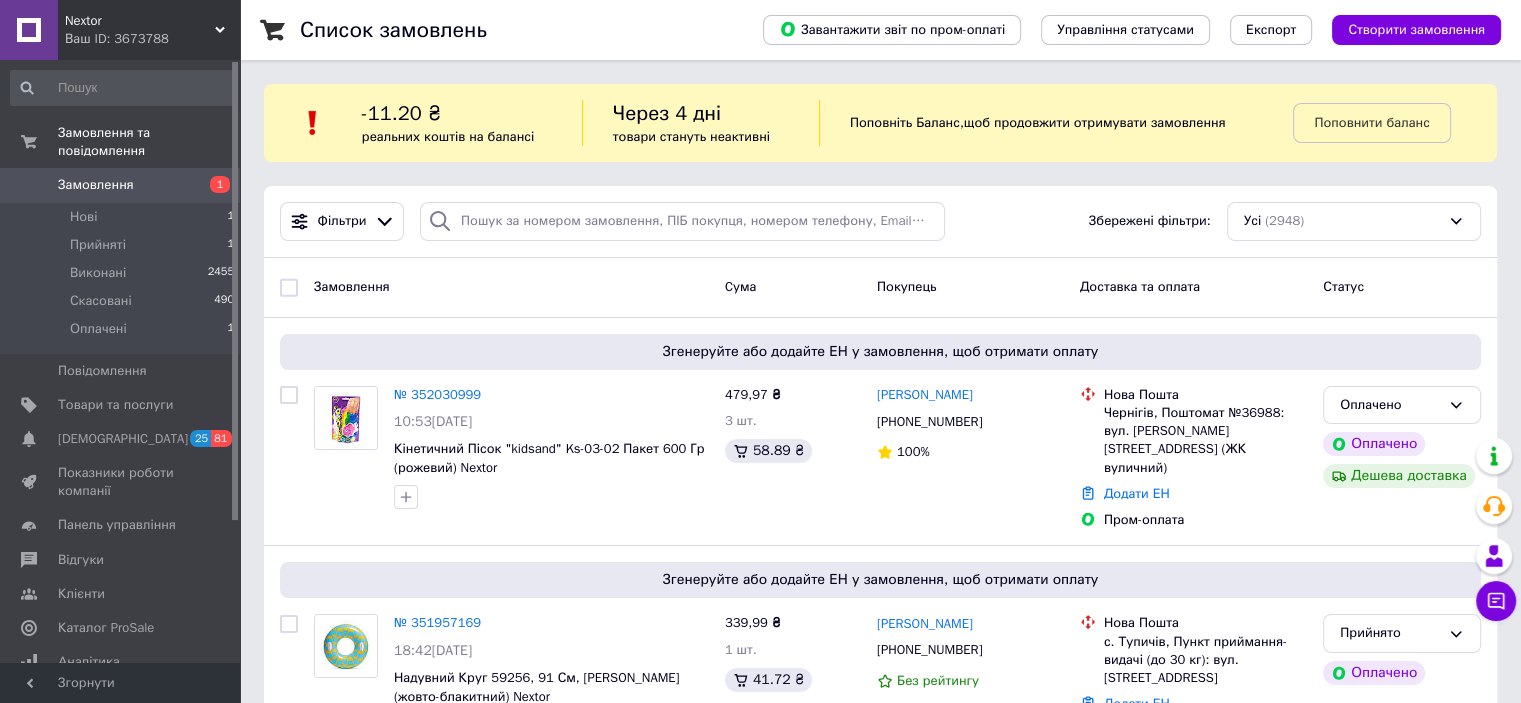 click on "Ваш ID: 3673788" at bounding box center [152, 39] 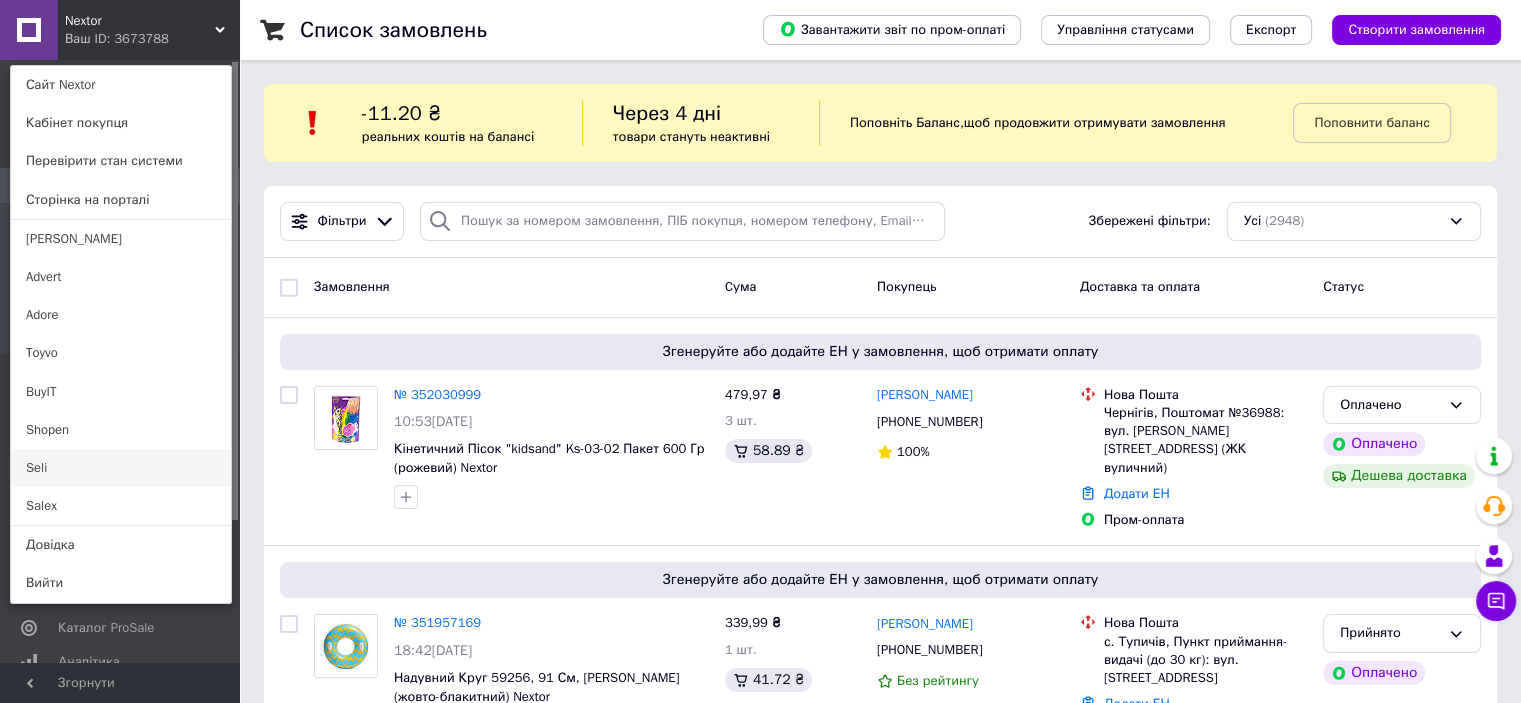 click on "Seli" at bounding box center (121, 468) 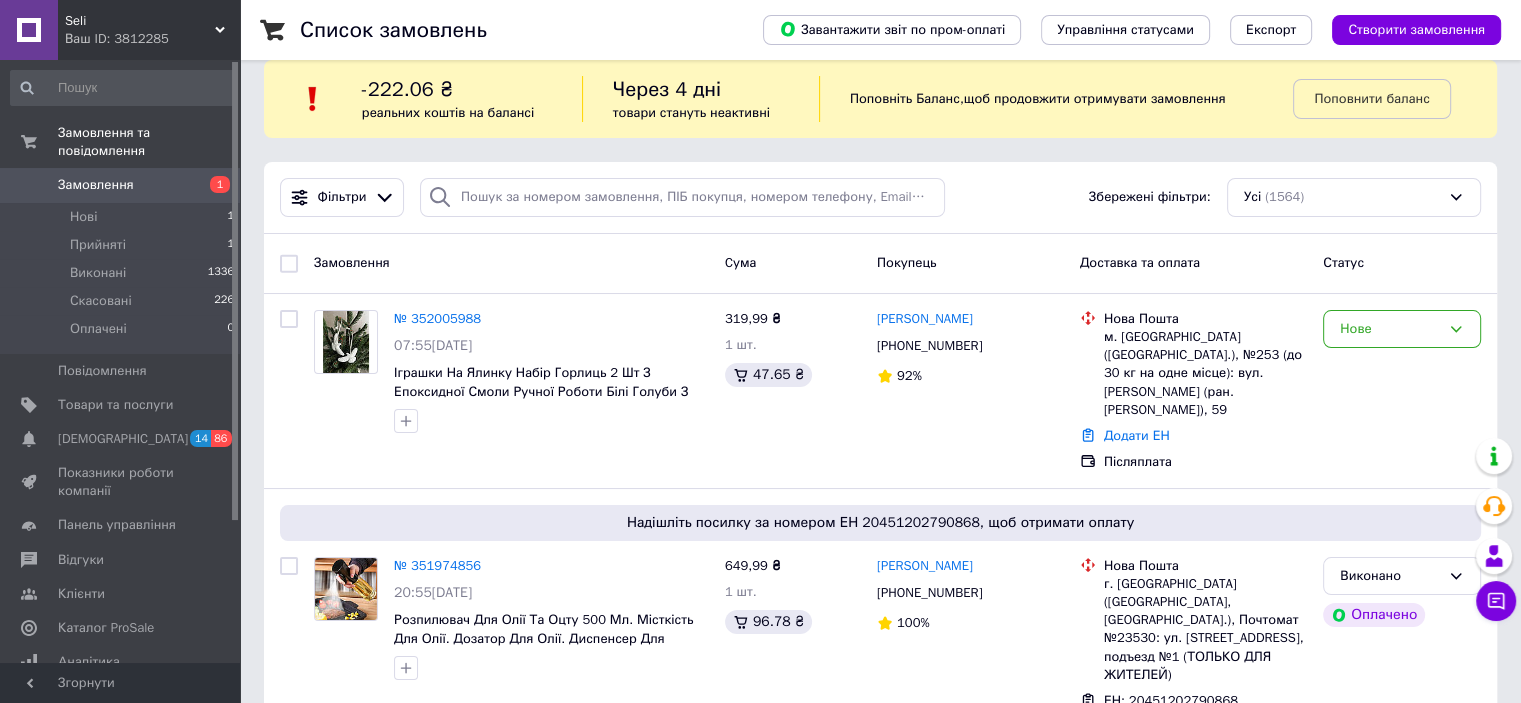 scroll, scrollTop: 0, scrollLeft: 0, axis: both 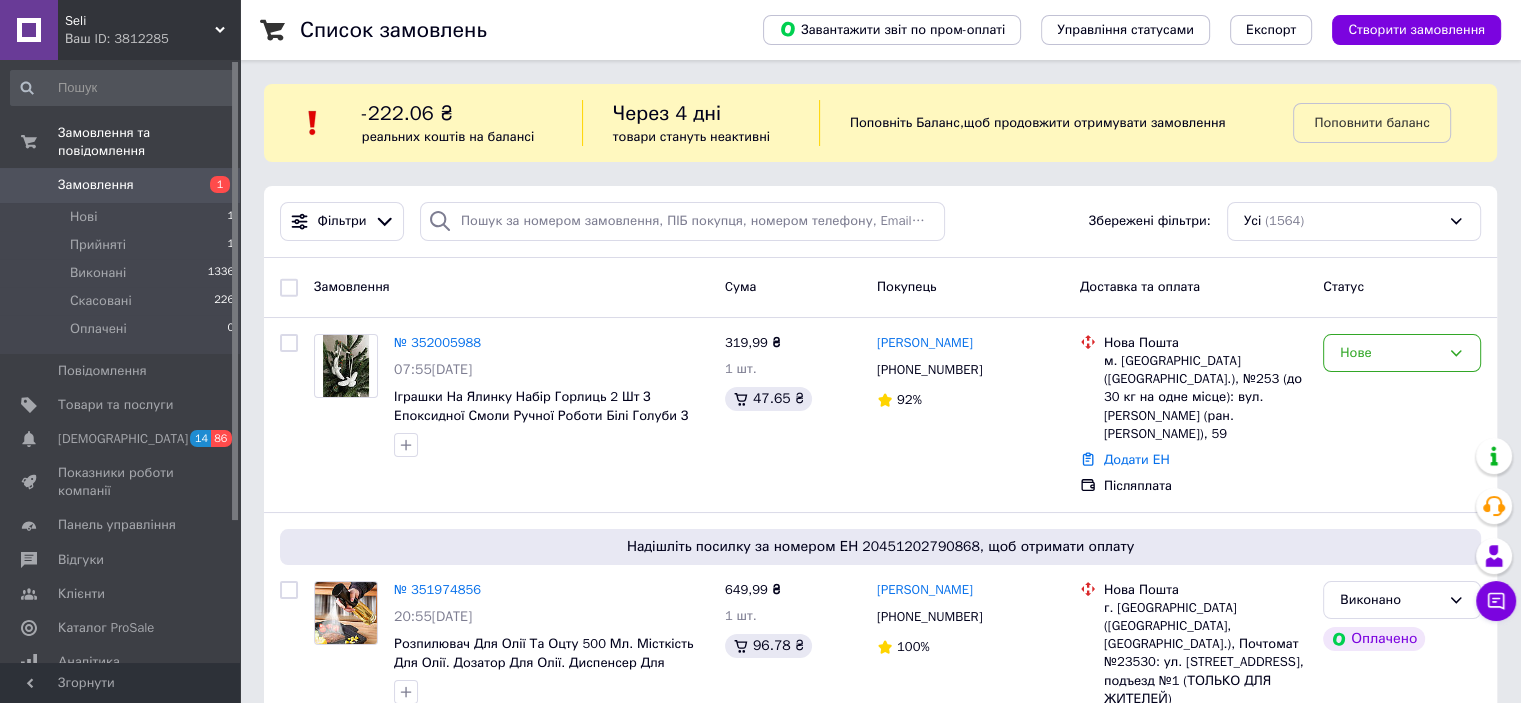 drag, startPoint x: 153, startPoint y: 29, endPoint x: 132, endPoint y: 47, distance: 27.658634 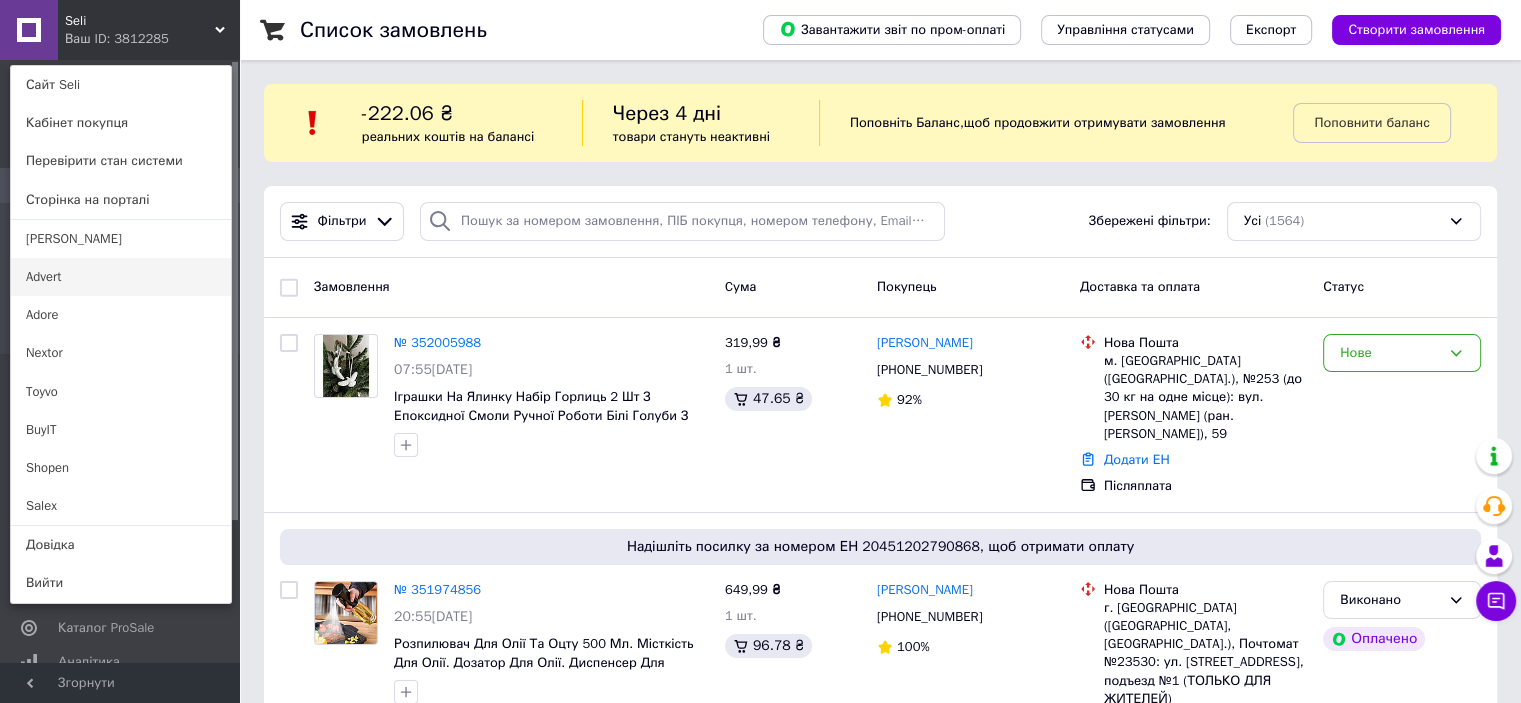 click on "Advert" at bounding box center (121, 277) 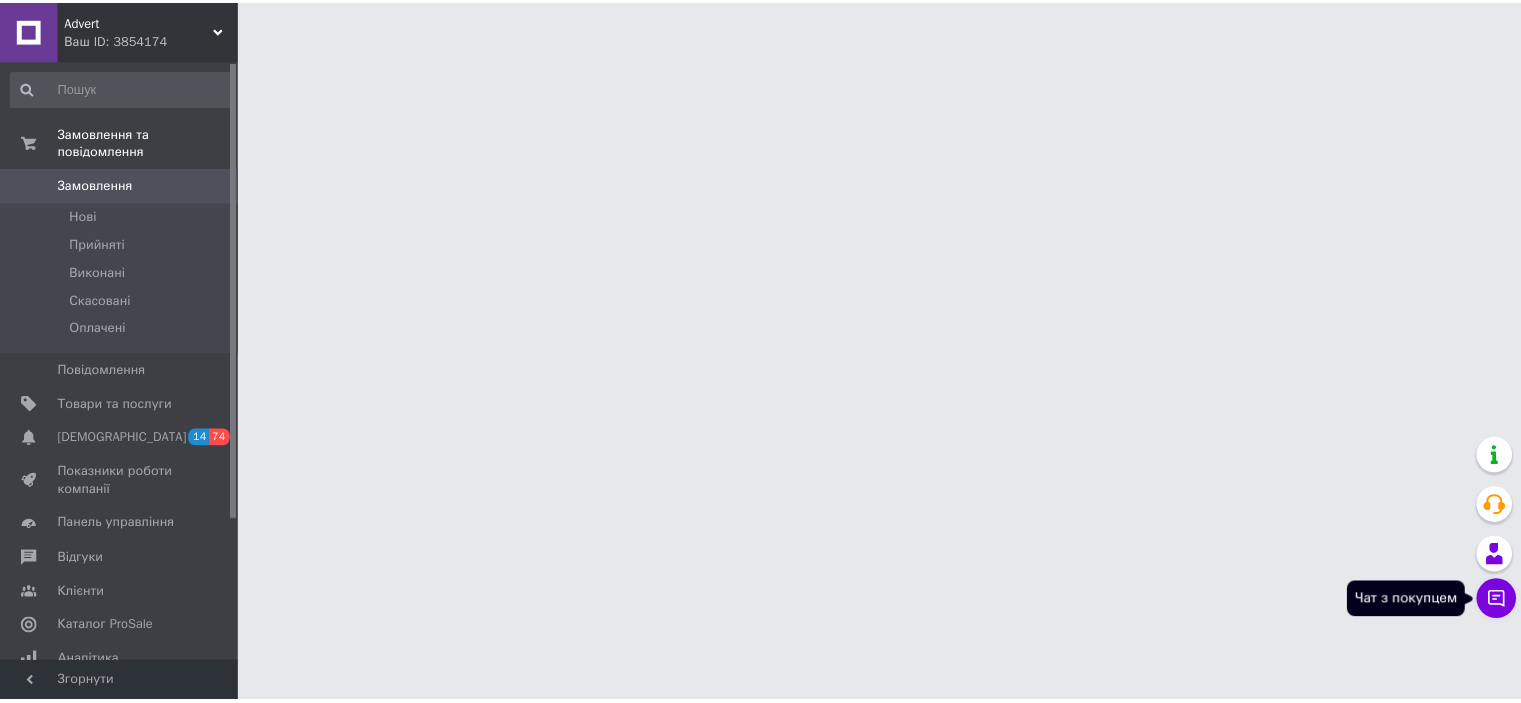 scroll, scrollTop: 0, scrollLeft: 0, axis: both 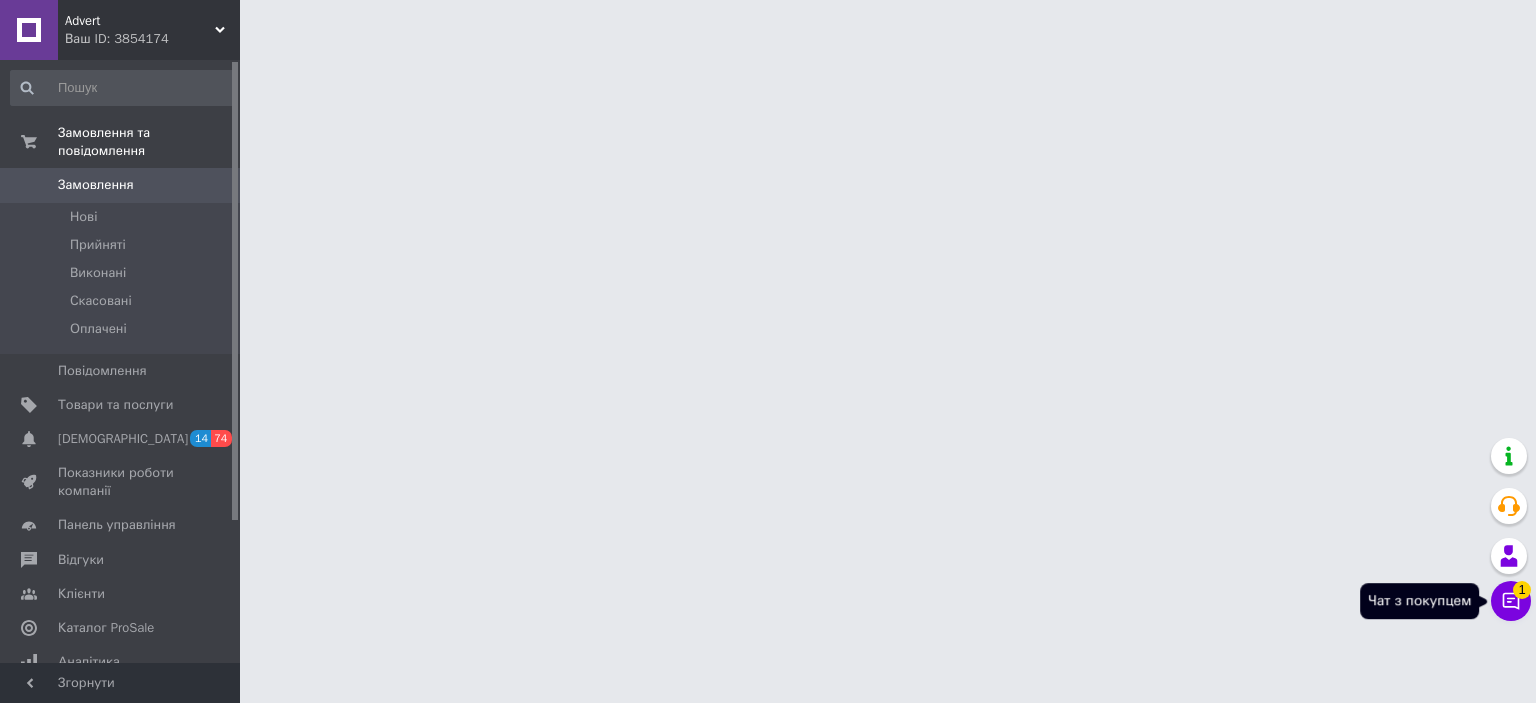 click 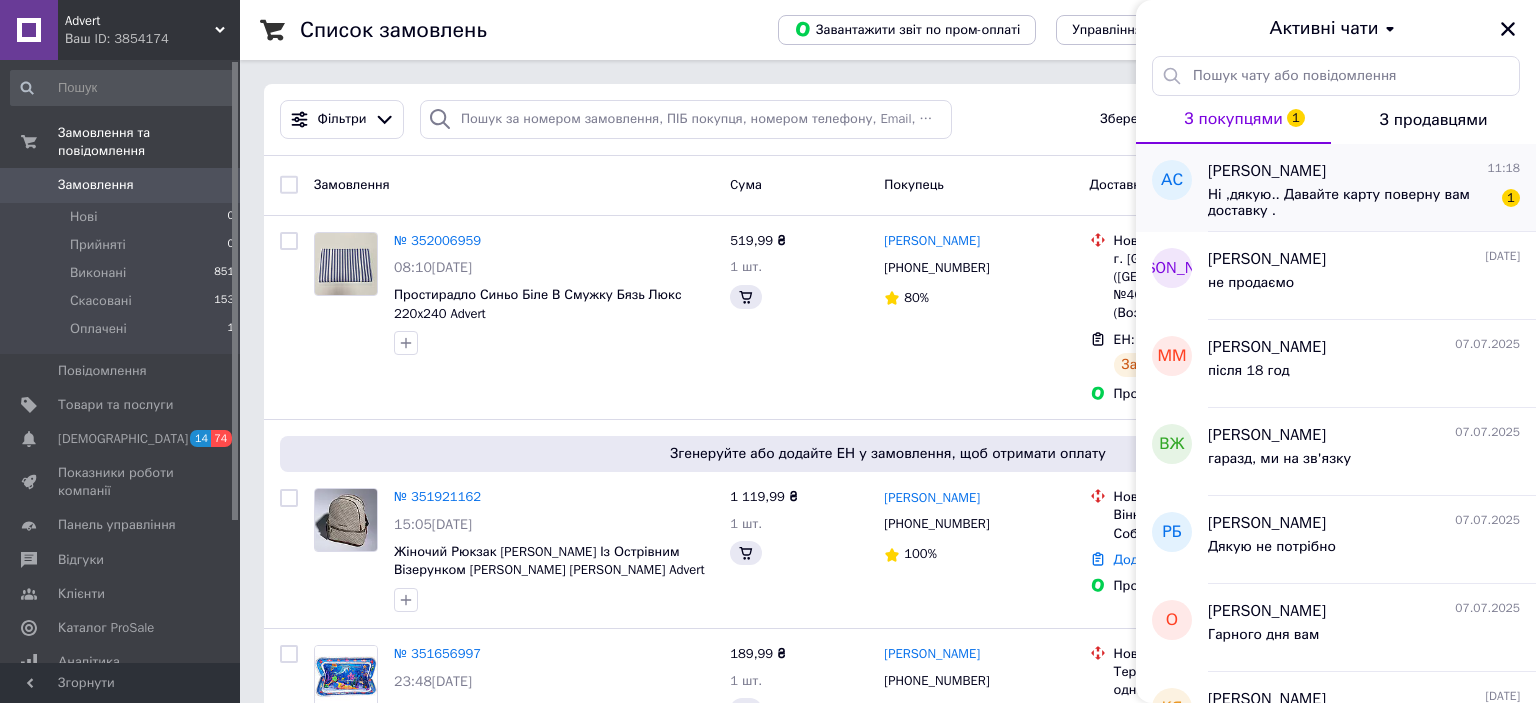 click on "Ні ,дякую..
Давайте карту поверну вам доставку ." at bounding box center (1350, 203) 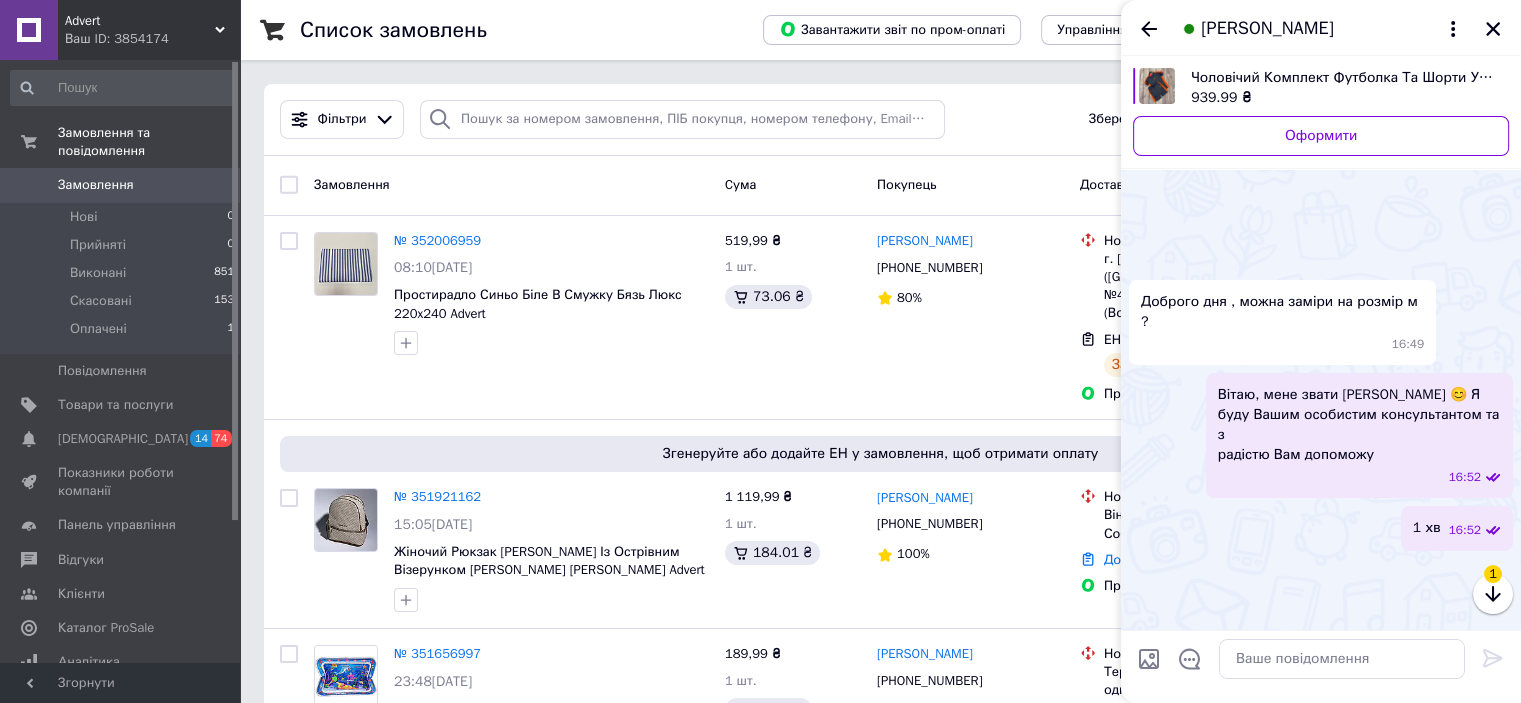 scroll, scrollTop: 1944, scrollLeft: 0, axis: vertical 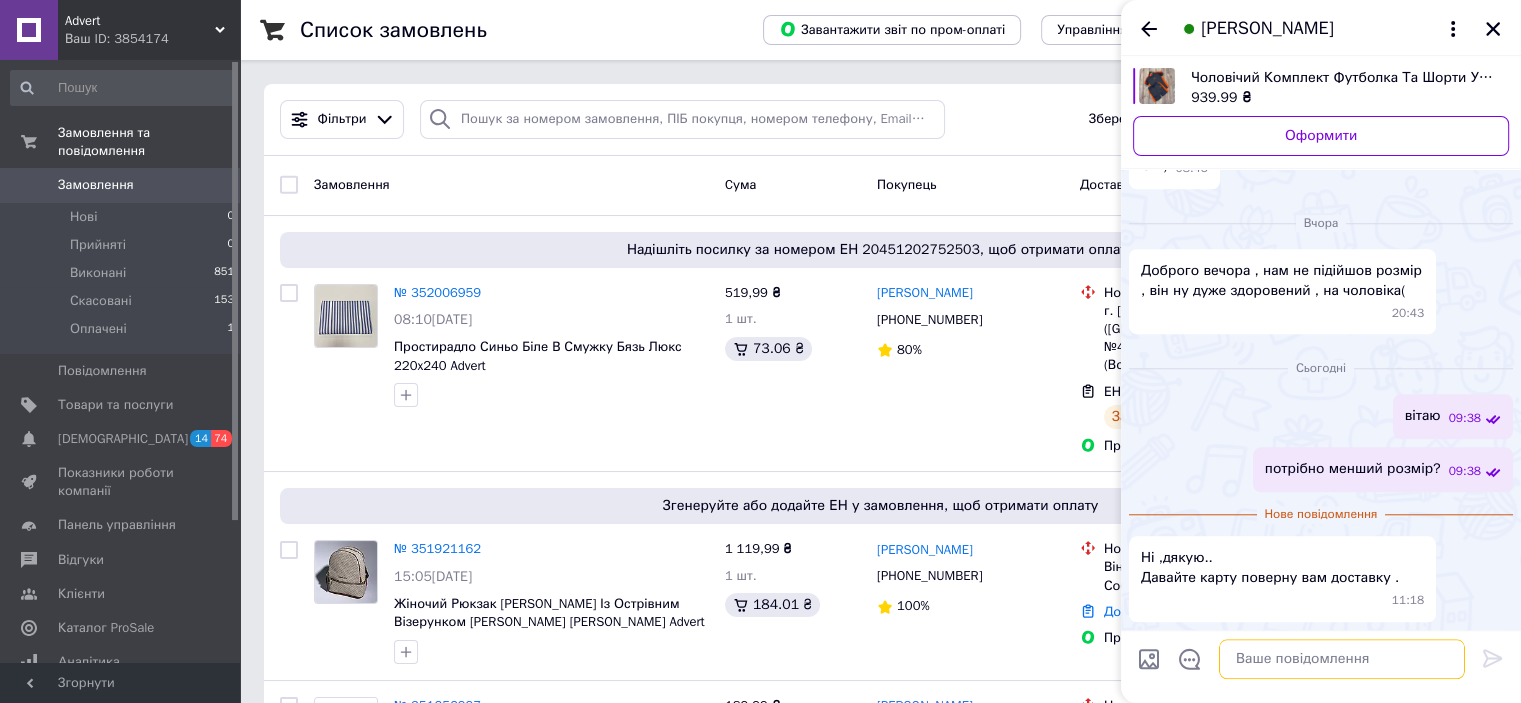 click at bounding box center [1342, 659] 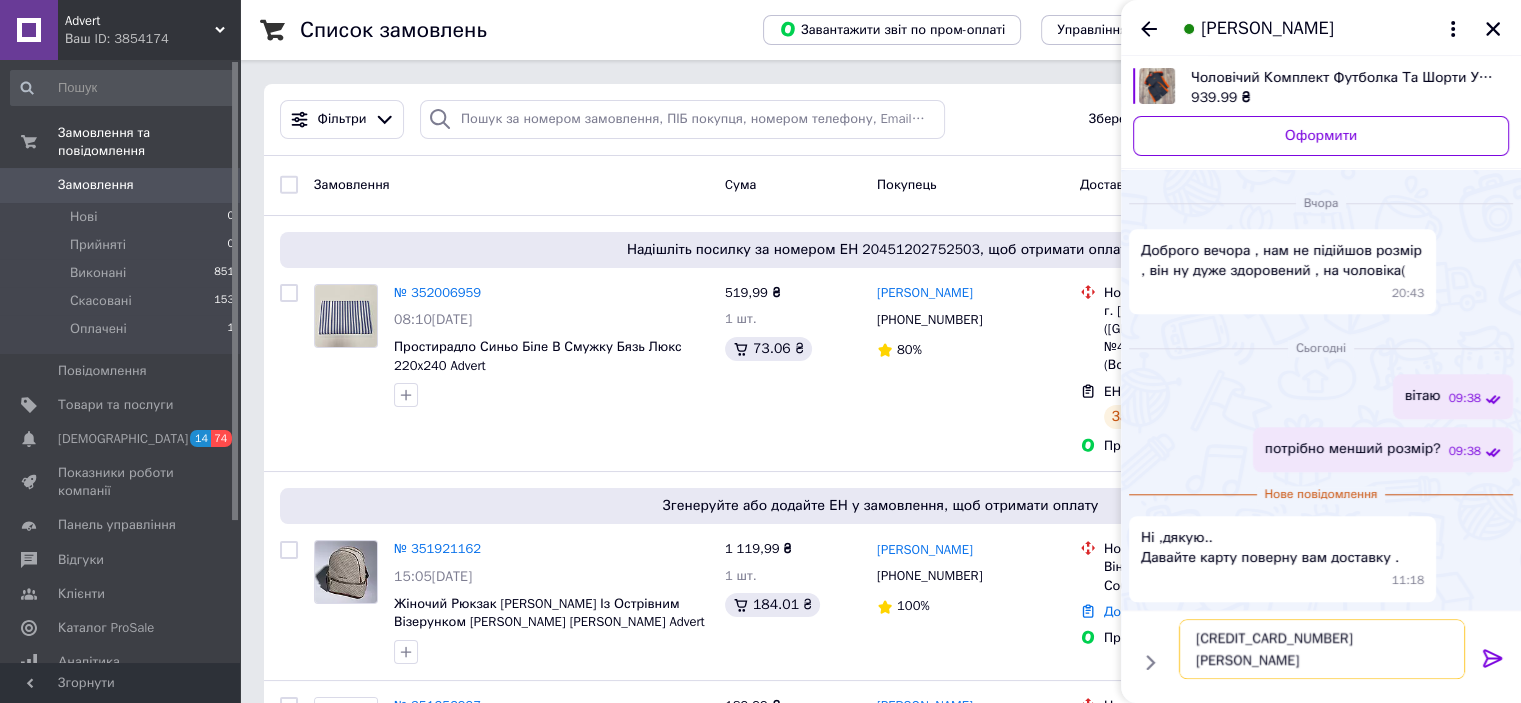 type on "4035200043150546
Дідович Ганна" 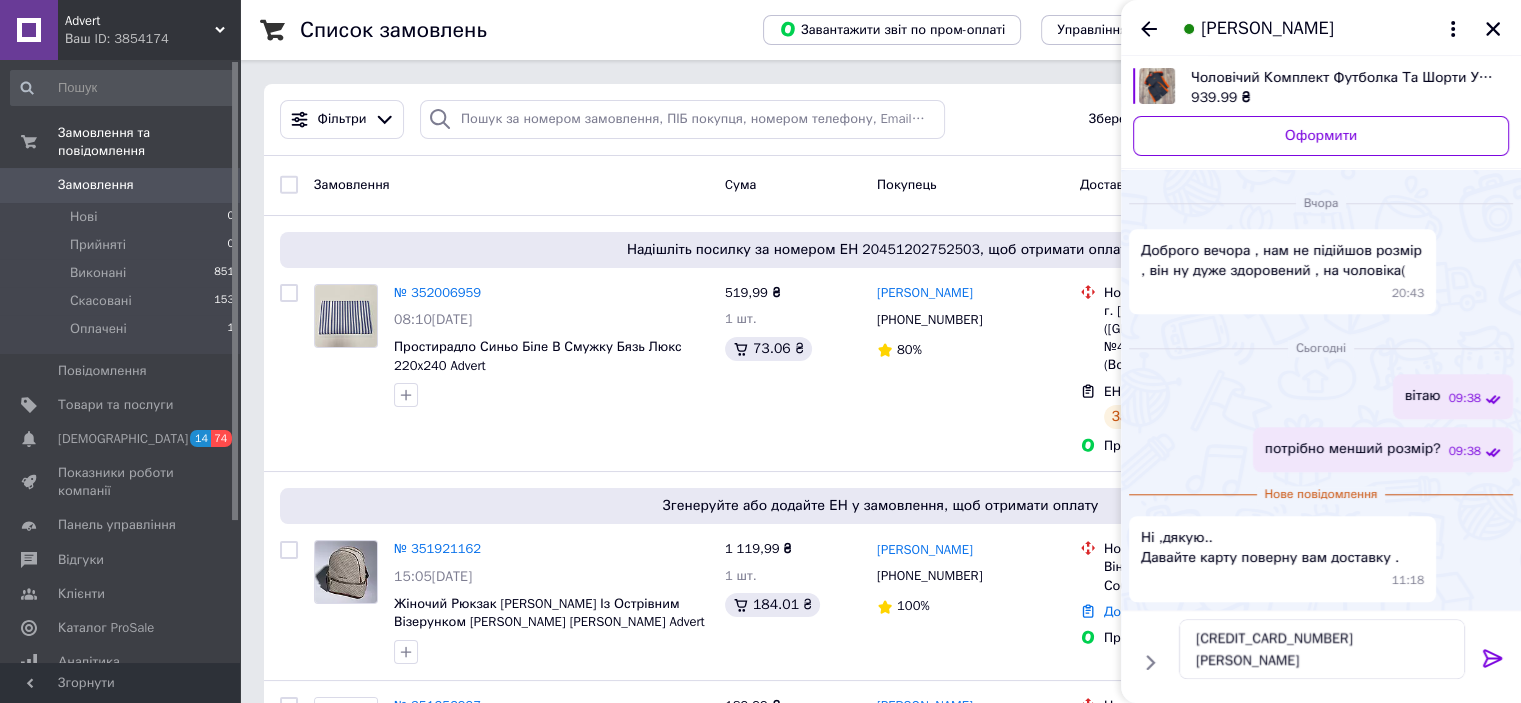 click 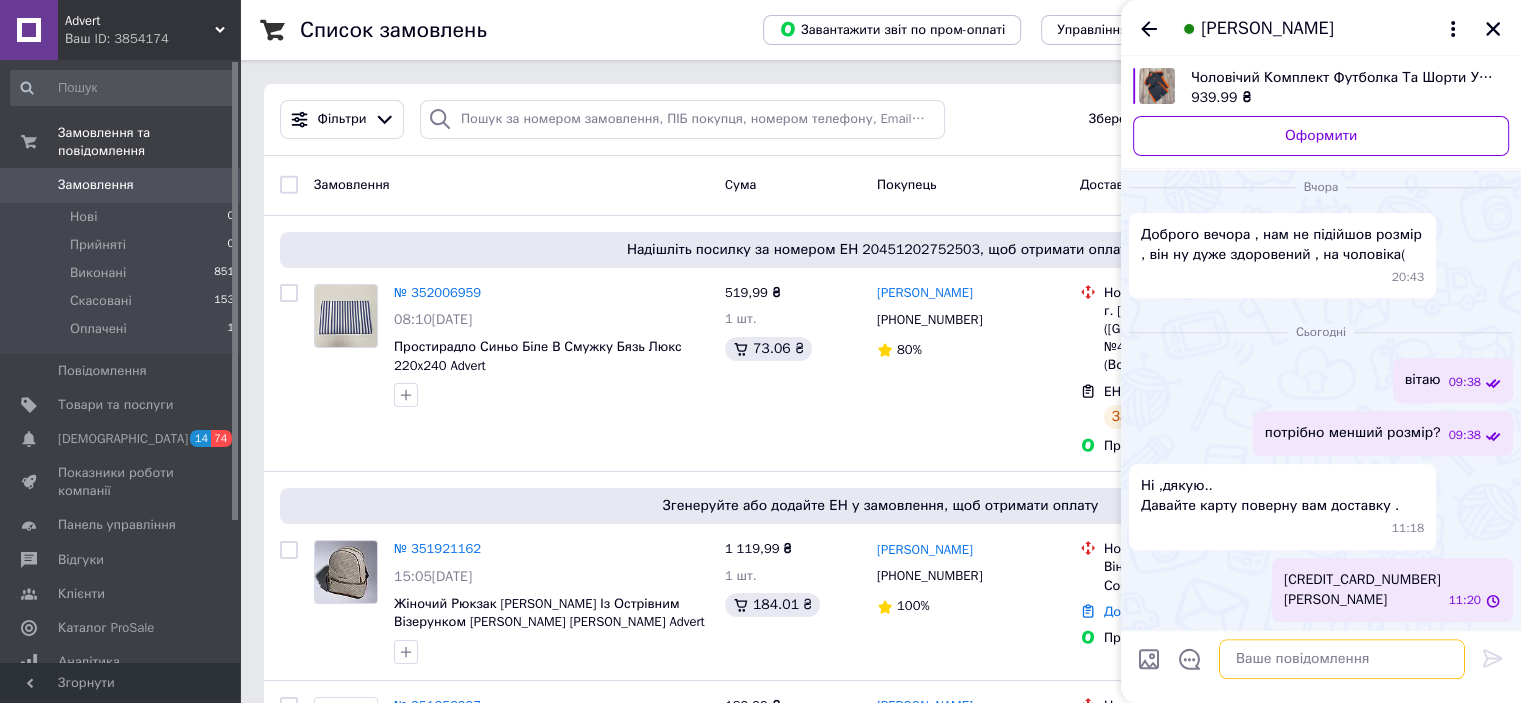 click at bounding box center [1342, 659] 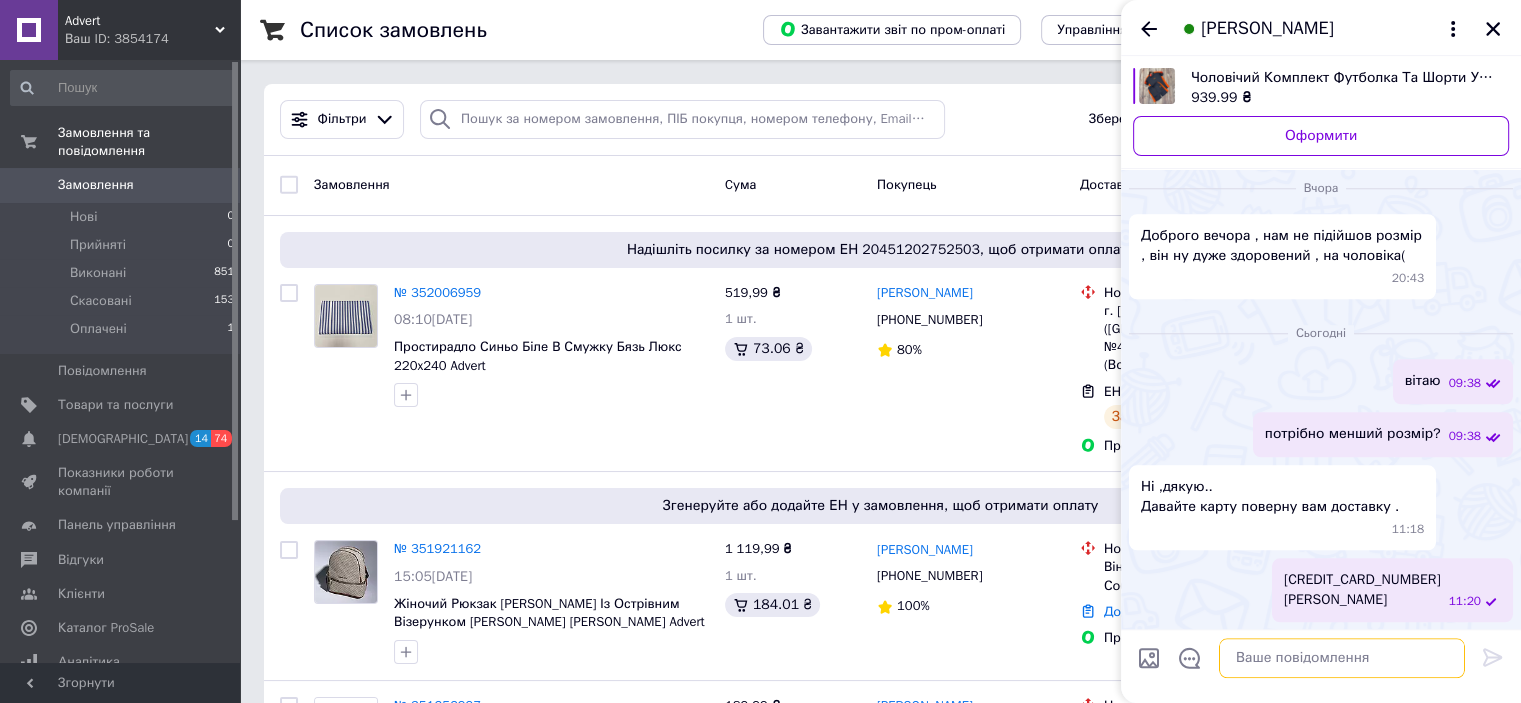 scroll, scrollTop: 1929, scrollLeft: 0, axis: vertical 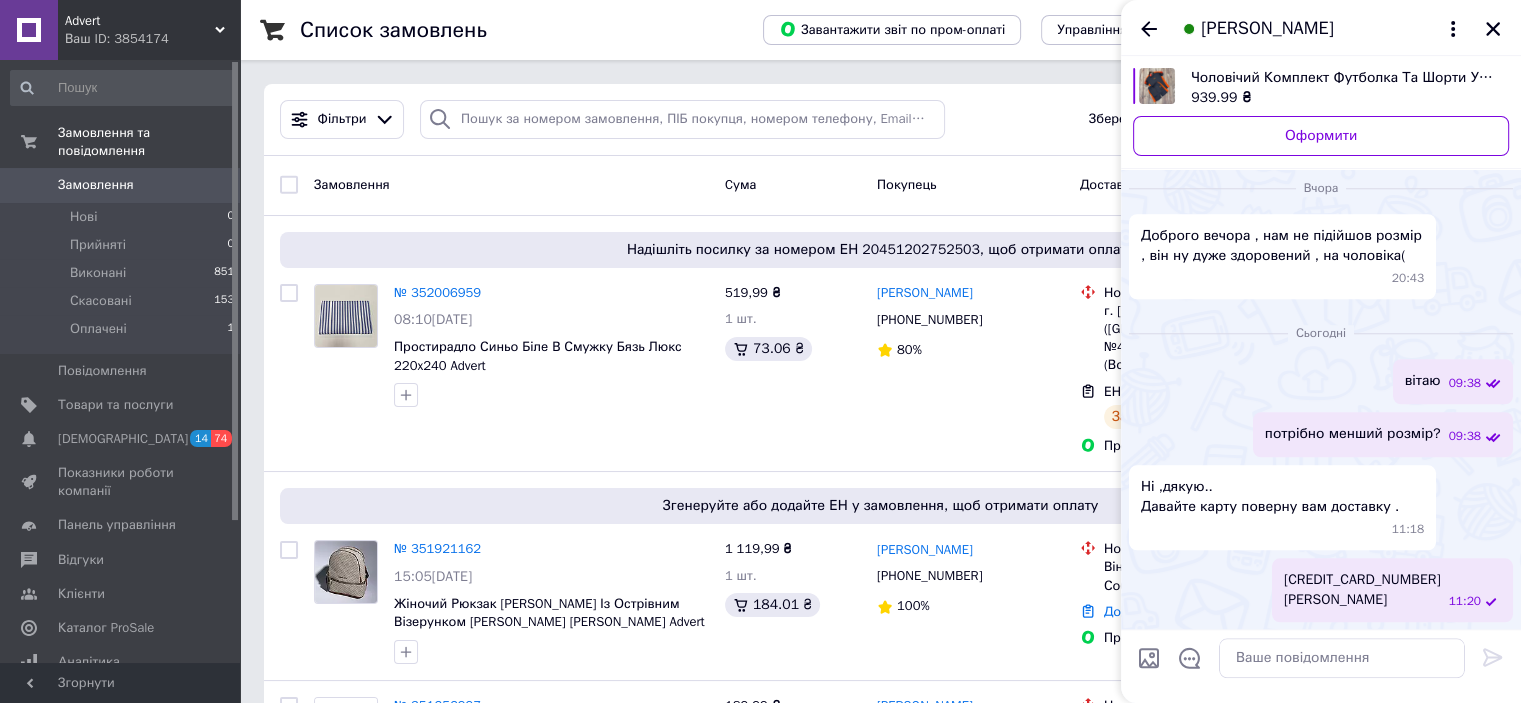 drag, startPoint x: 1494, startPoint y: 28, endPoint x: 1292, endPoint y: 10, distance: 202.8004 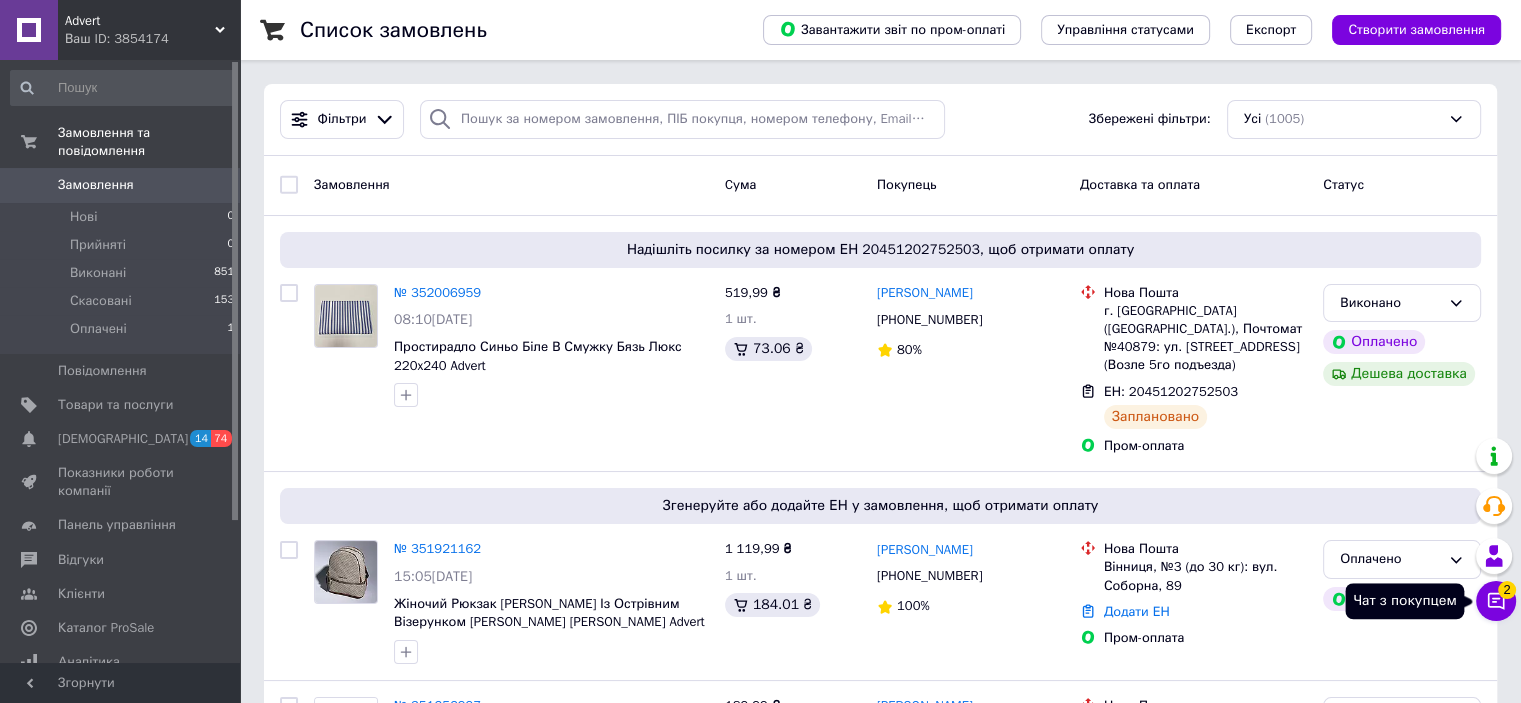 click 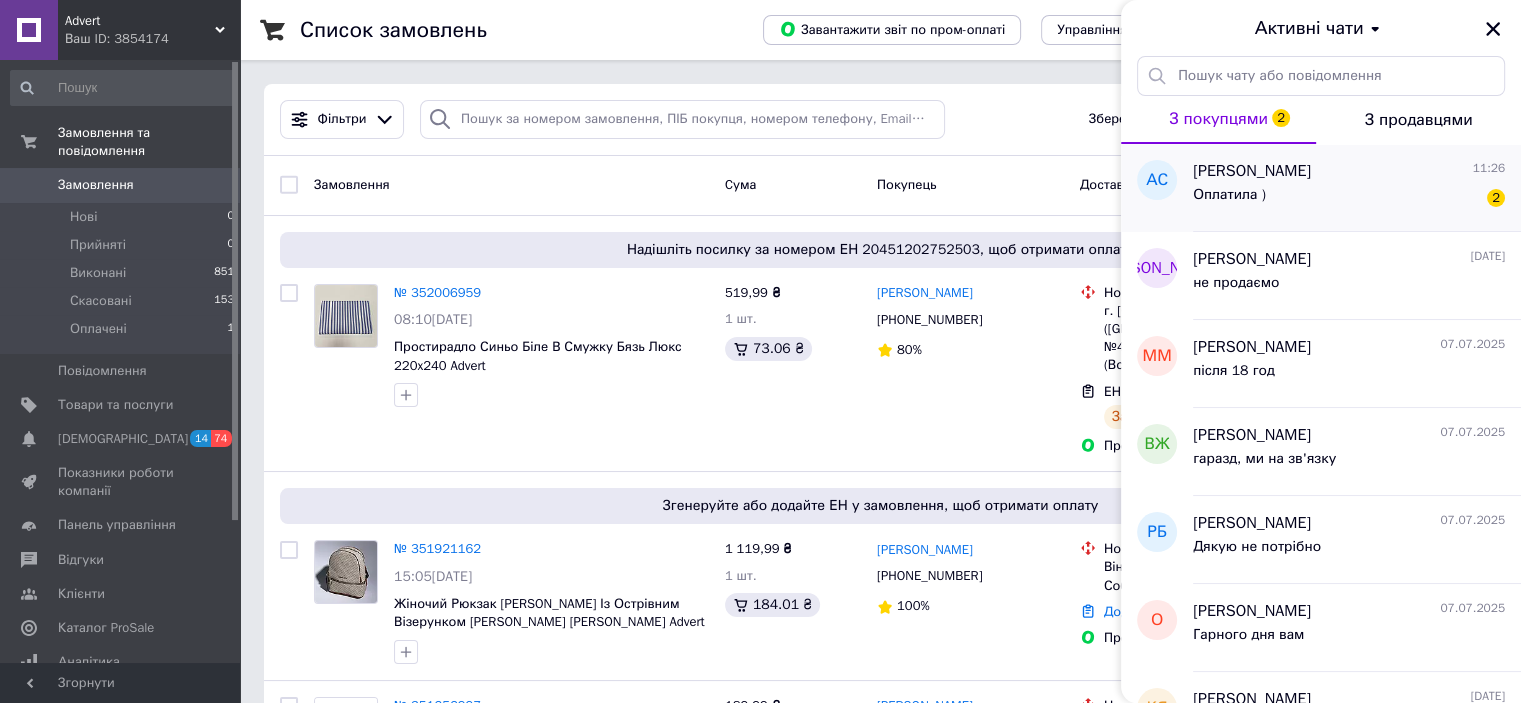 click on "Оплатила ) 2" at bounding box center [1349, 199] 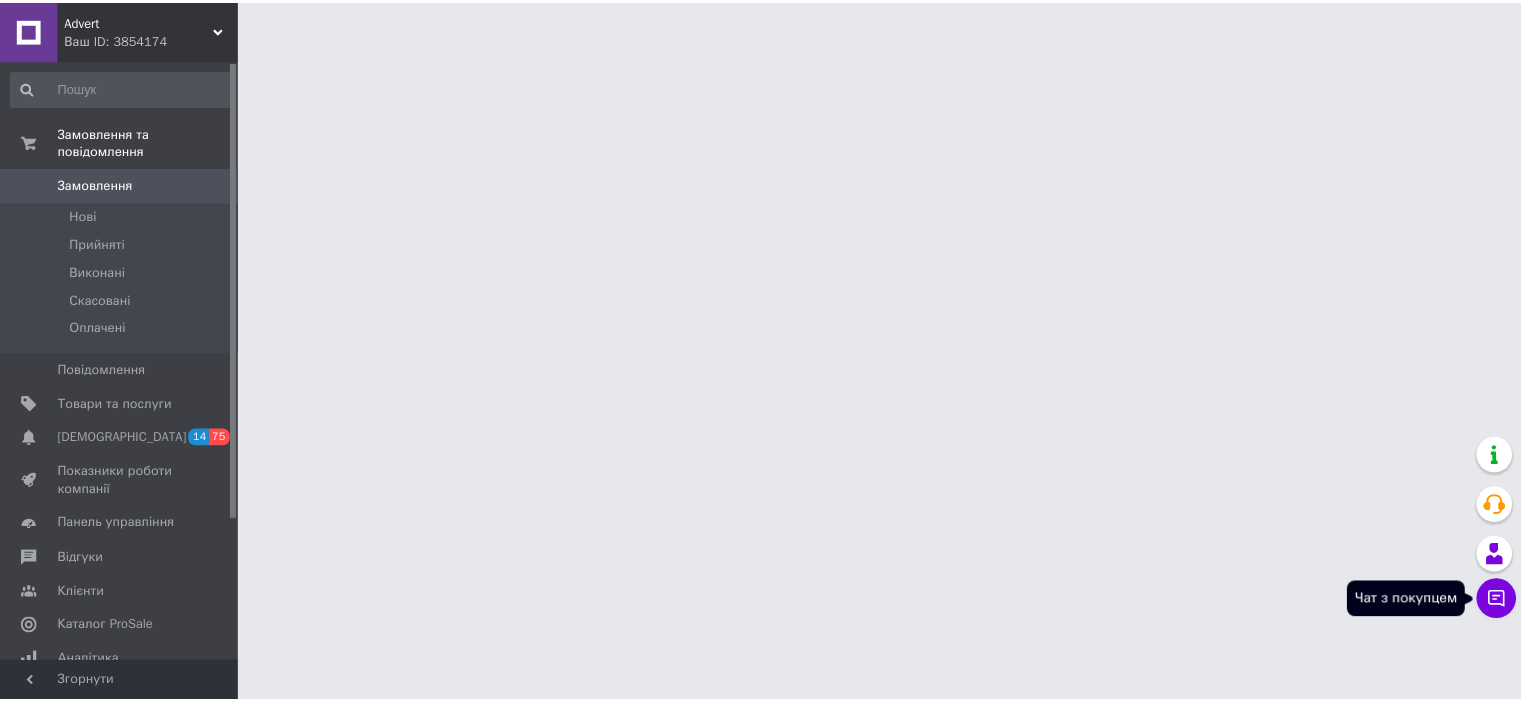 scroll, scrollTop: 0, scrollLeft: 0, axis: both 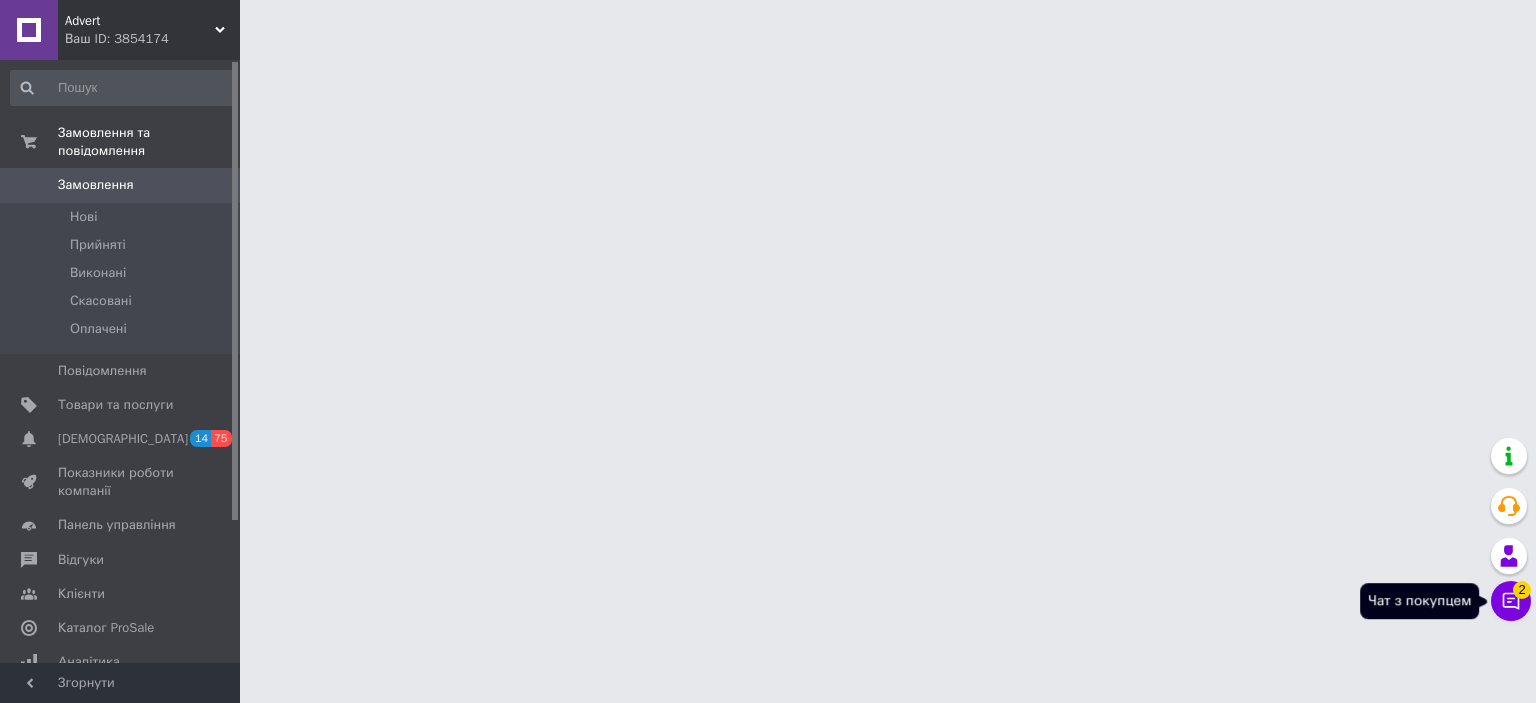click 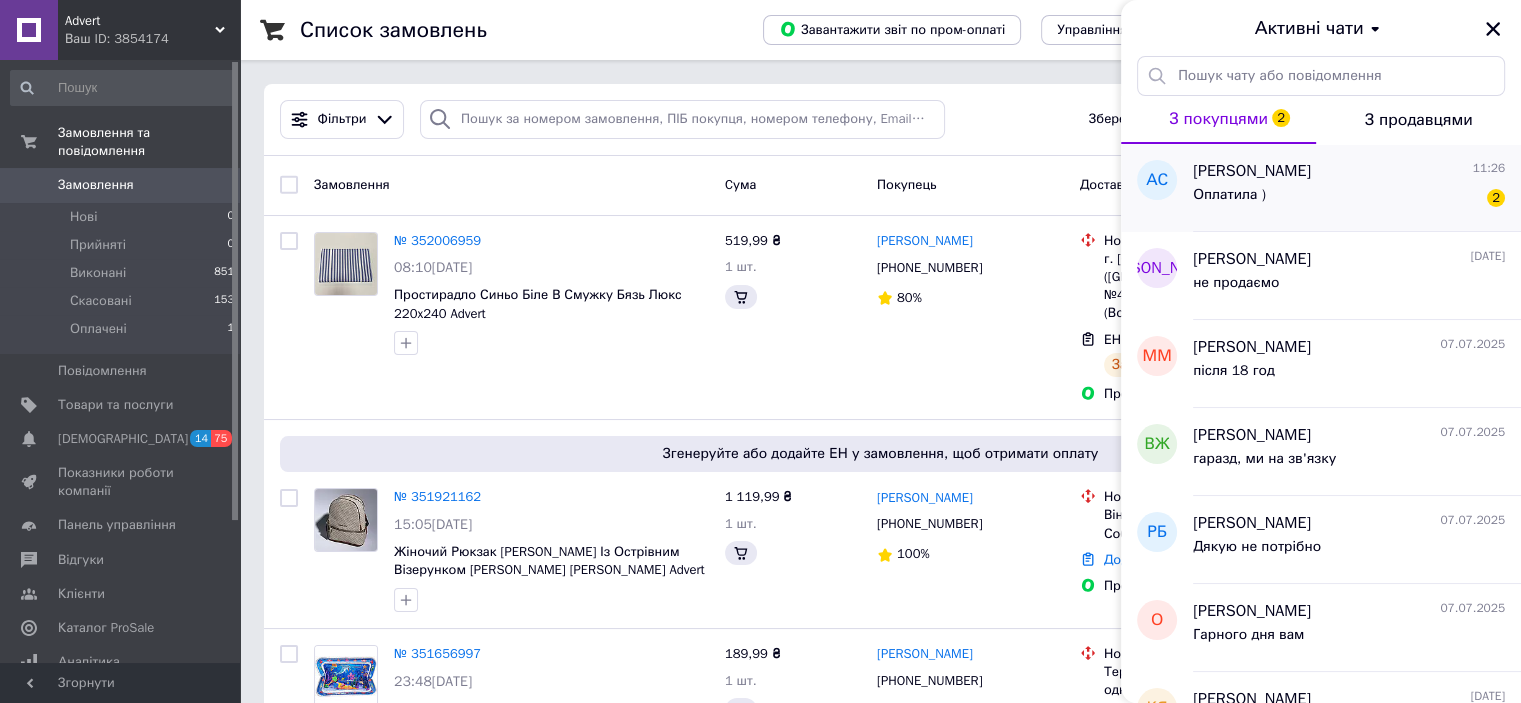 click on "Оплатила ) 2" at bounding box center [1349, 199] 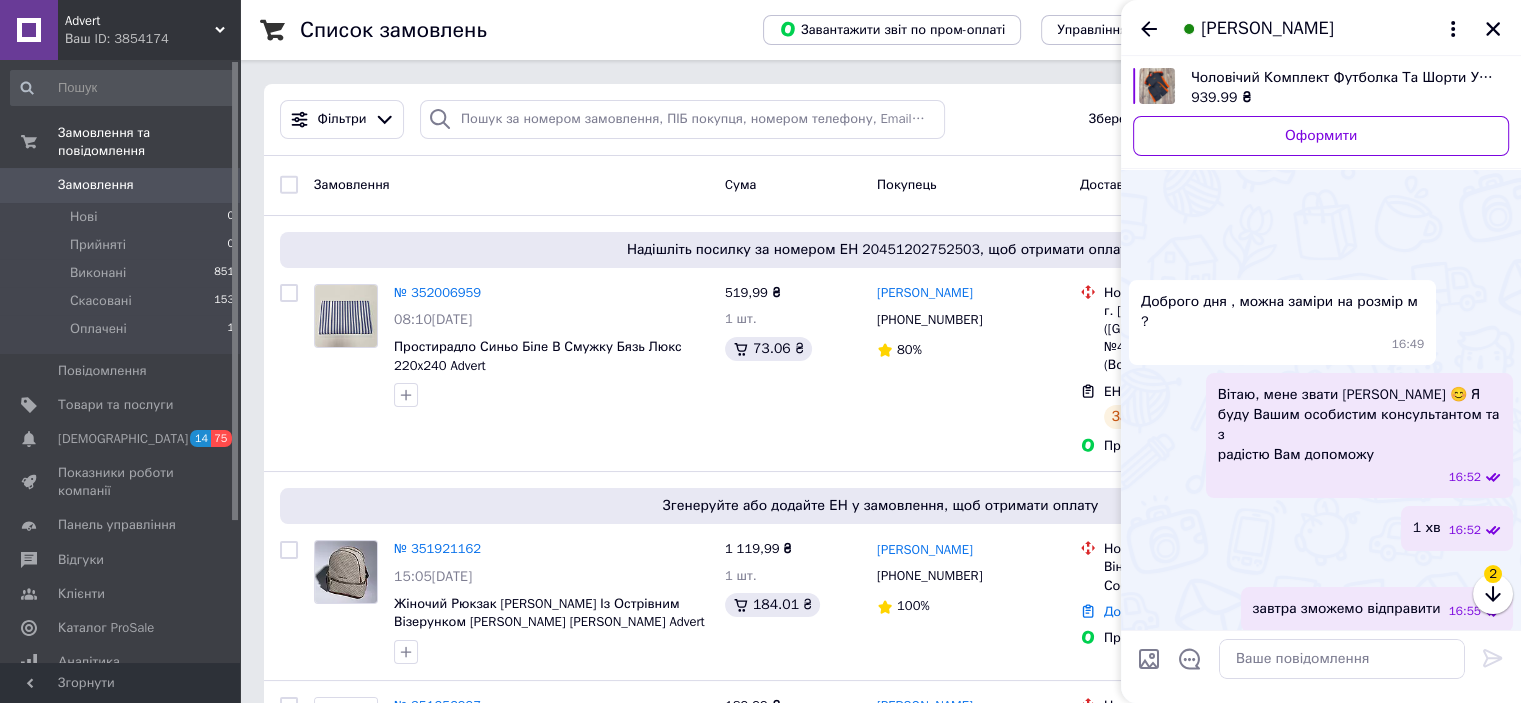scroll, scrollTop: 2253, scrollLeft: 0, axis: vertical 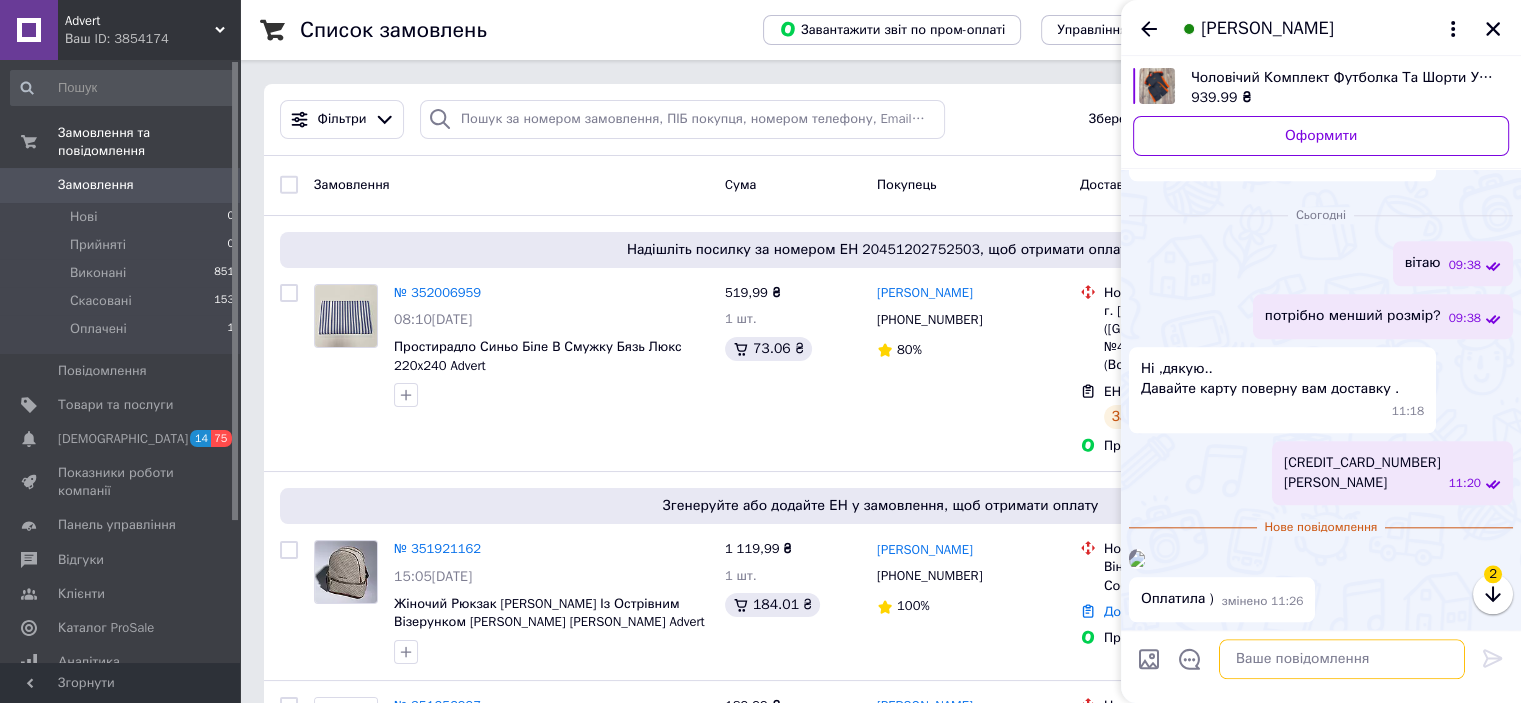 click at bounding box center (1342, 659) 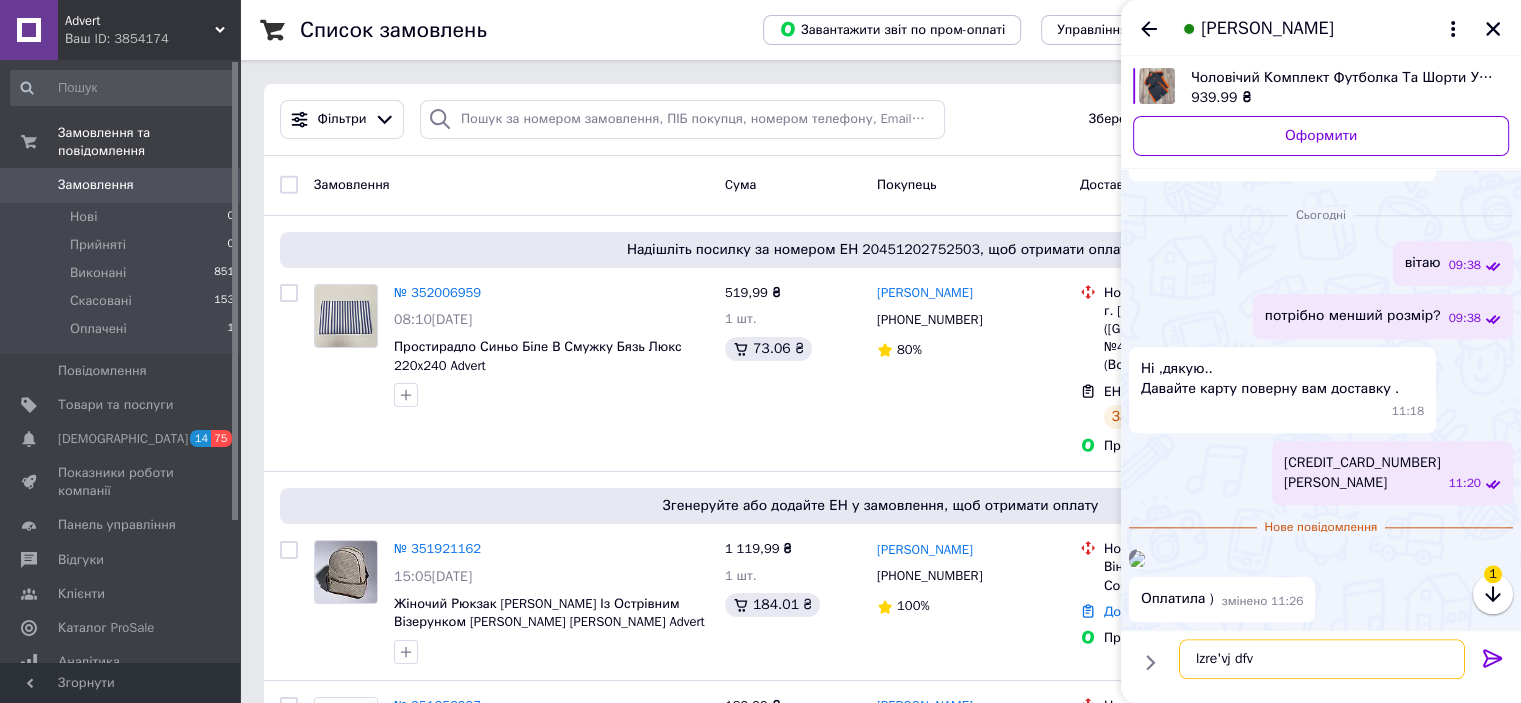 type on "lzre'vj dfv)" 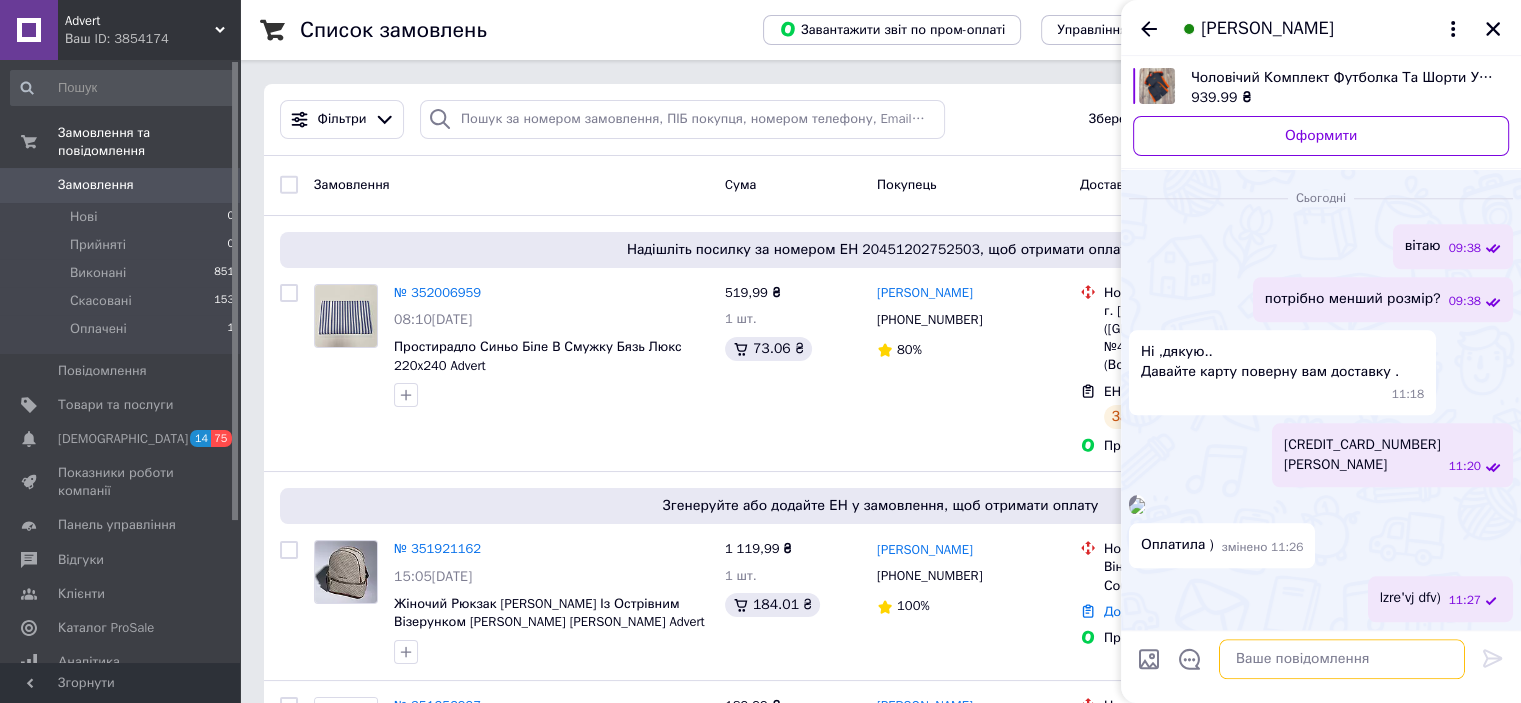 scroll, scrollTop: 2343, scrollLeft: 0, axis: vertical 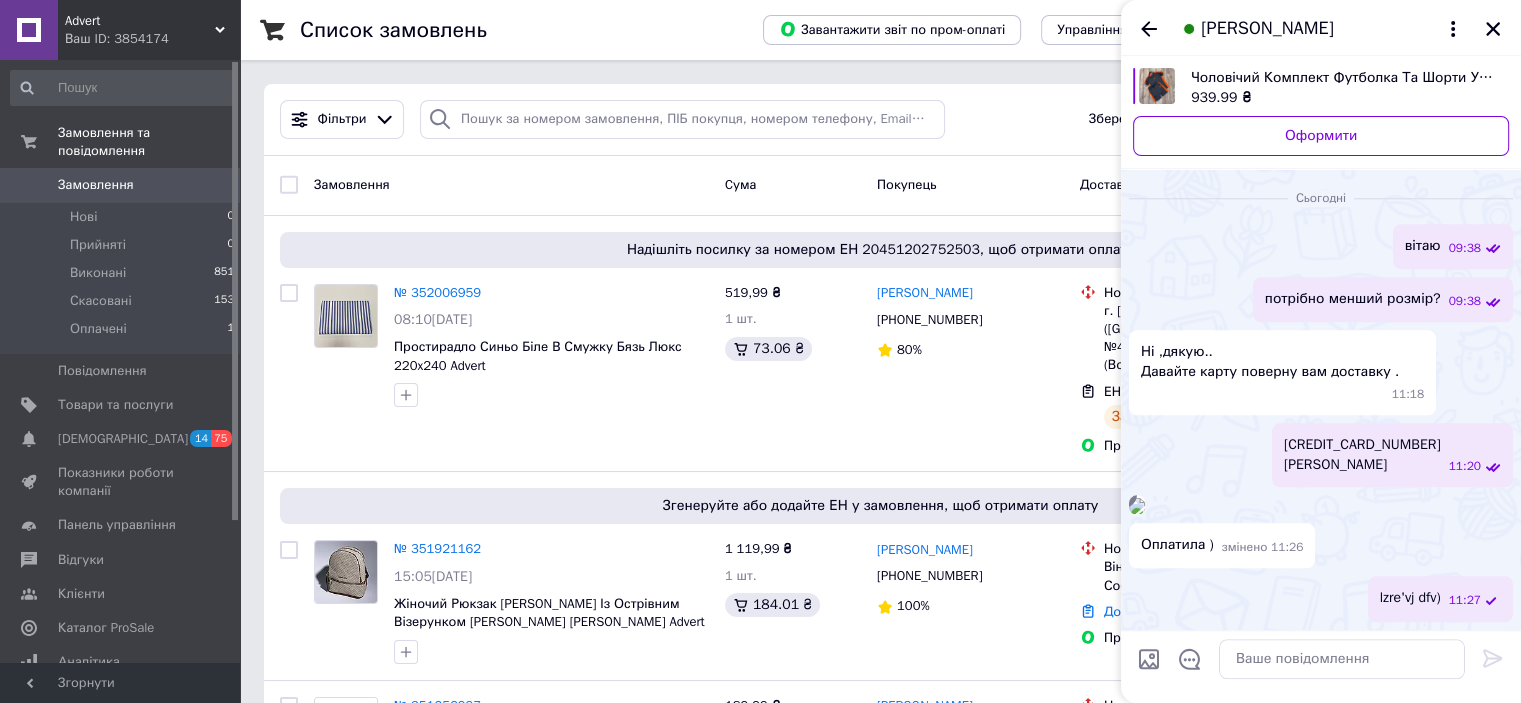 click on "lzre'vj dfv) 11:27" at bounding box center [1440, 598] 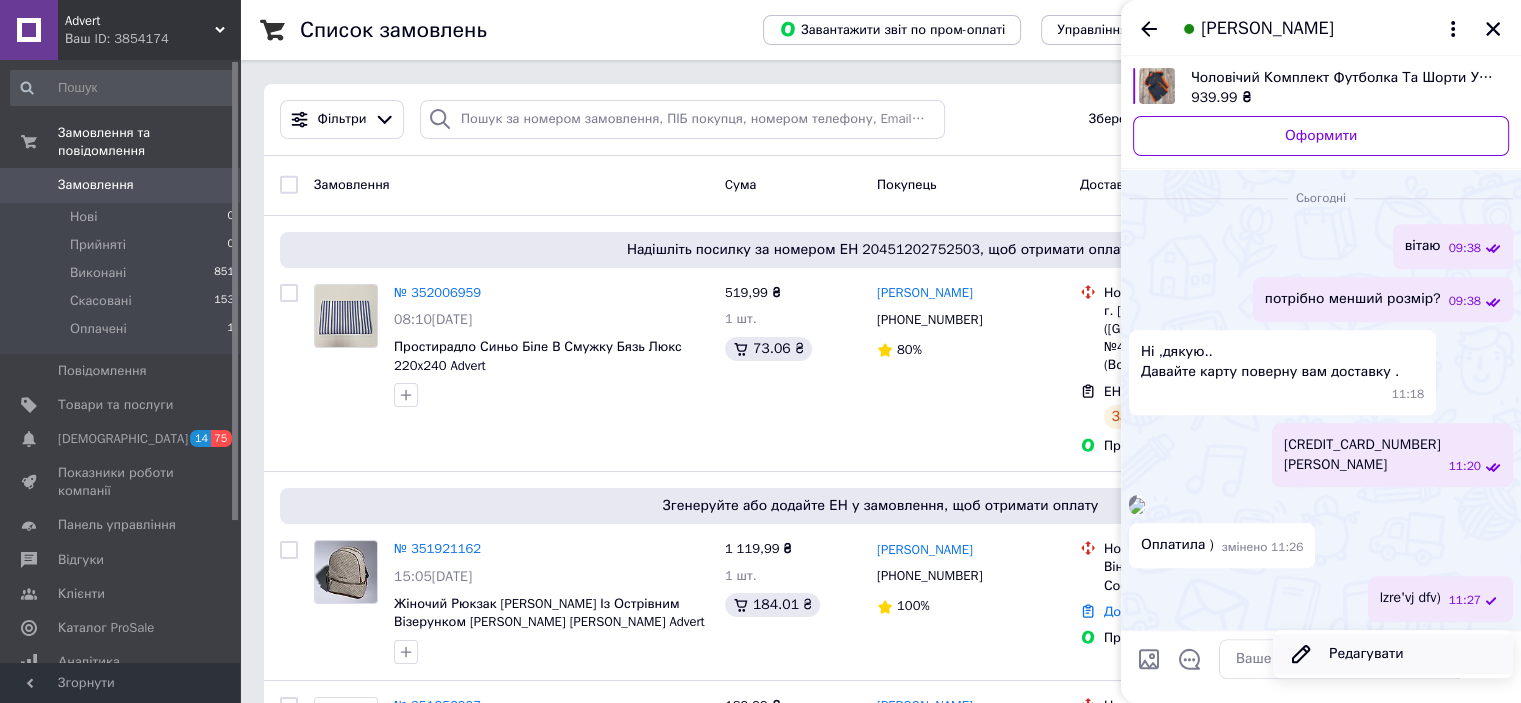 click on "Редагувати" at bounding box center (1393, 654) 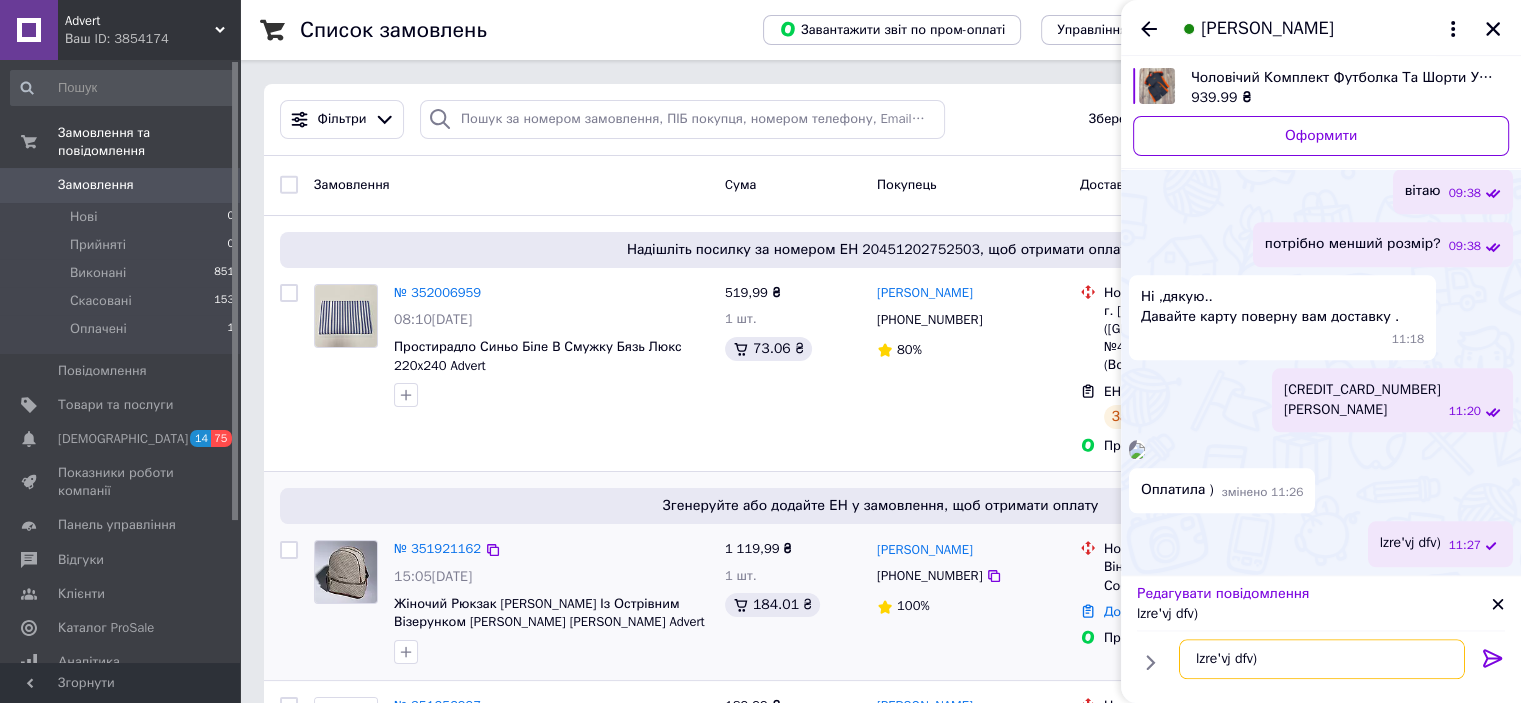 drag, startPoint x: 1297, startPoint y: 655, endPoint x: 1104, endPoint y: 655, distance: 193 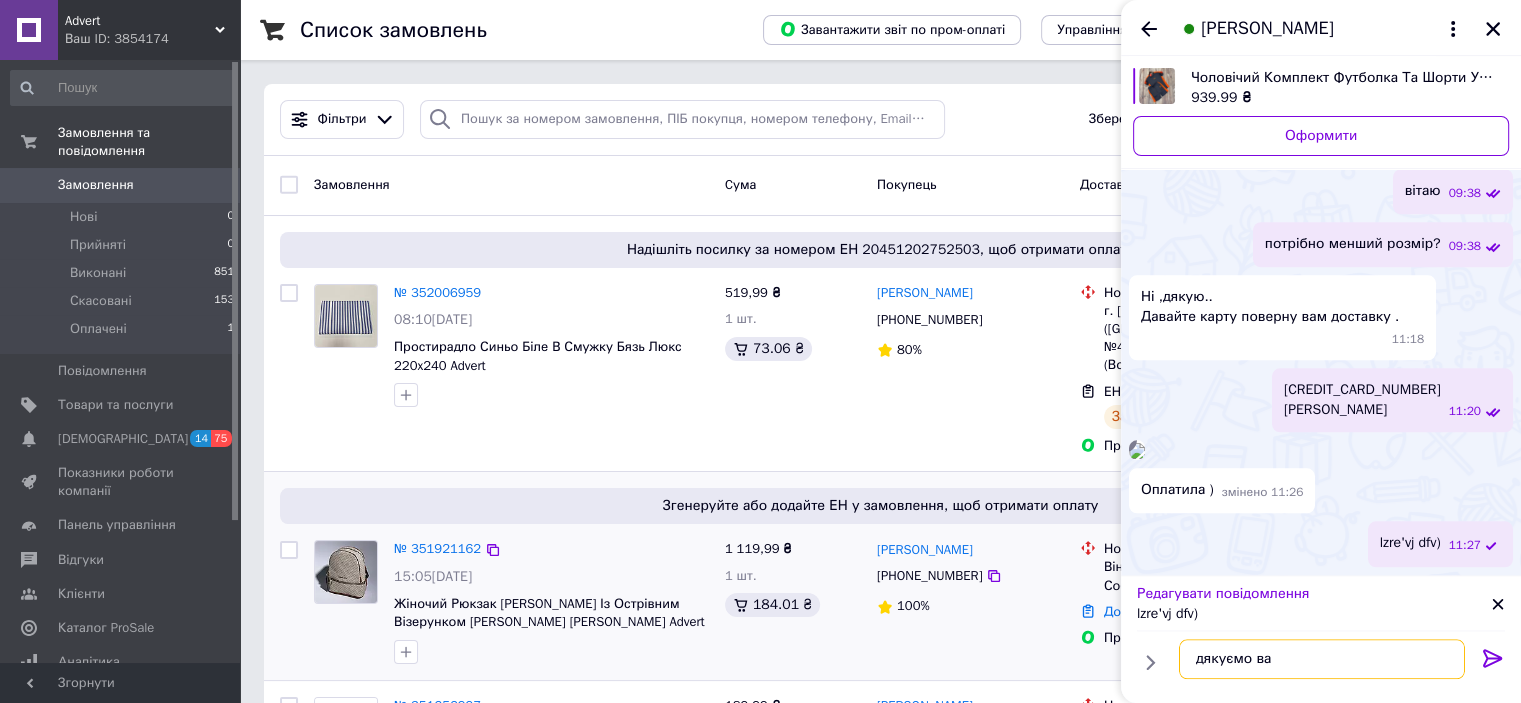 type on "дякуємо вам" 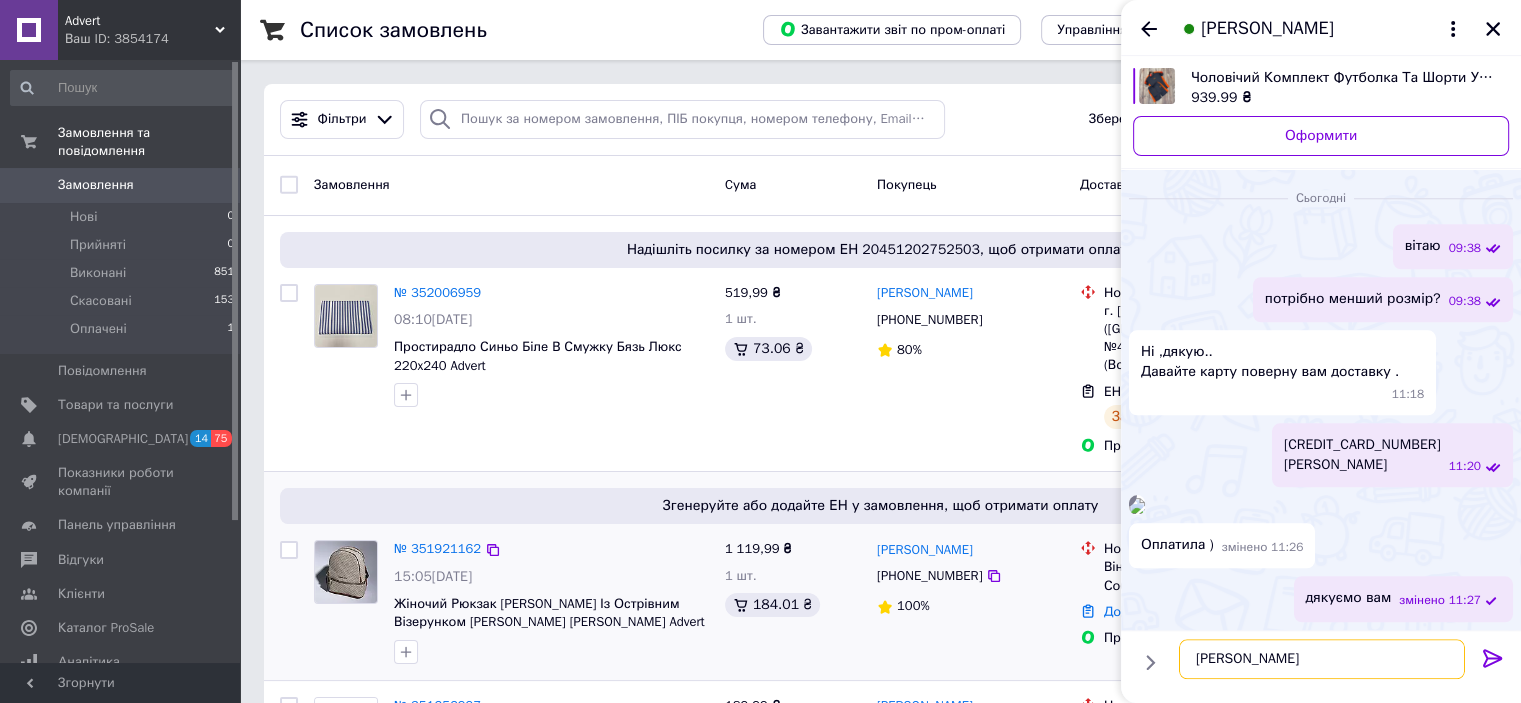 type on "гарного дня" 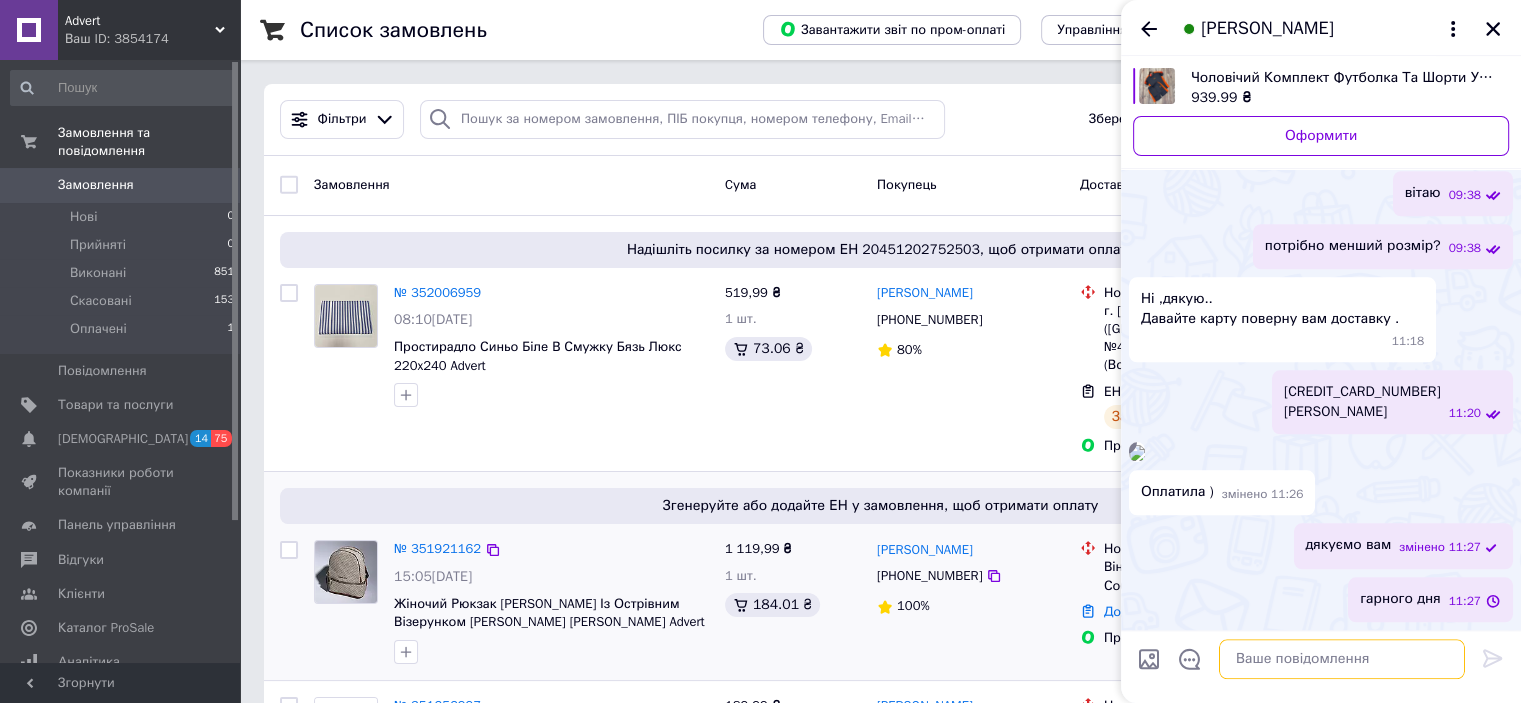 scroll, scrollTop: 2396, scrollLeft: 0, axis: vertical 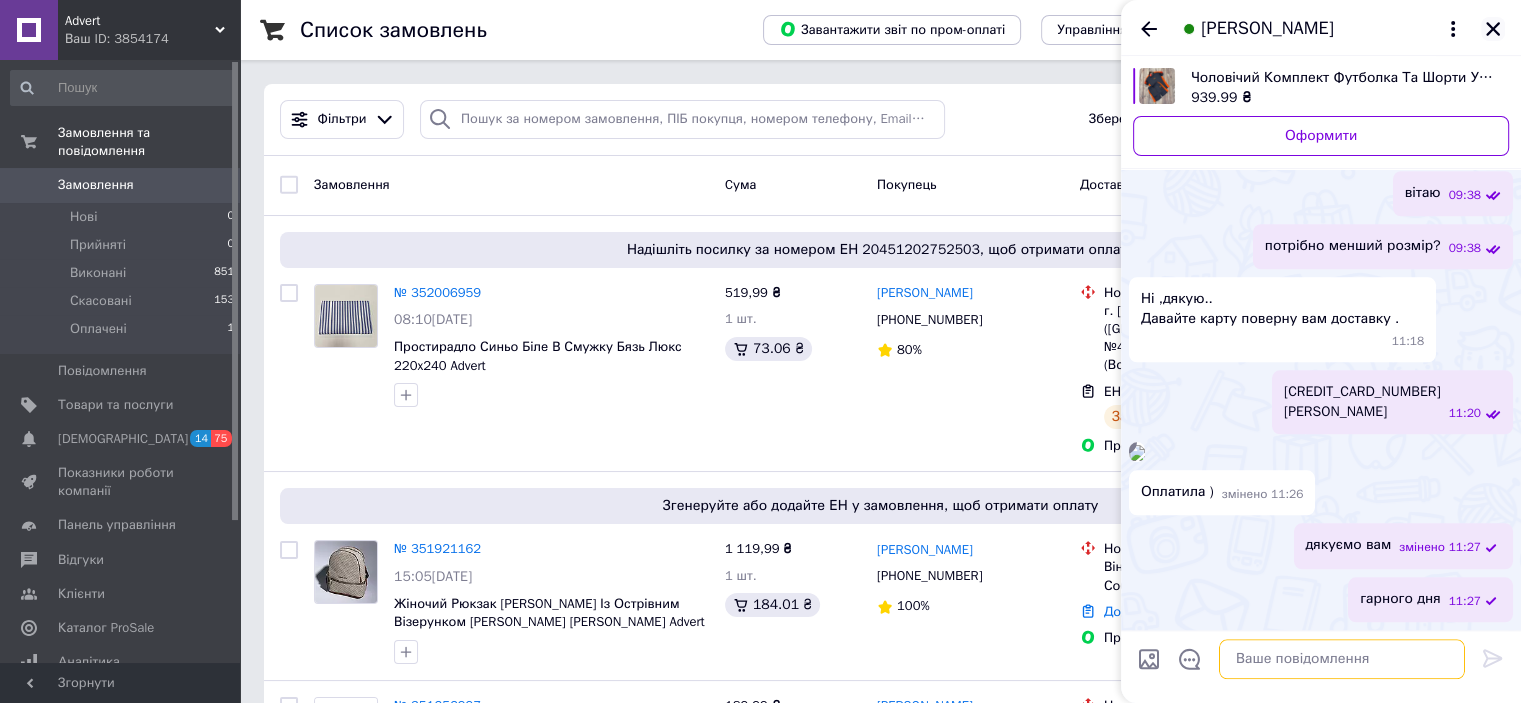 type 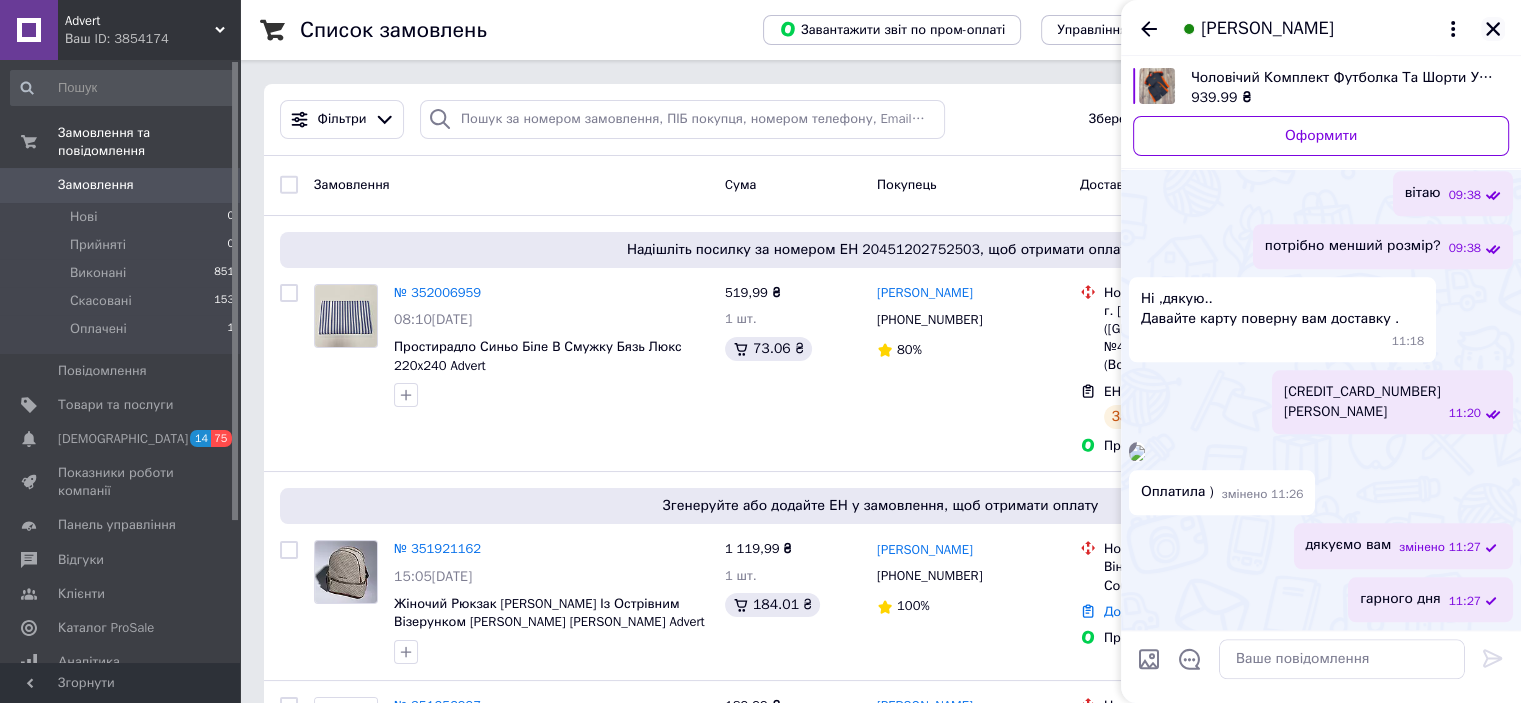 click 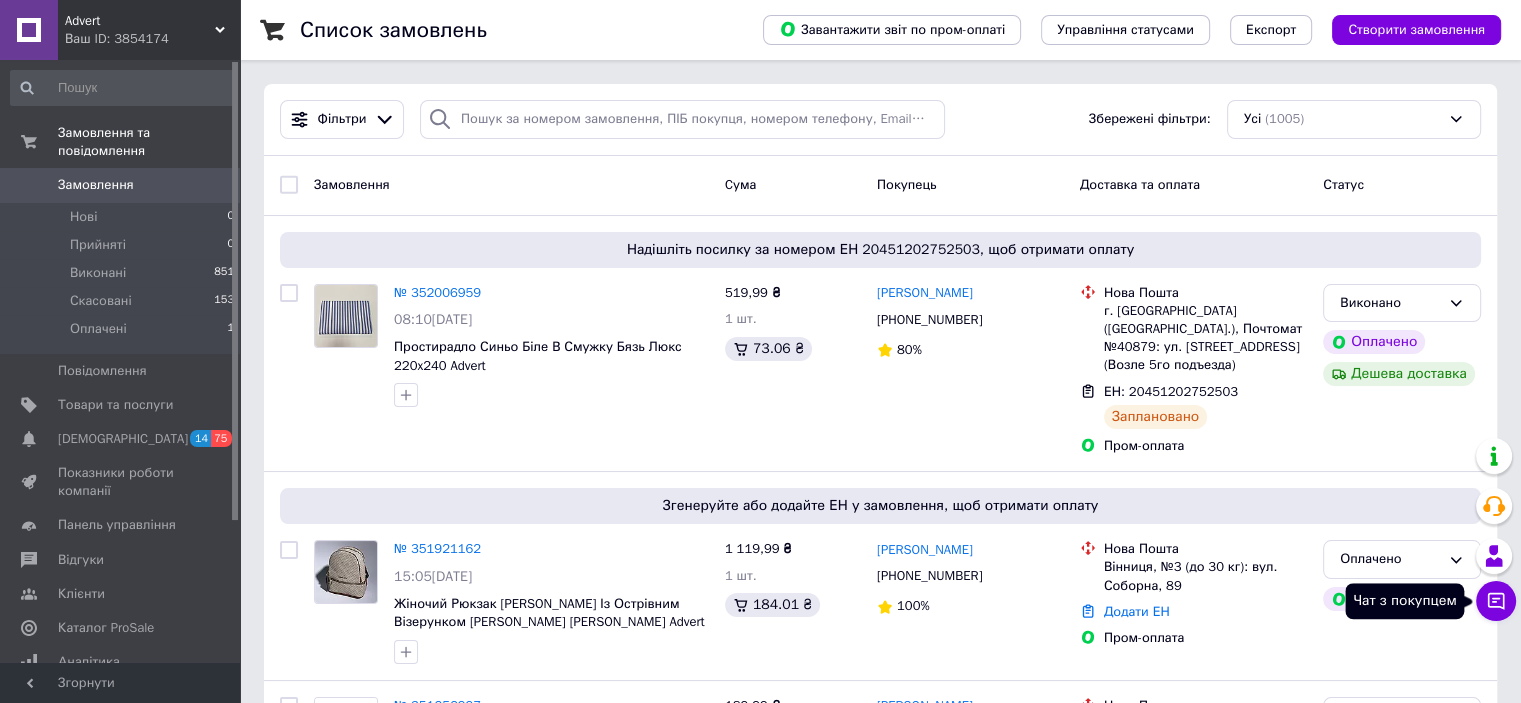 click on "Чат з покупцем" at bounding box center [1496, 601] 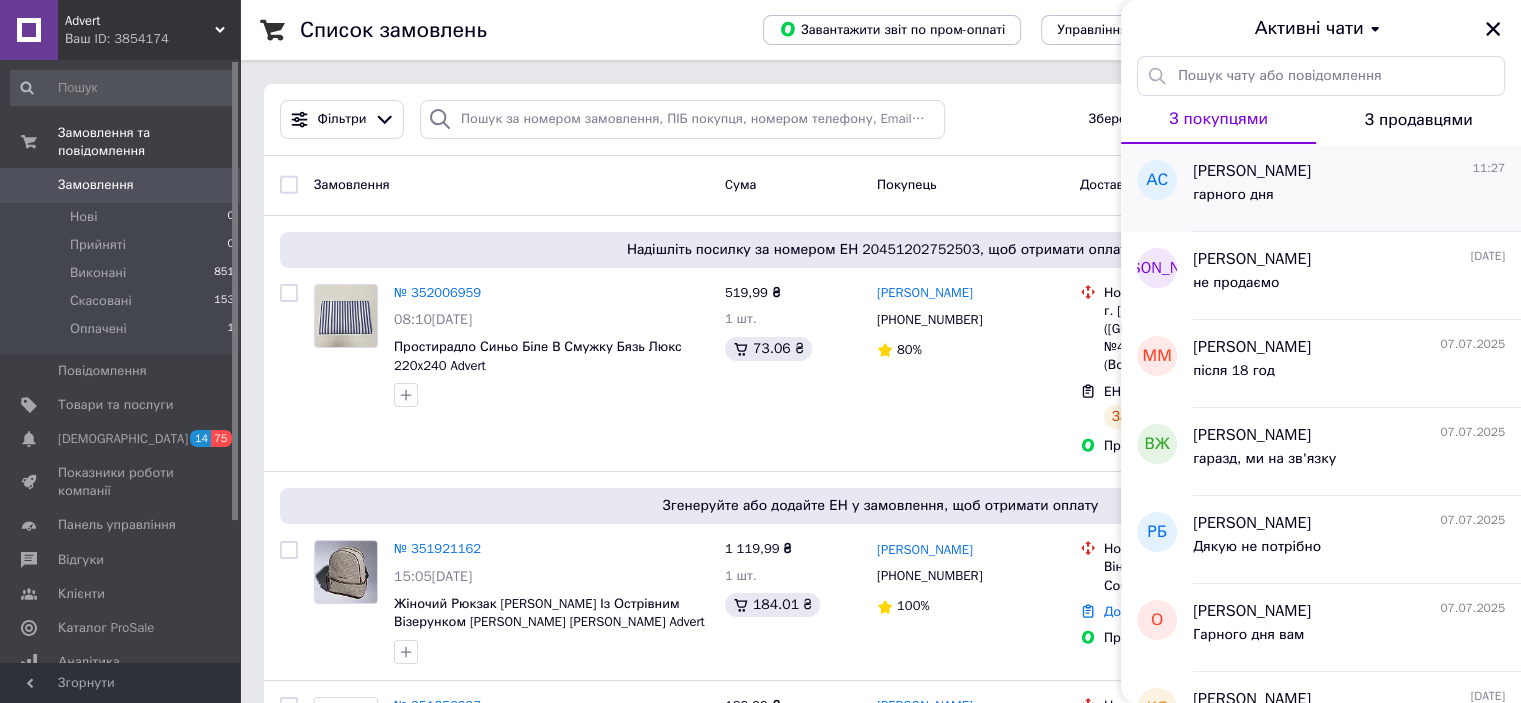 click on "гарного дня" at bounding box center [1349, 199] 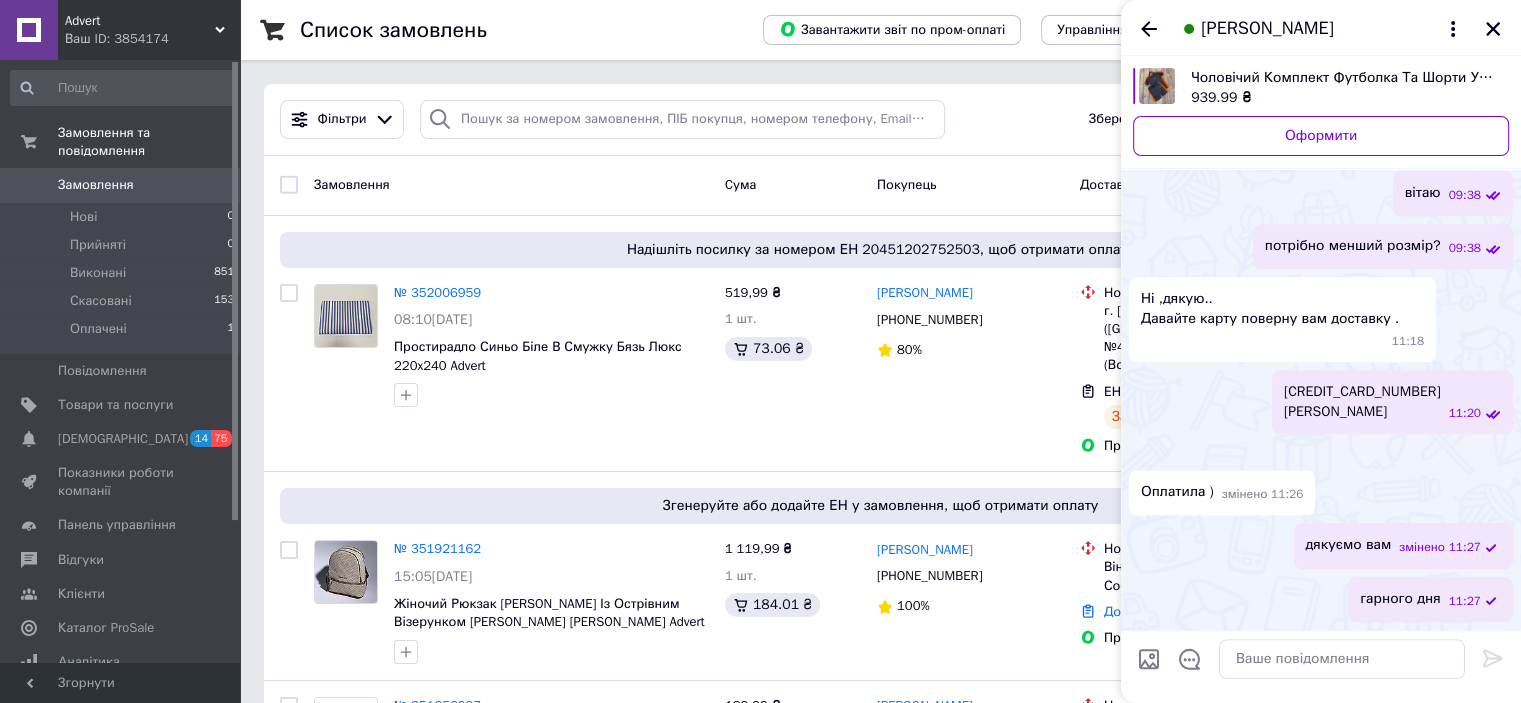 scroll, scrollTop: 2172, scrollLeft: 0, axis: vertical 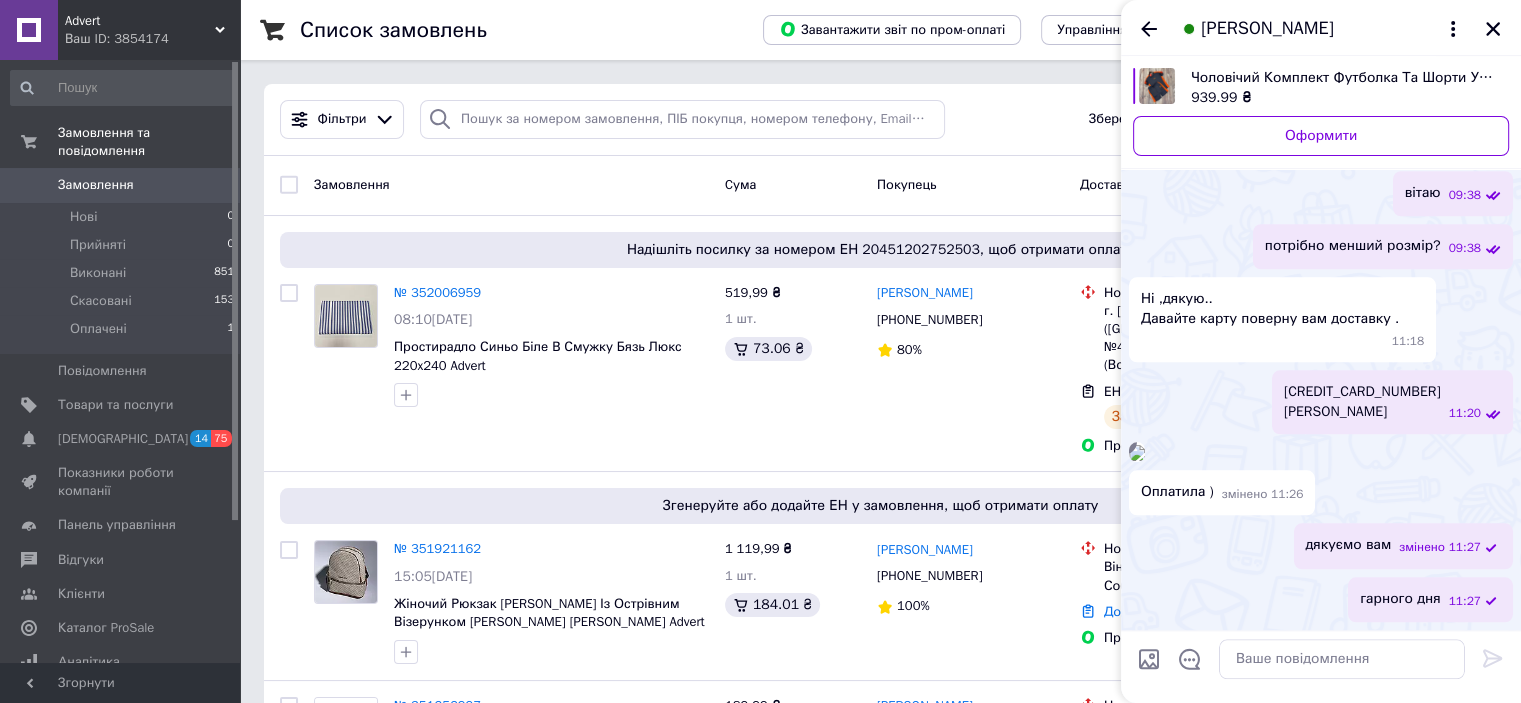 click on "Чоловічий Комплект Футболка Та Шорти Ундер Армор Сірий Брендовий З Логотипом Under Armour Advert" at bounding box center [1342, 78] 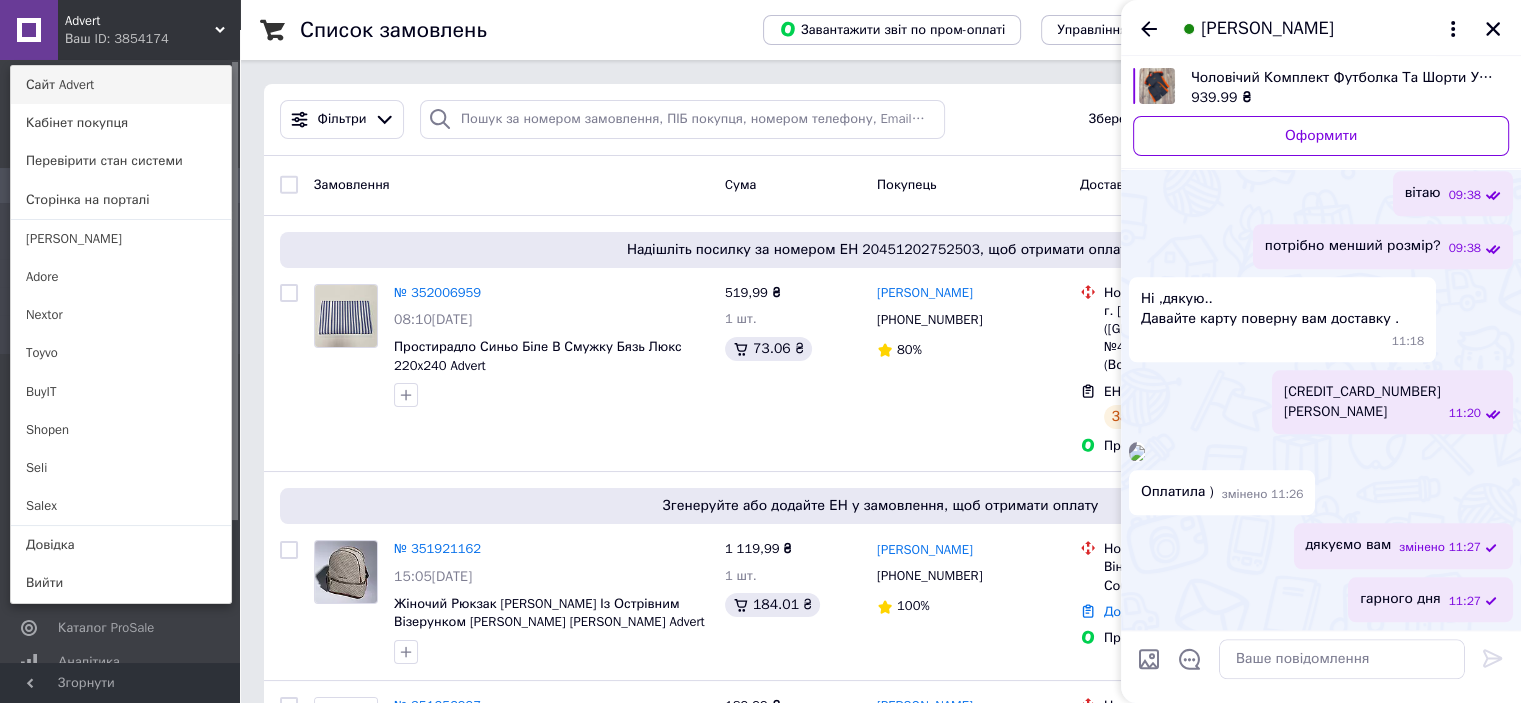 click on "Сайт Advert" at bounding box center [121, 85] 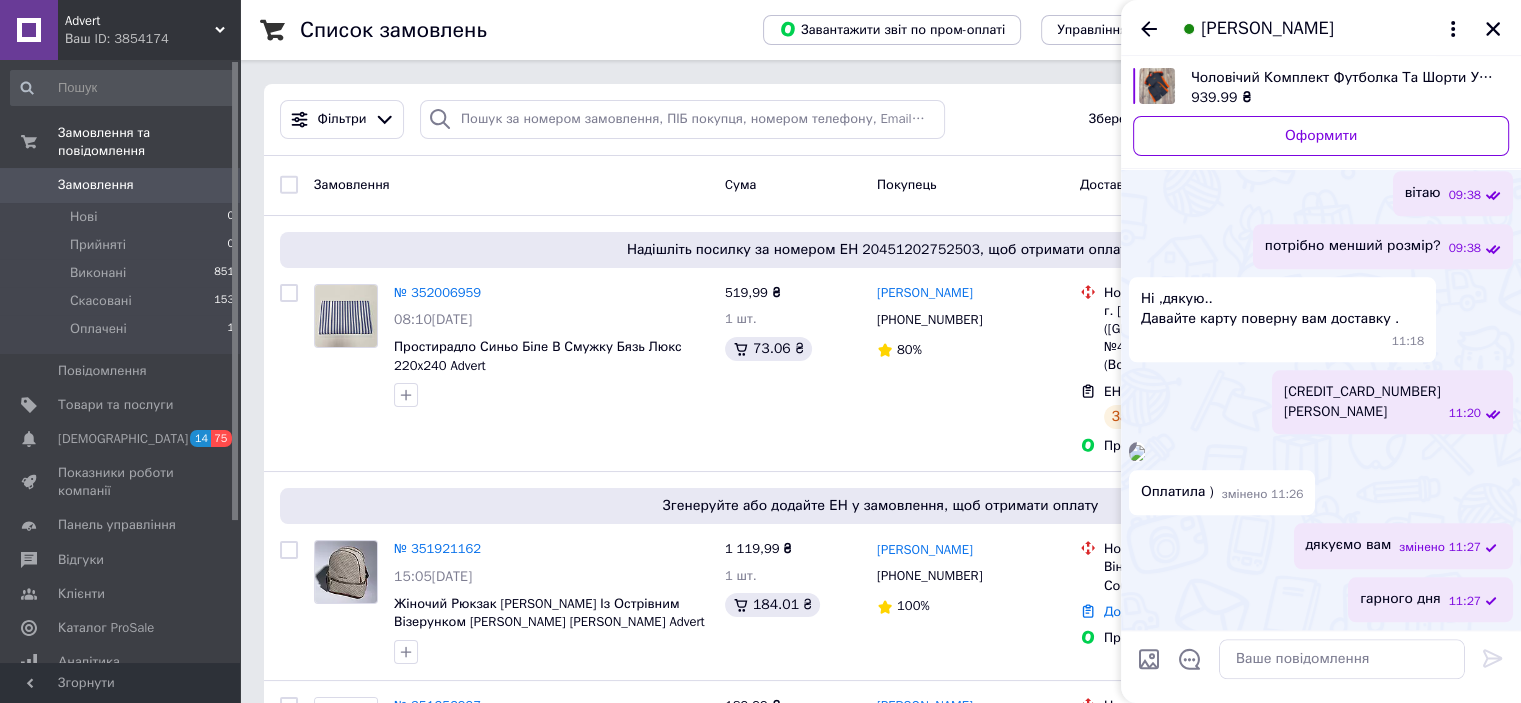 scroll, scrollTop: 2396, scrollLeft: 0, axis: vertical 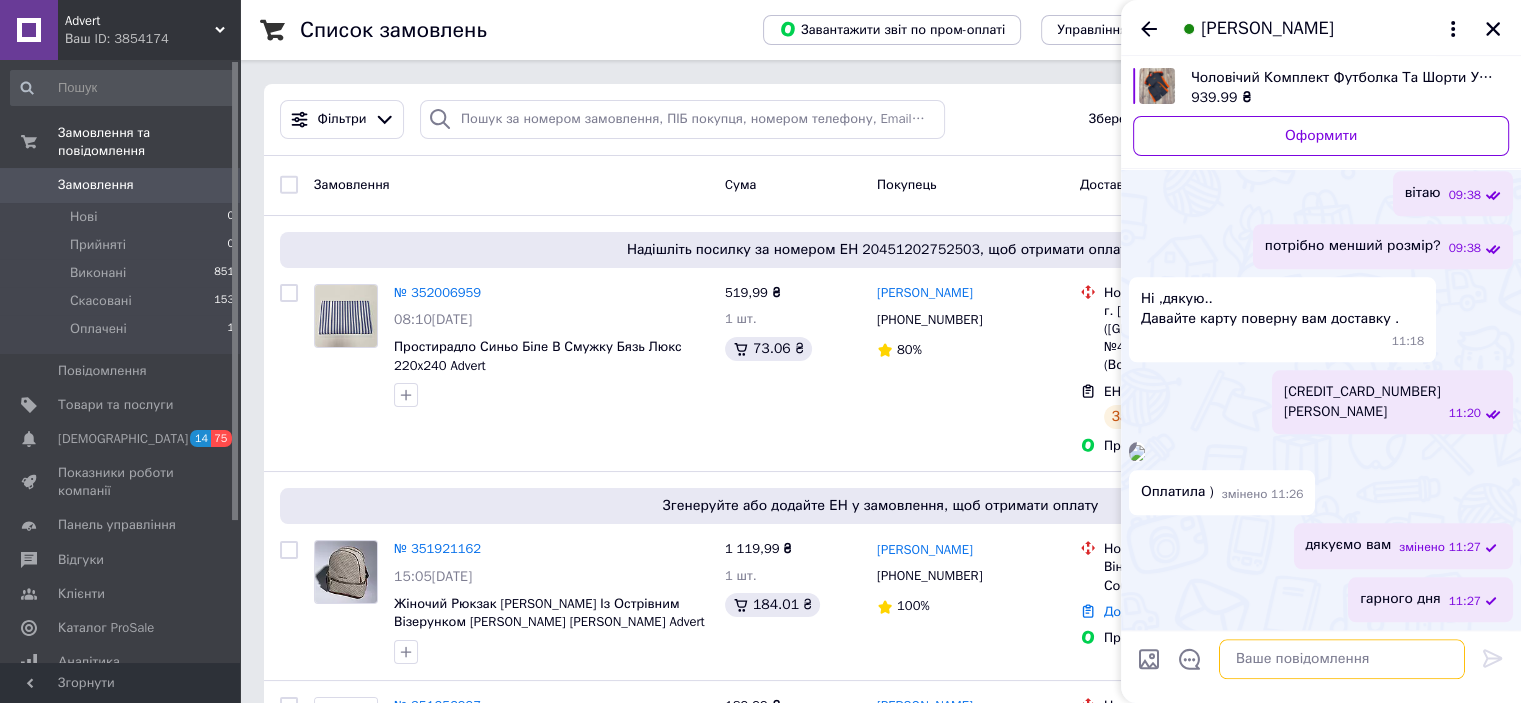 click at bounding box center (1342, 659) 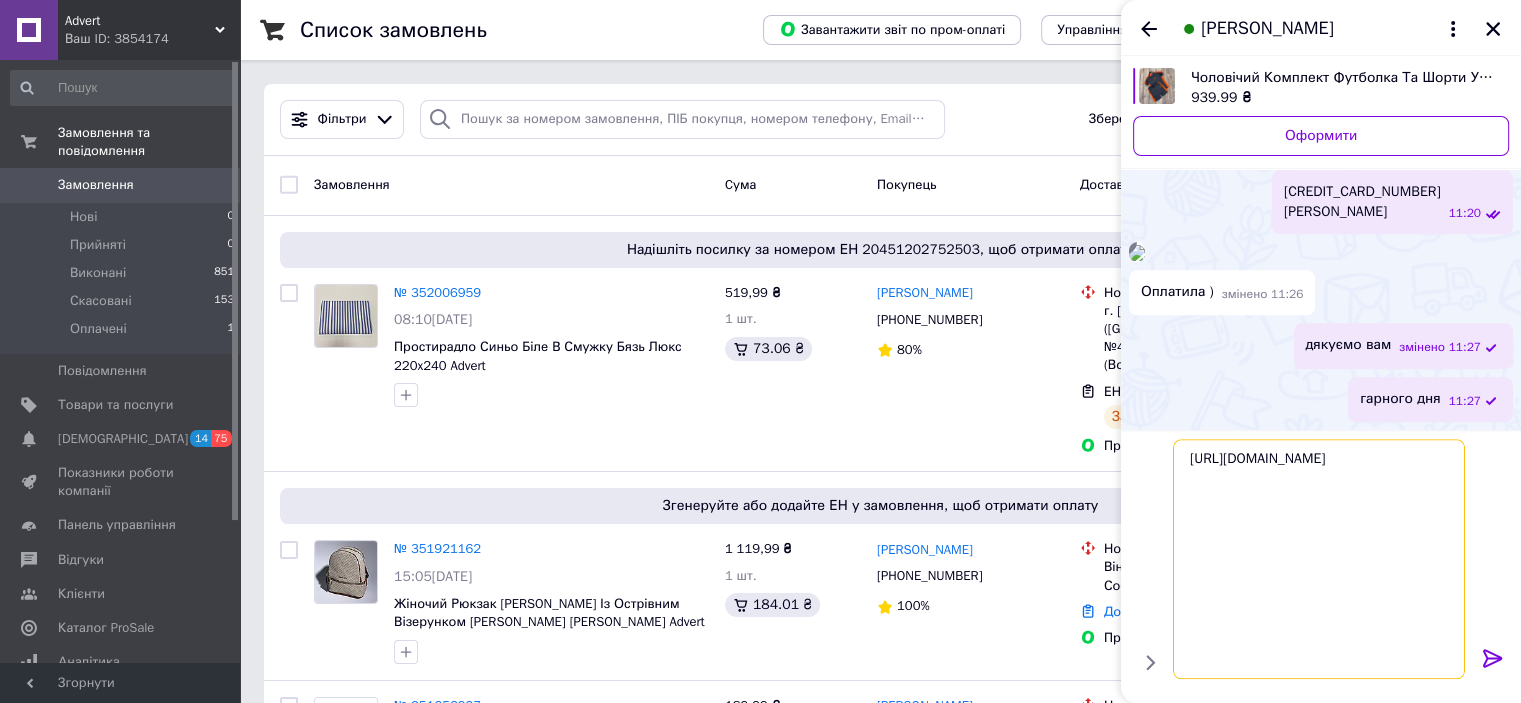 scroll, scrollTop: 0, scrollLeft: 0, axis: both 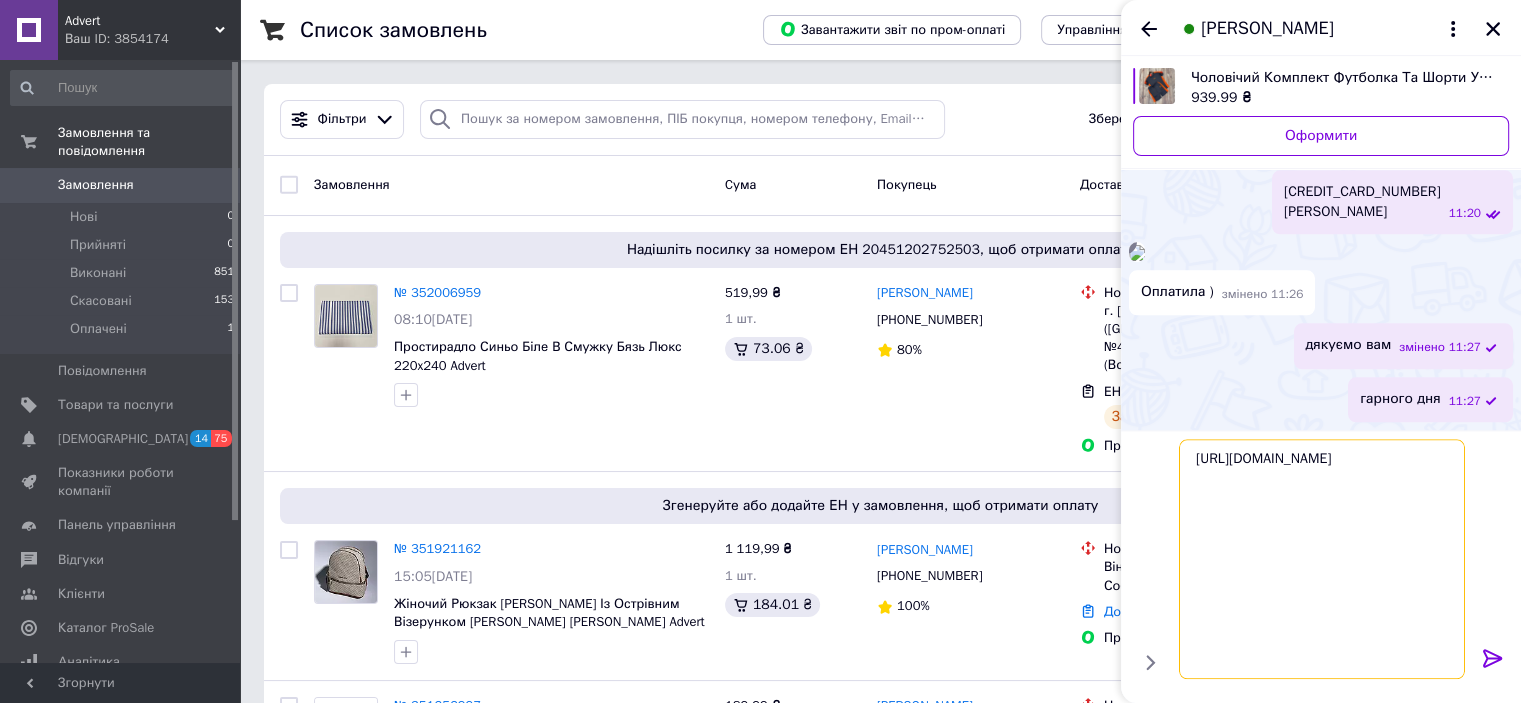 type on "[URL][DOMAIN_NAME]" 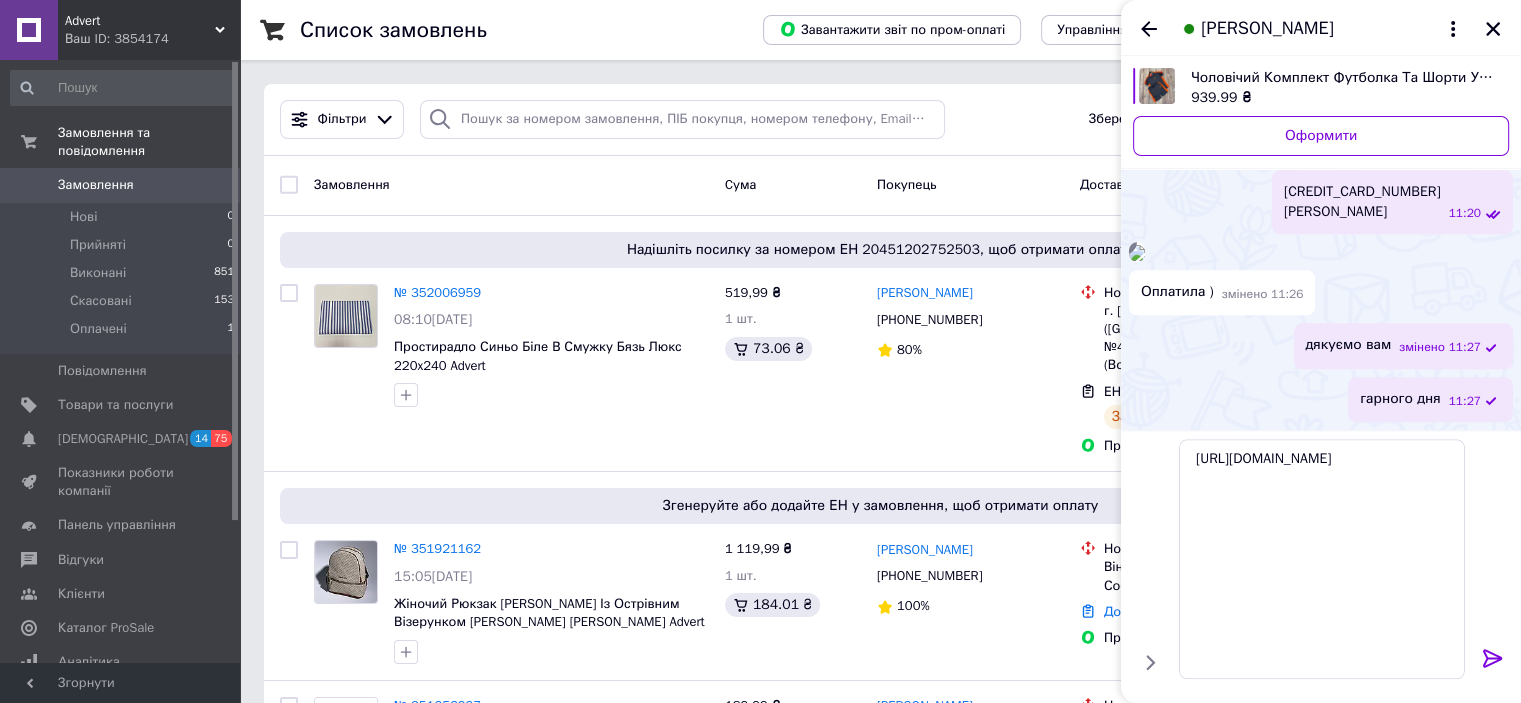 click 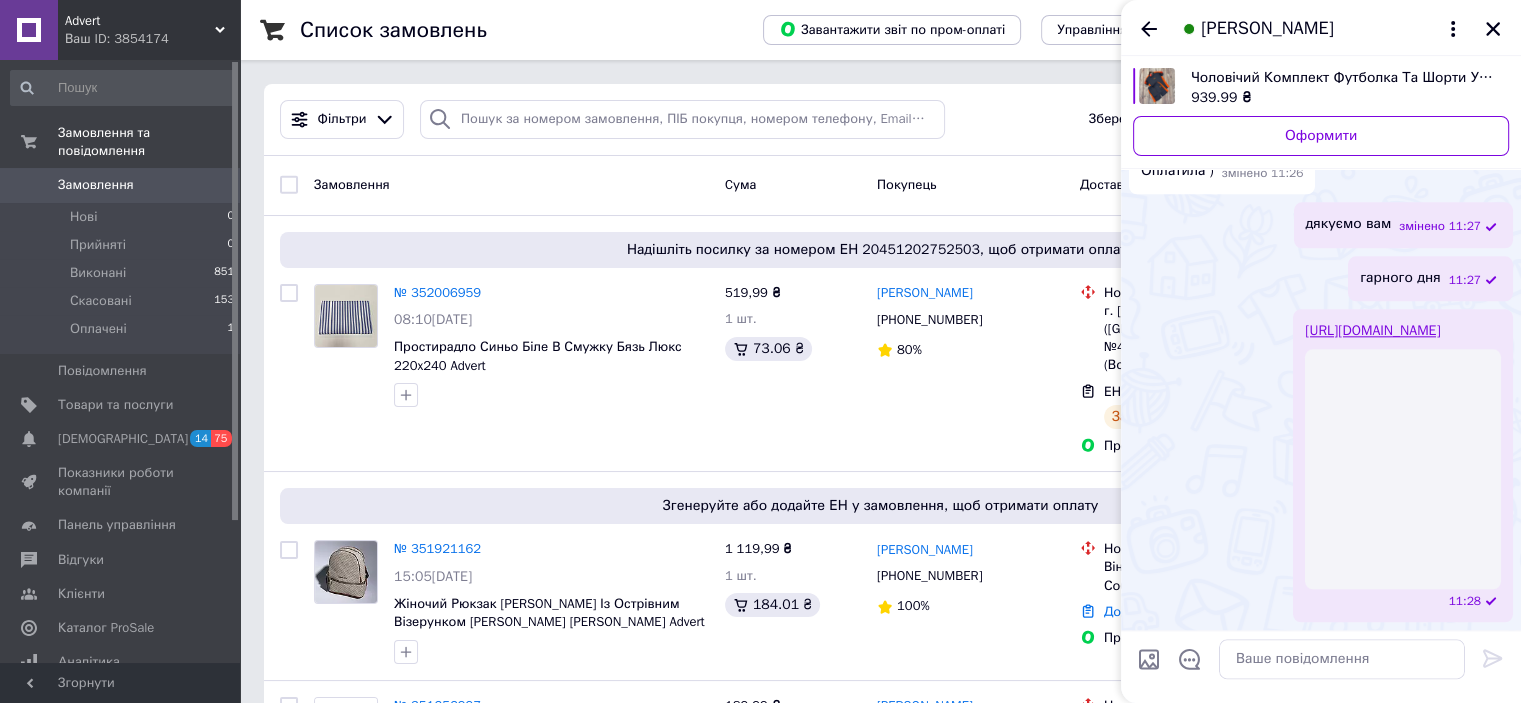 scroll, scrollTop: 2857, scrollLeft: 0, axis: vertical 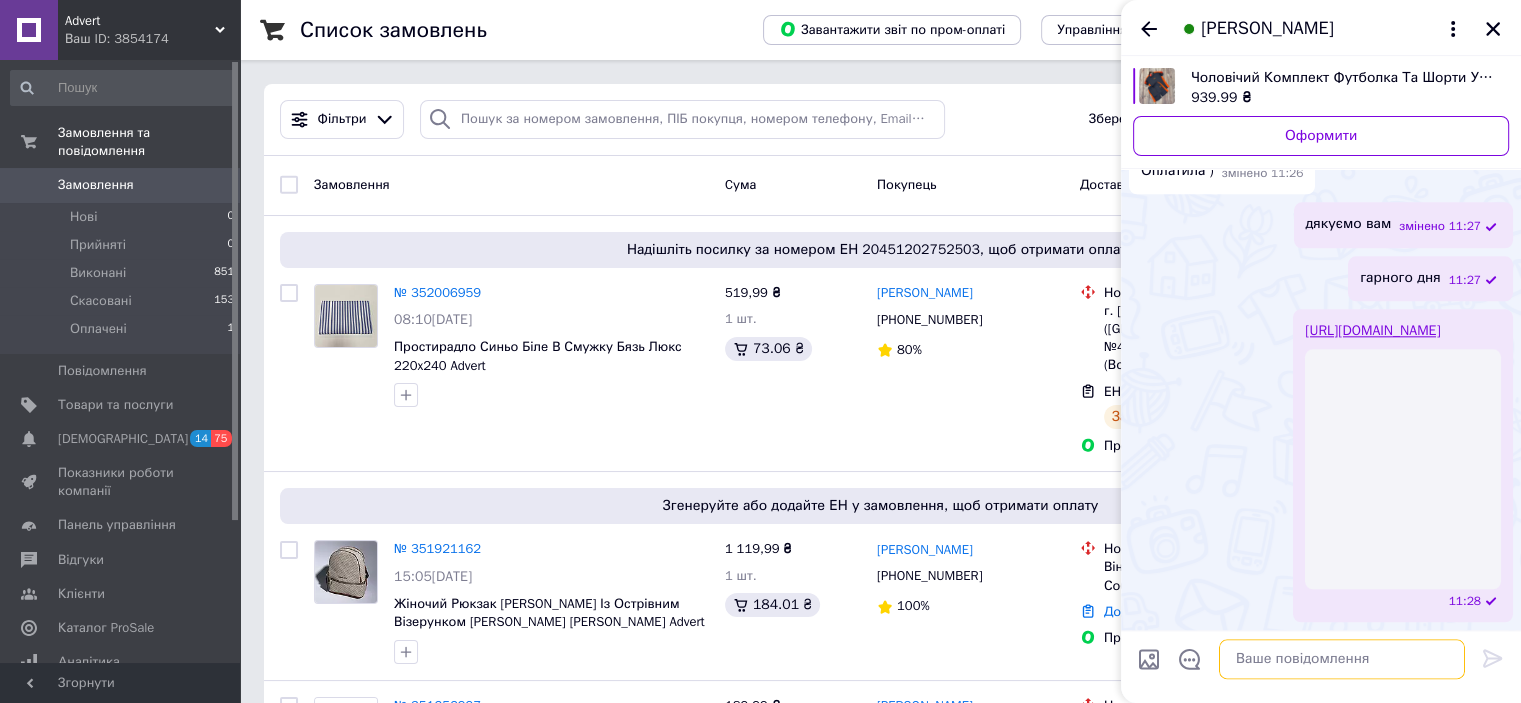 click at bounding box center [1342, 659] 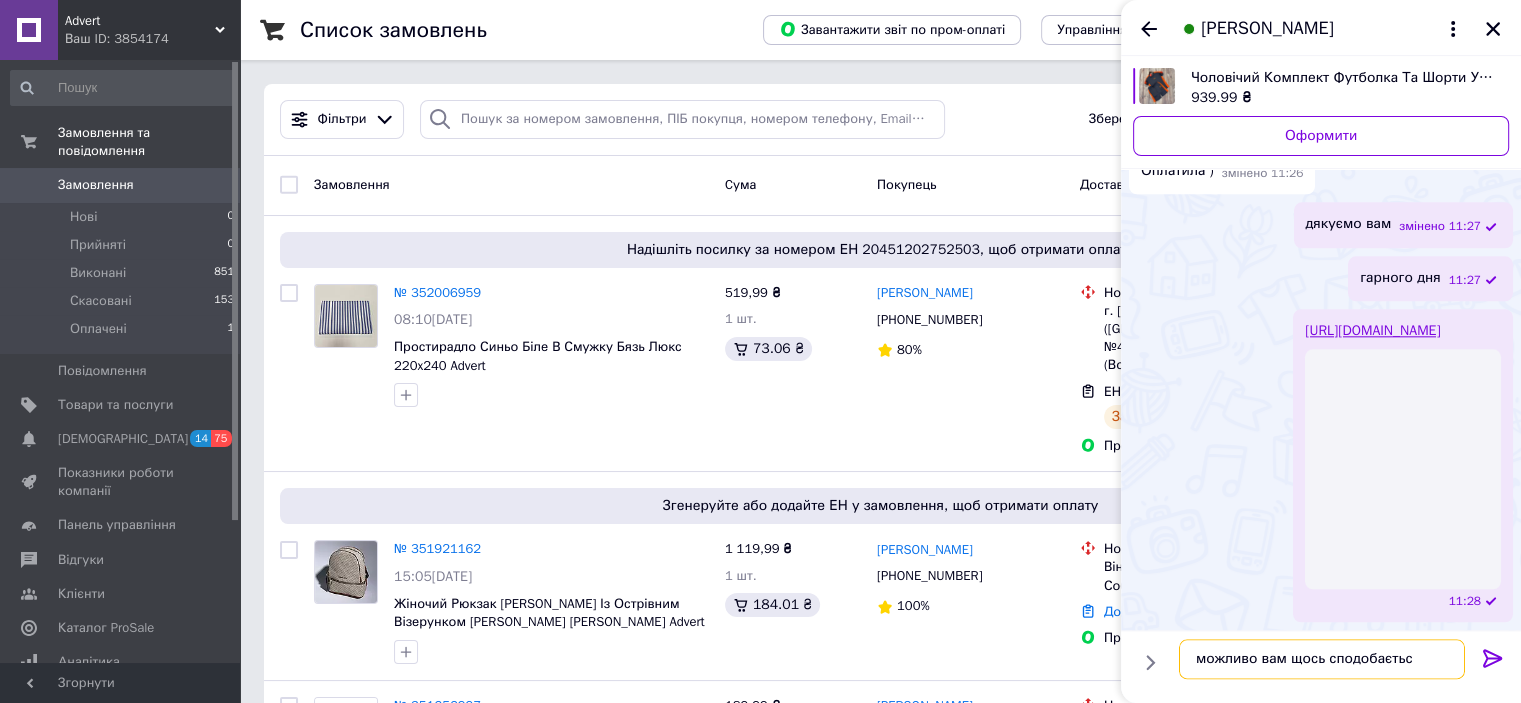 type on "можливо вам щось сподобається" 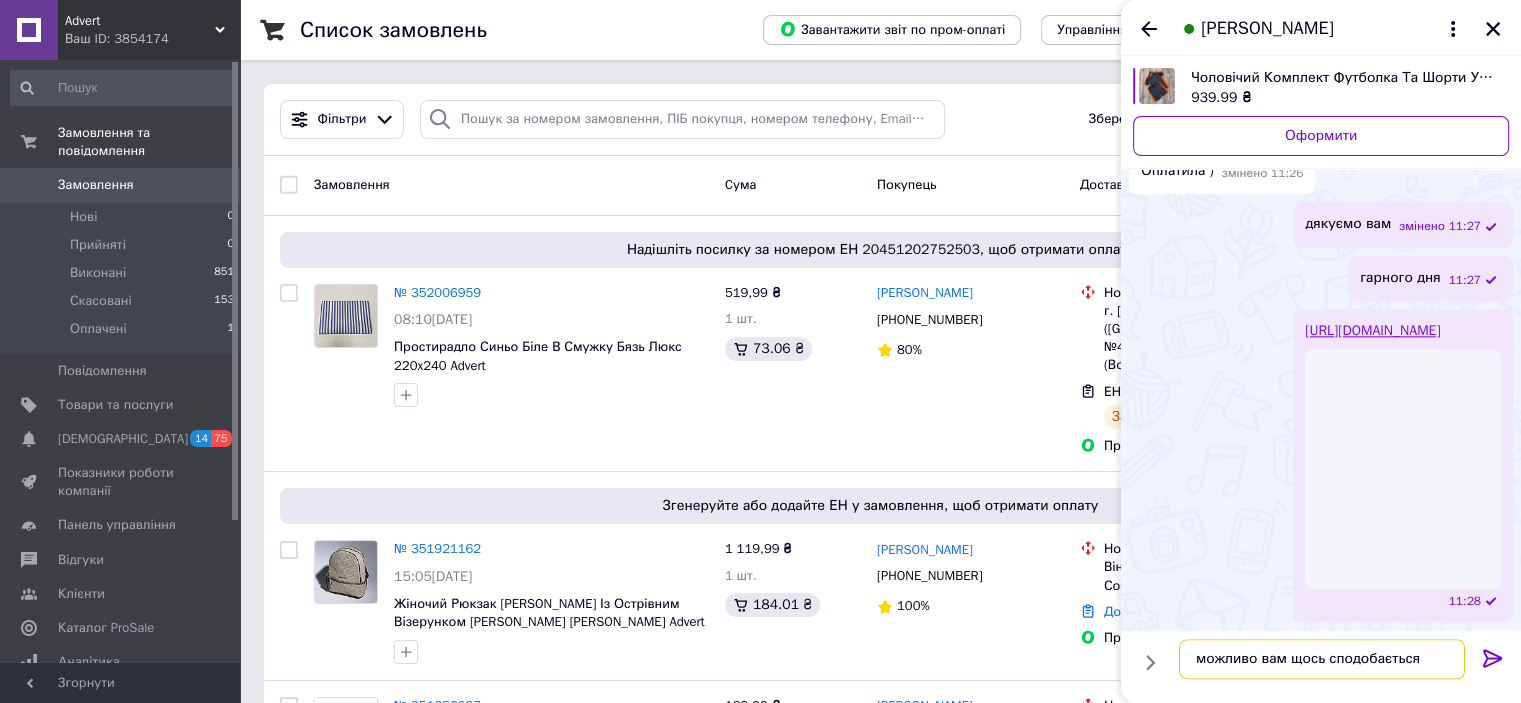 type 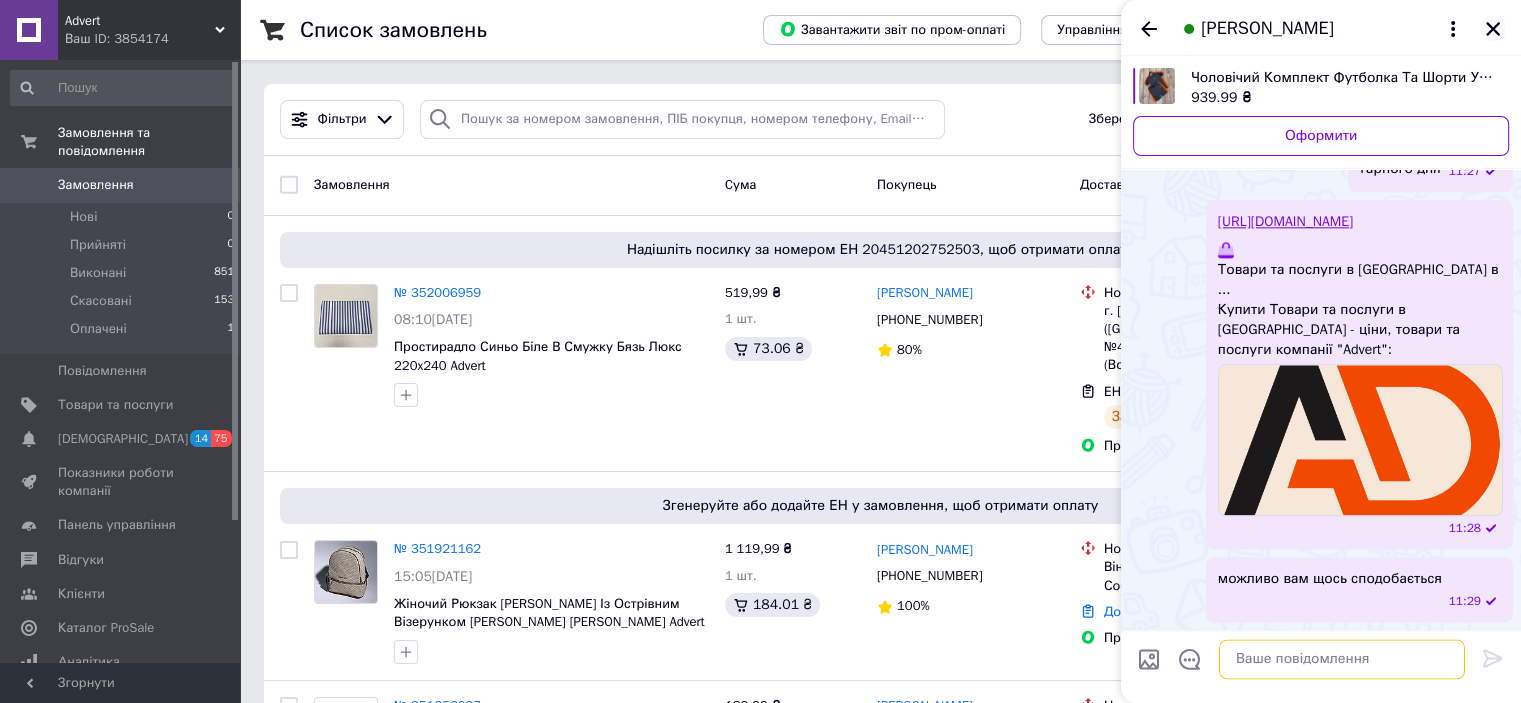 scroll, scrollTop: 2907, scrollLeft: 0, axis: vertical 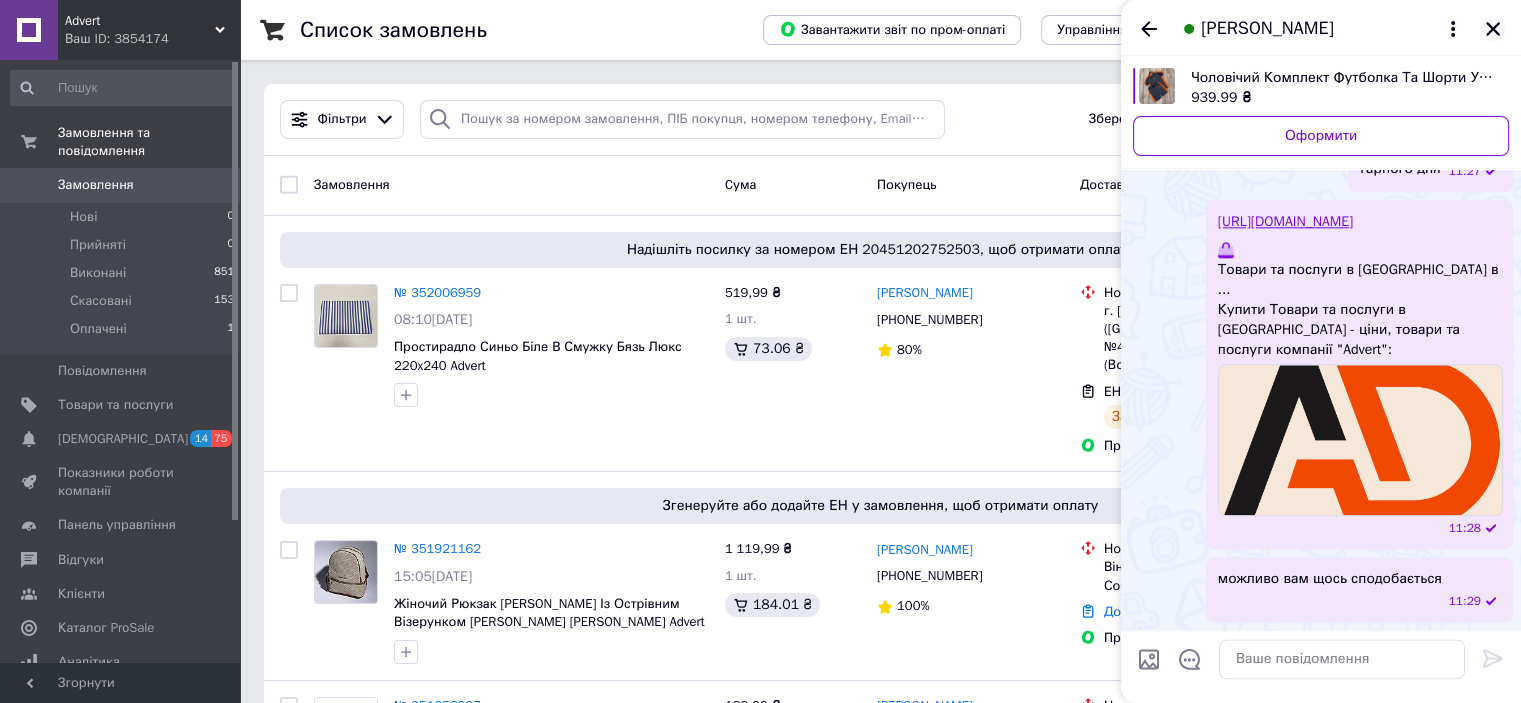 click at bounding box center [1493, 29] 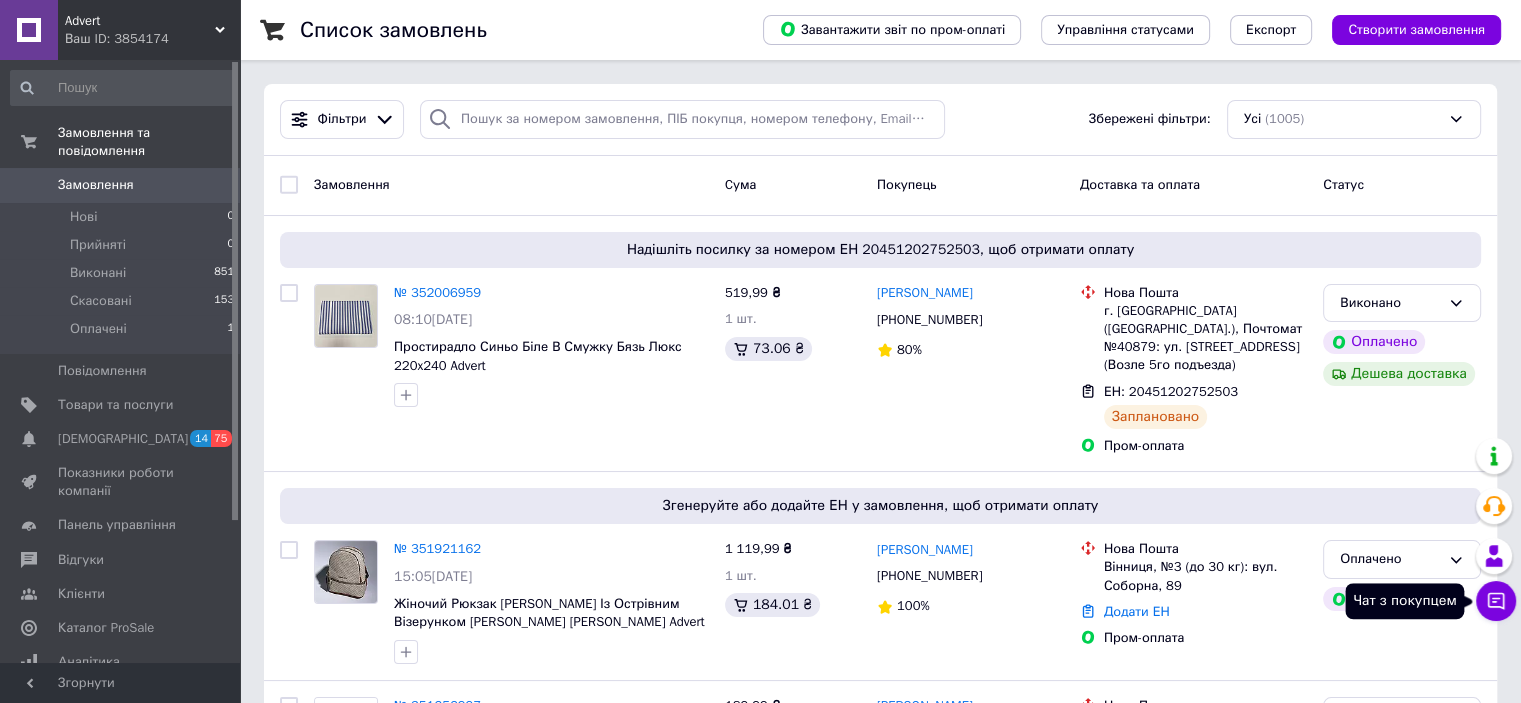 click 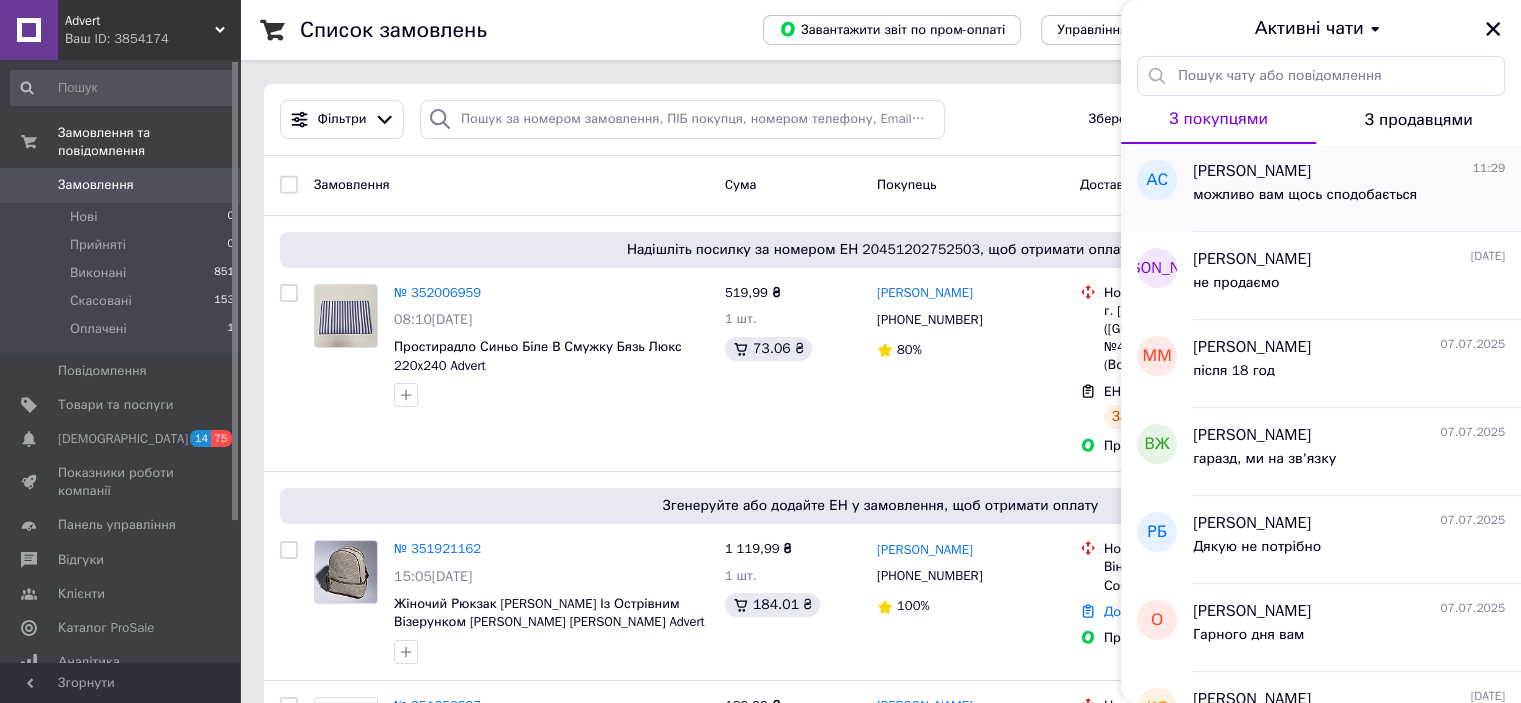 click on "можливо вам щось сподобається" at bounding box center (1305, 195) 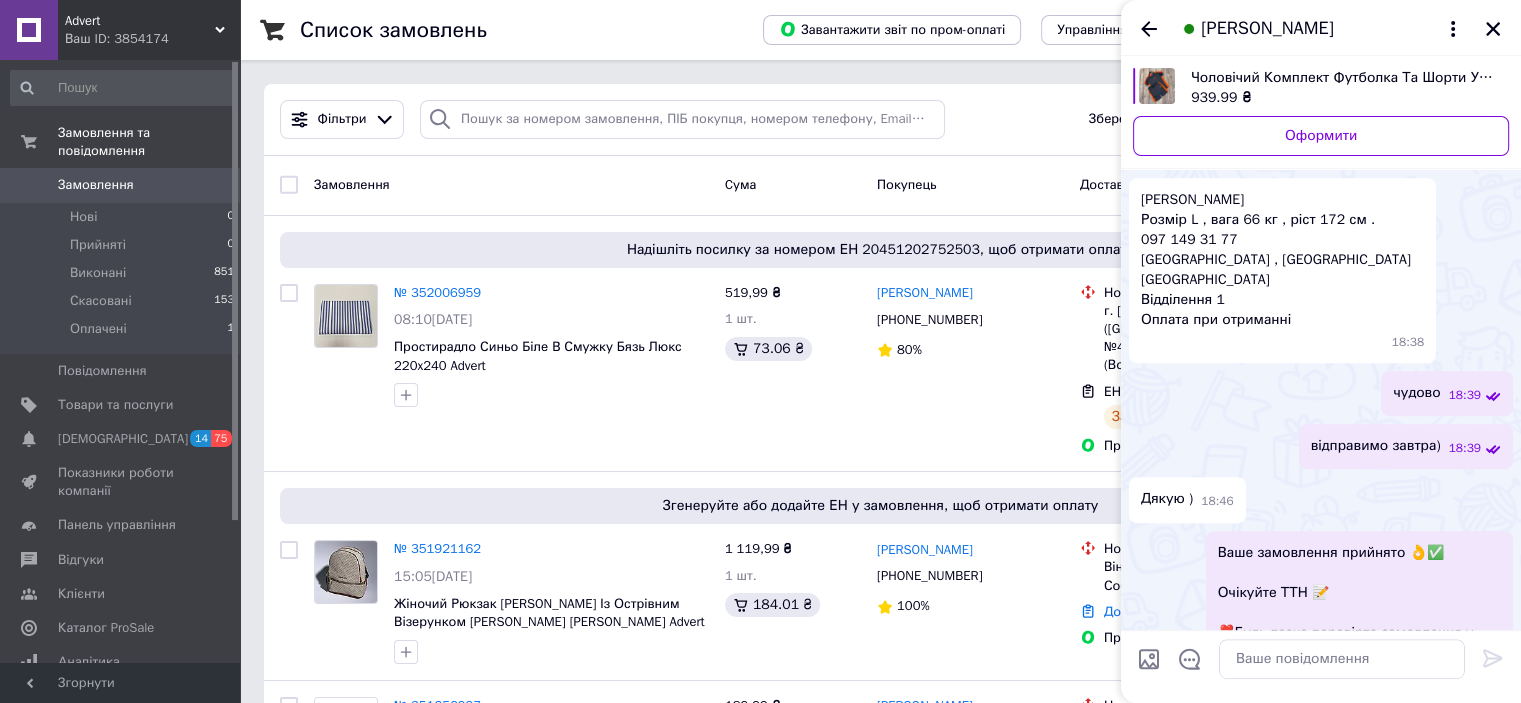 scroll, scrollTop: 1007, scrollLeft: 0, axis: vertical 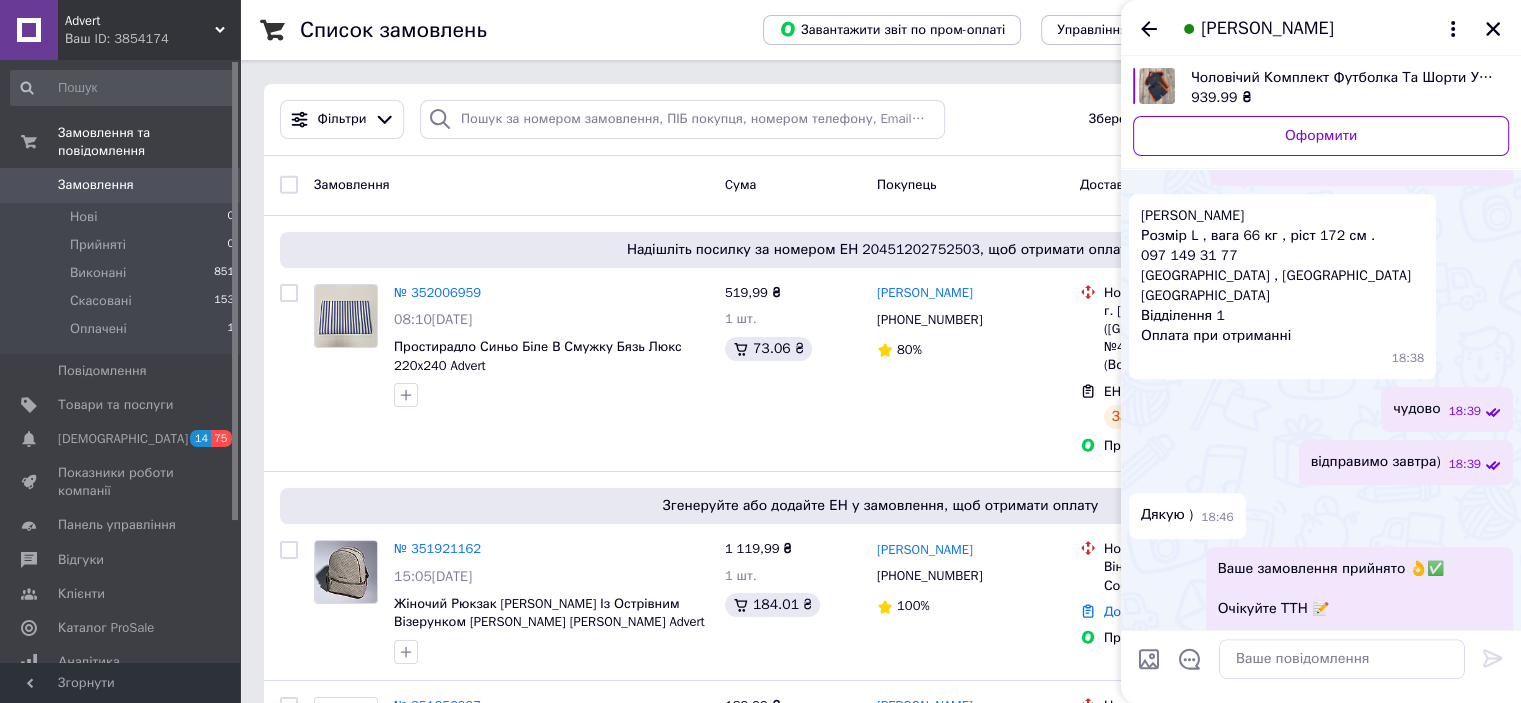 click on "[PERSON_NAME] L ,  вага 66 кг , ріст 172 см . 097 149 31 77  [GEOGRAPHIC_DATA]  , м.Тальне  Відділення 1  Оплата при отриманні" at bounding box center (1282, 276) 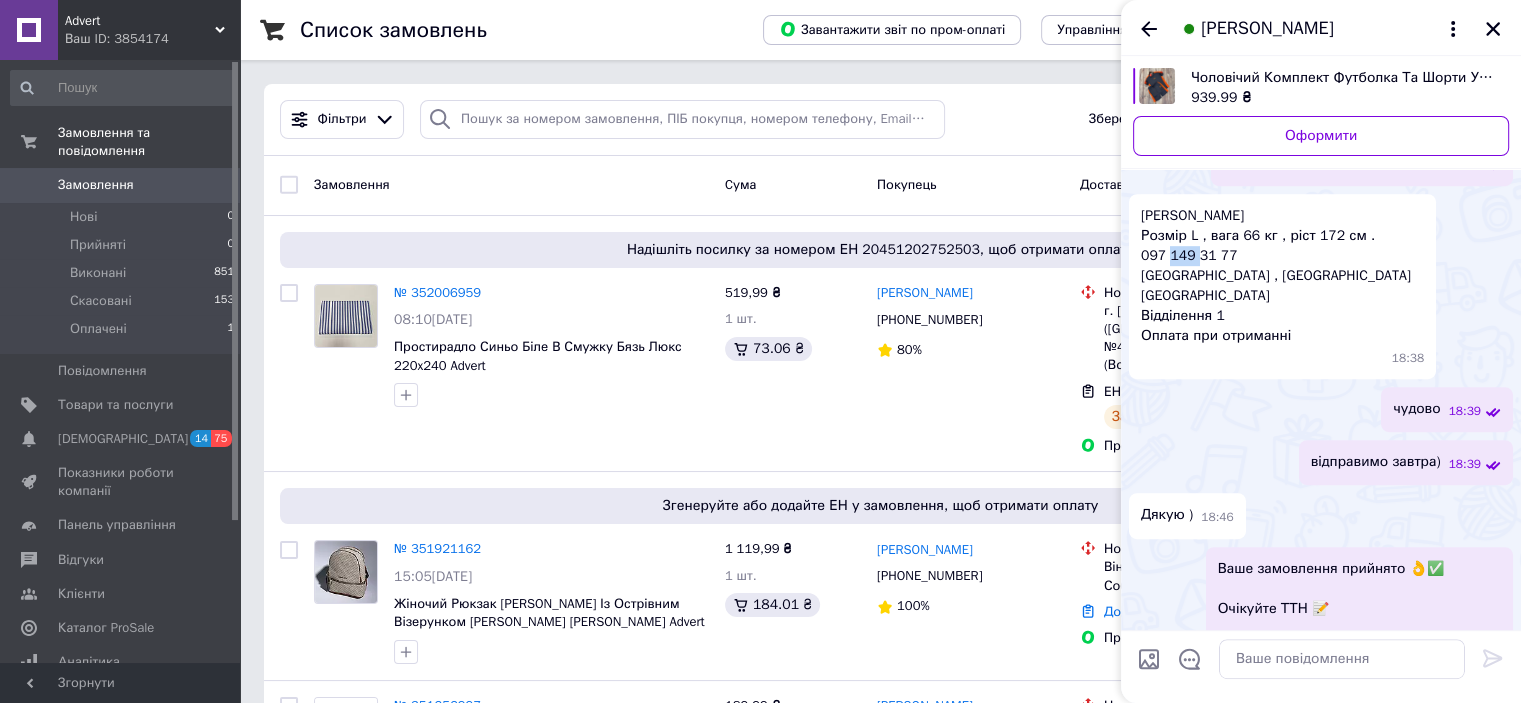 click on "[PERSON_NAME] L ,  вага 66 кг , ріст 172 см . 097 149 31 77  [GEOGRAPHIC_DATA]  , м.Тальне  Відділення 1  Оплата при отриманні" at bounding box center [1282, 276] 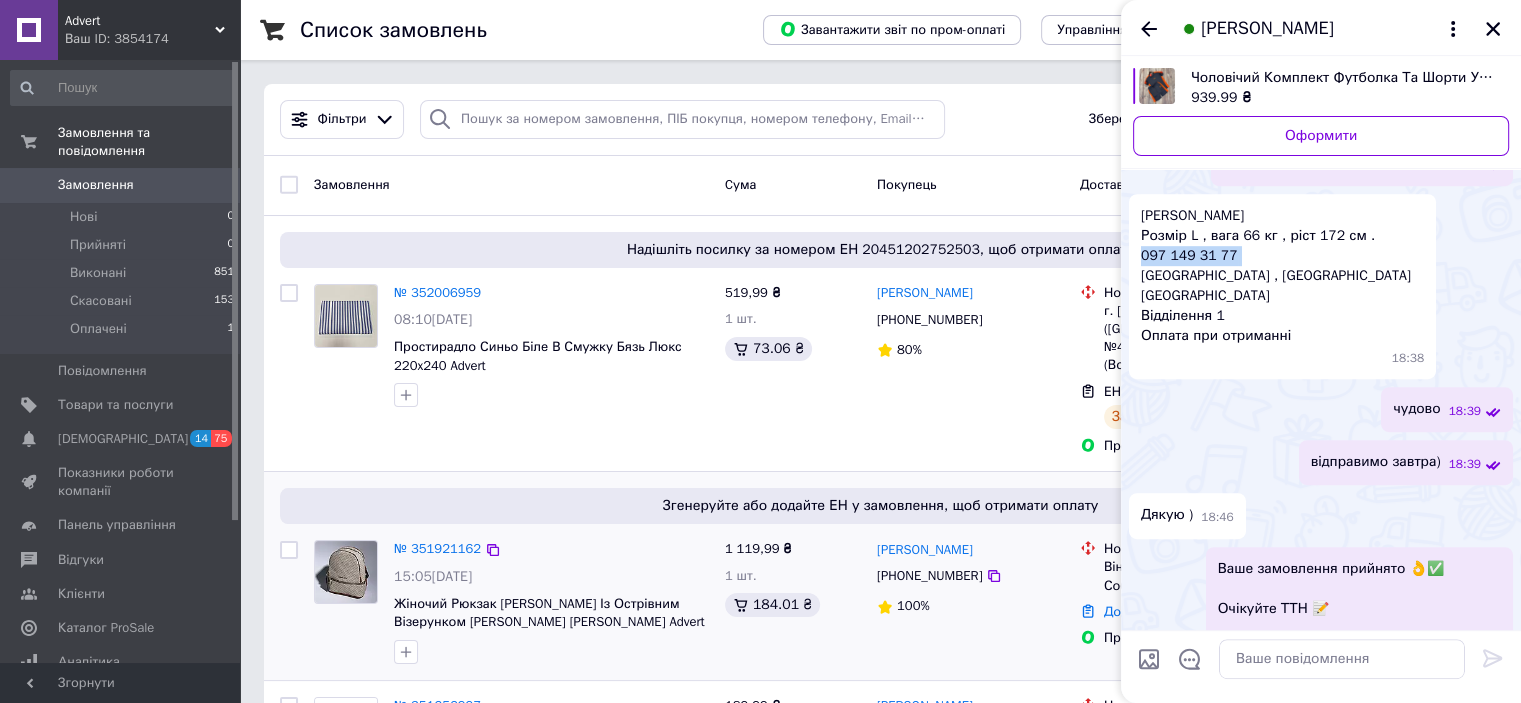 copy on "097 149 31 77" 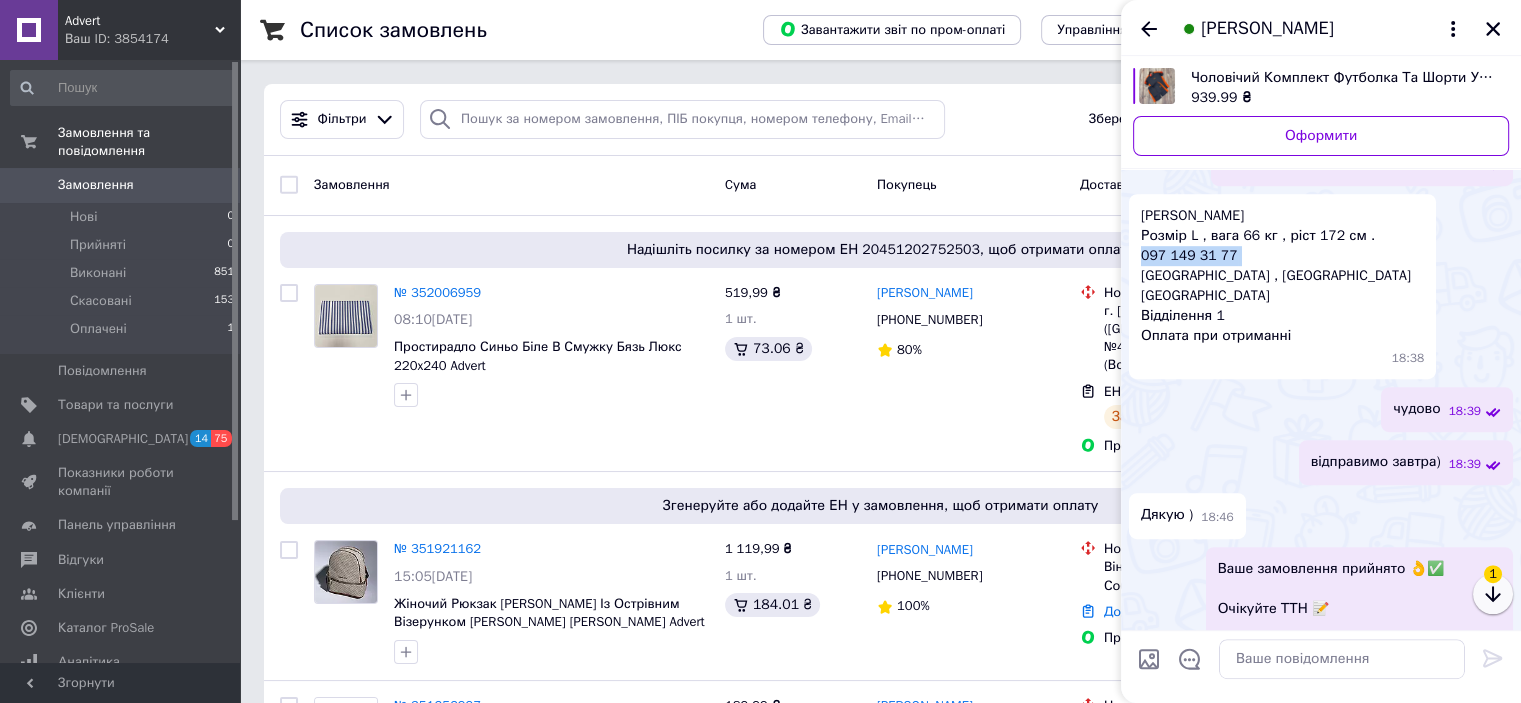 click 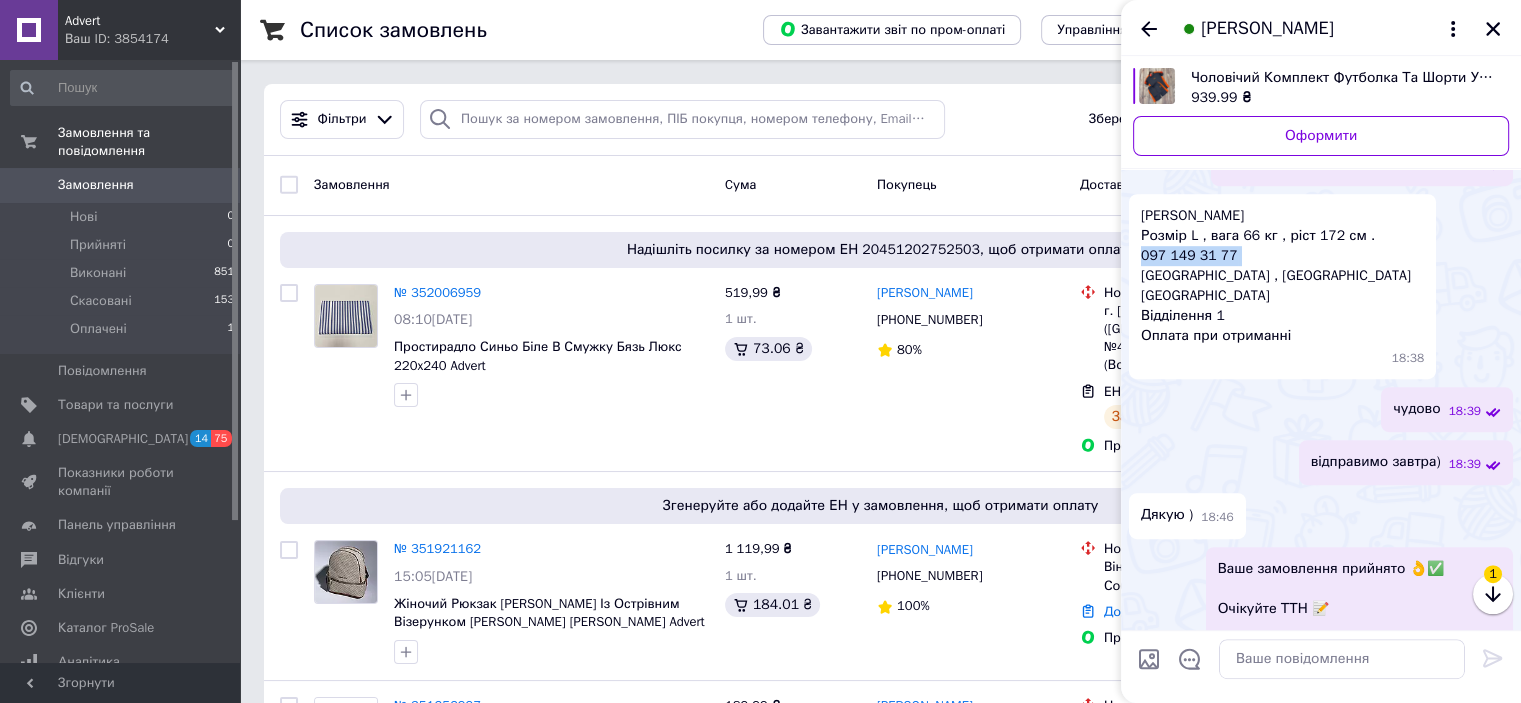 scroll, scrollTop: 2996, scrollLeft: 0, axis: vertical 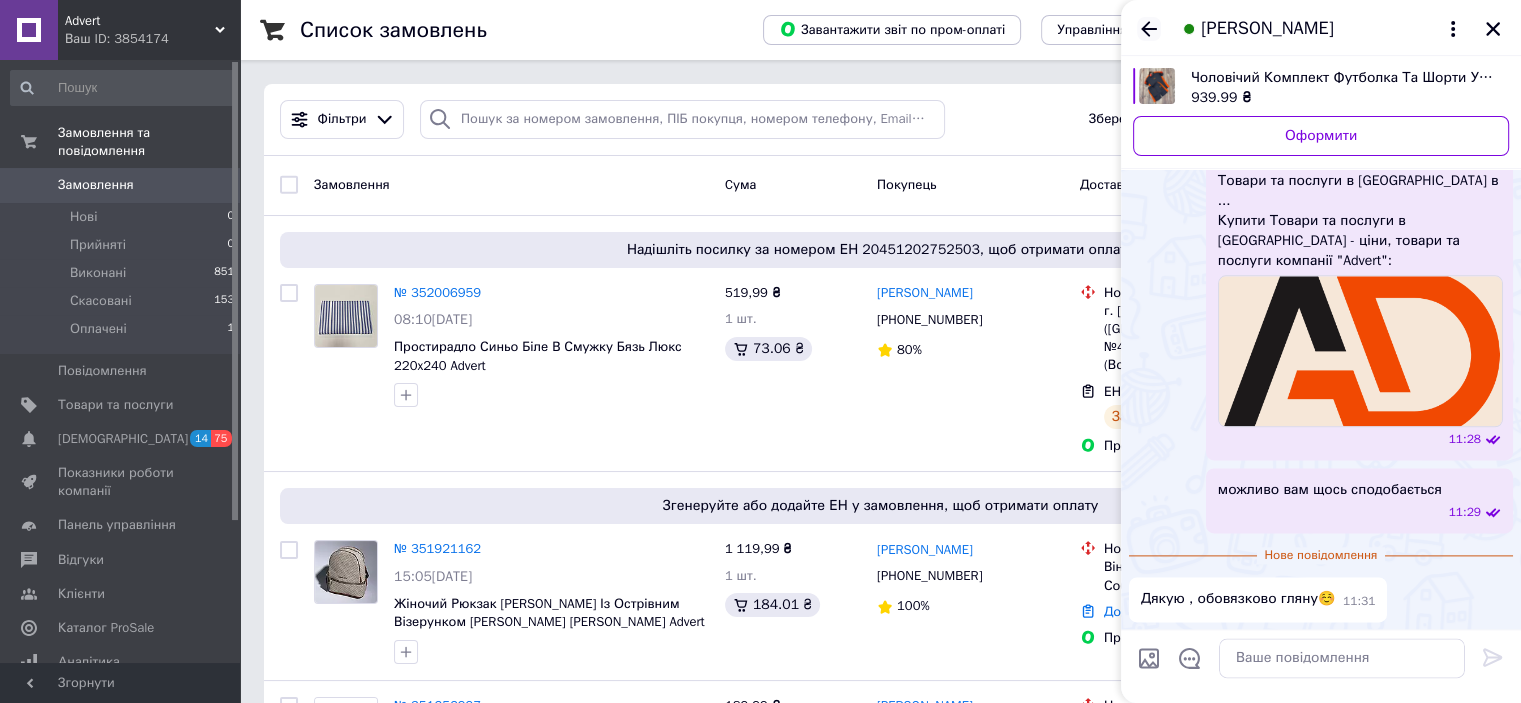 click 